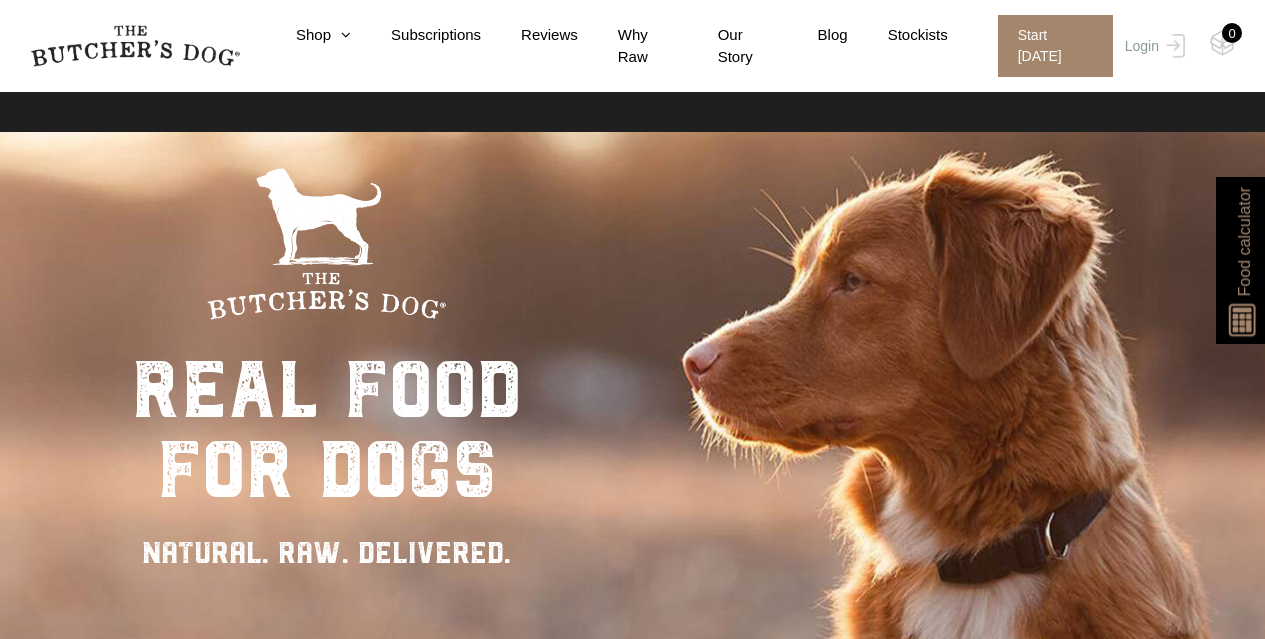 scroll, scrollTop: 89, scrollLeft: 0, axis: vertical 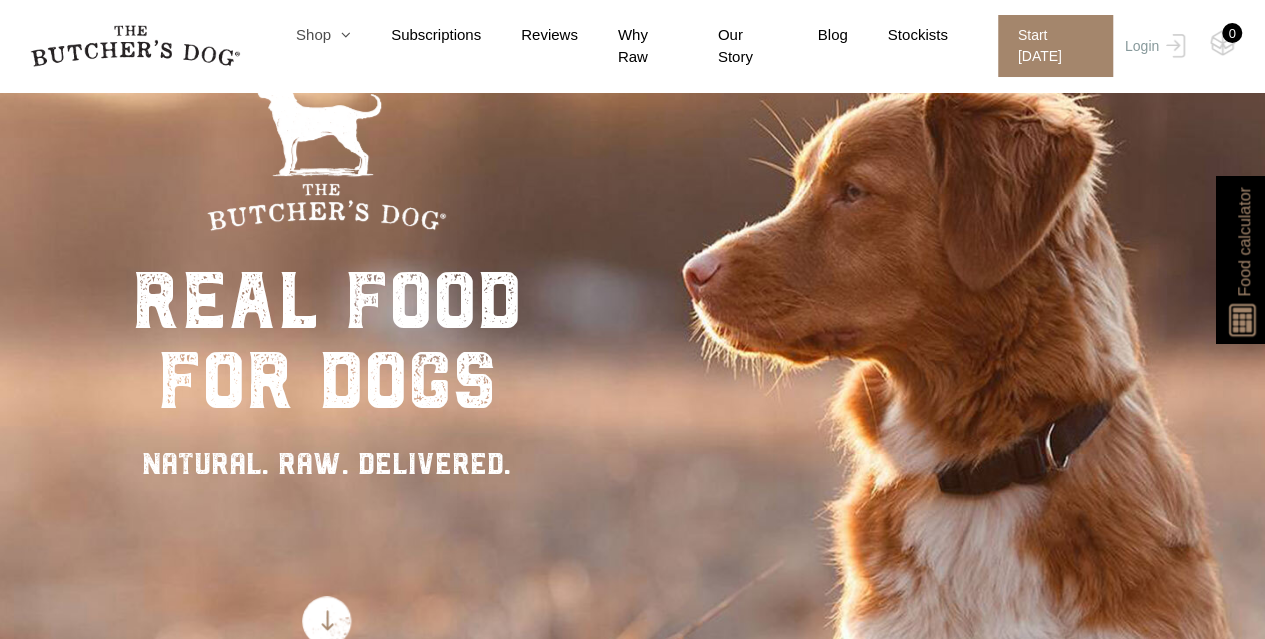 click on "Shop" at bounding box center (303, 35) 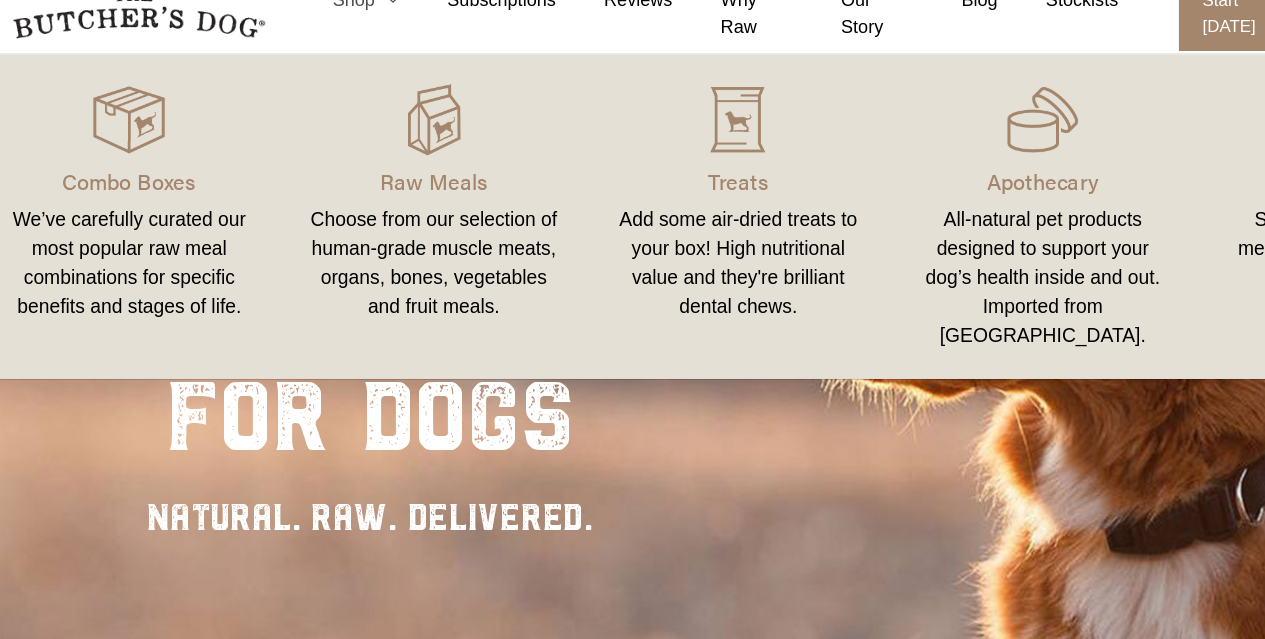 scroll, scrollTop: 89, scrollLeft: 0, axis: vertical 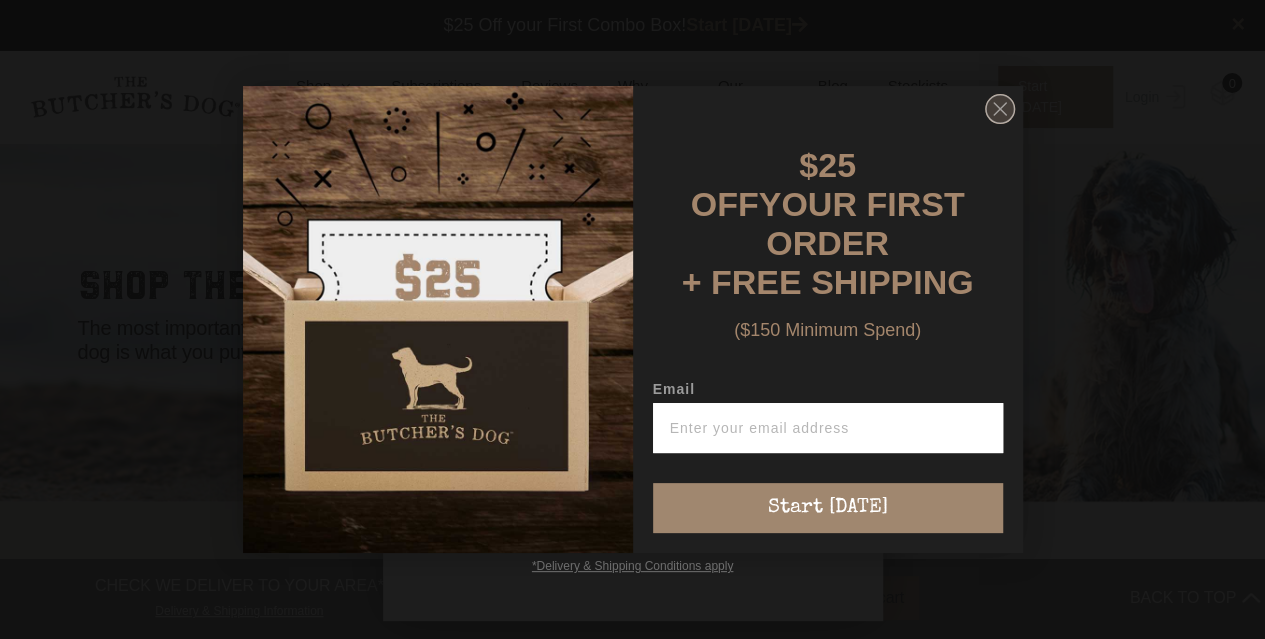 click 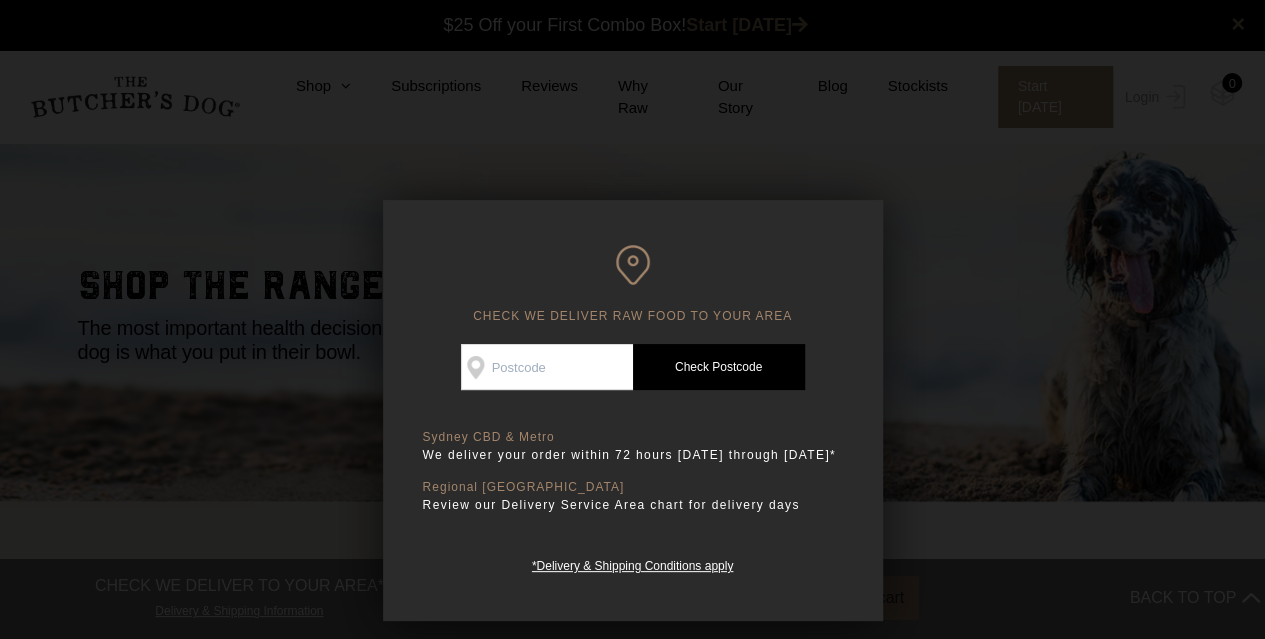 click on "Check Availability At" at bounding box center (547, 367) 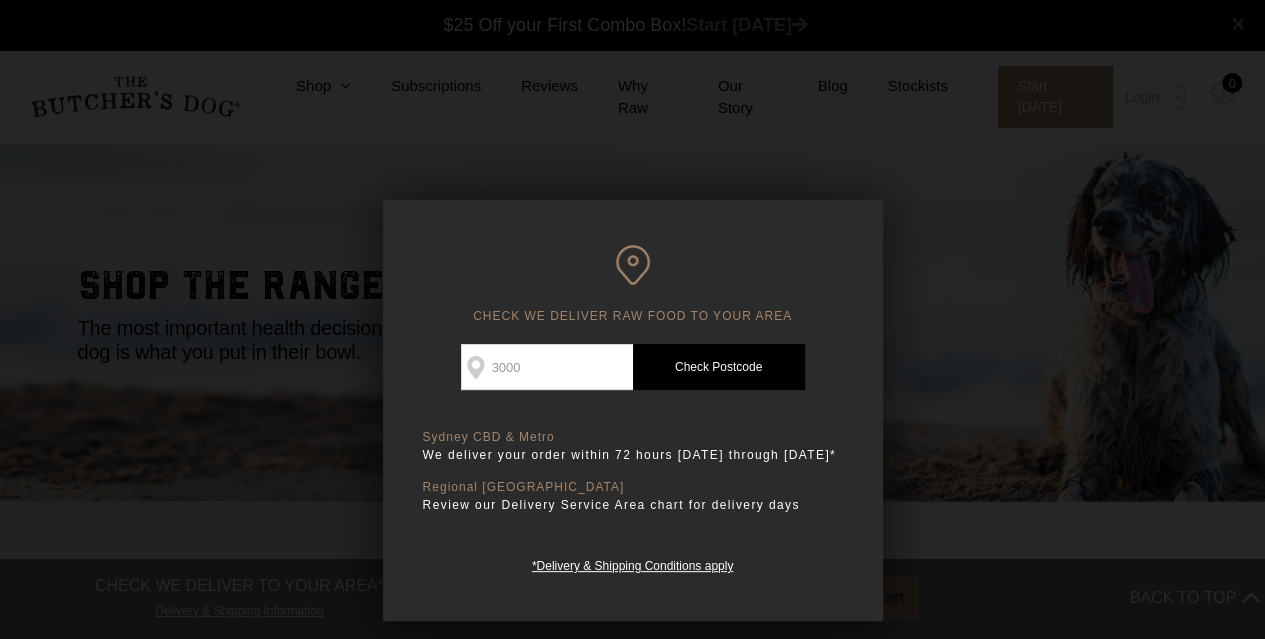 click on "Check Postcode" at bounding box center (719, 367) 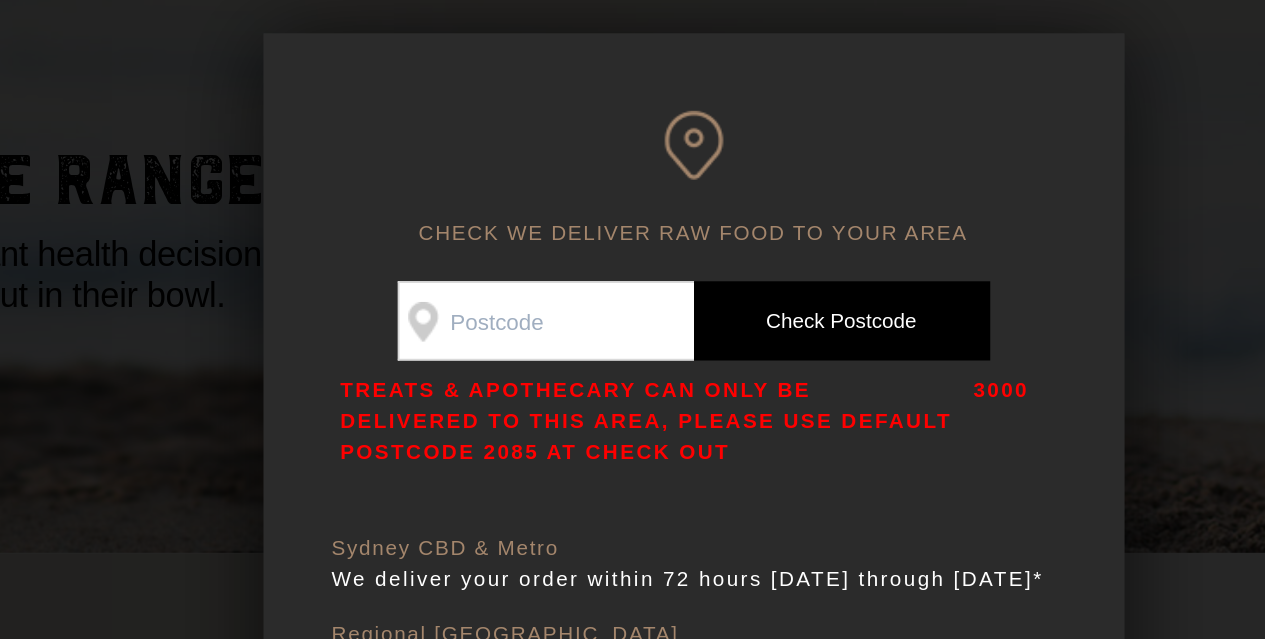 click on "TREATS & APOTHECARY CAN ONLY BE DELIVERED TO THIS AREA, PLEASE USE DEFAULT POSTCODE 2085 AT CHECK OUT" at bounding box center (607, 425) 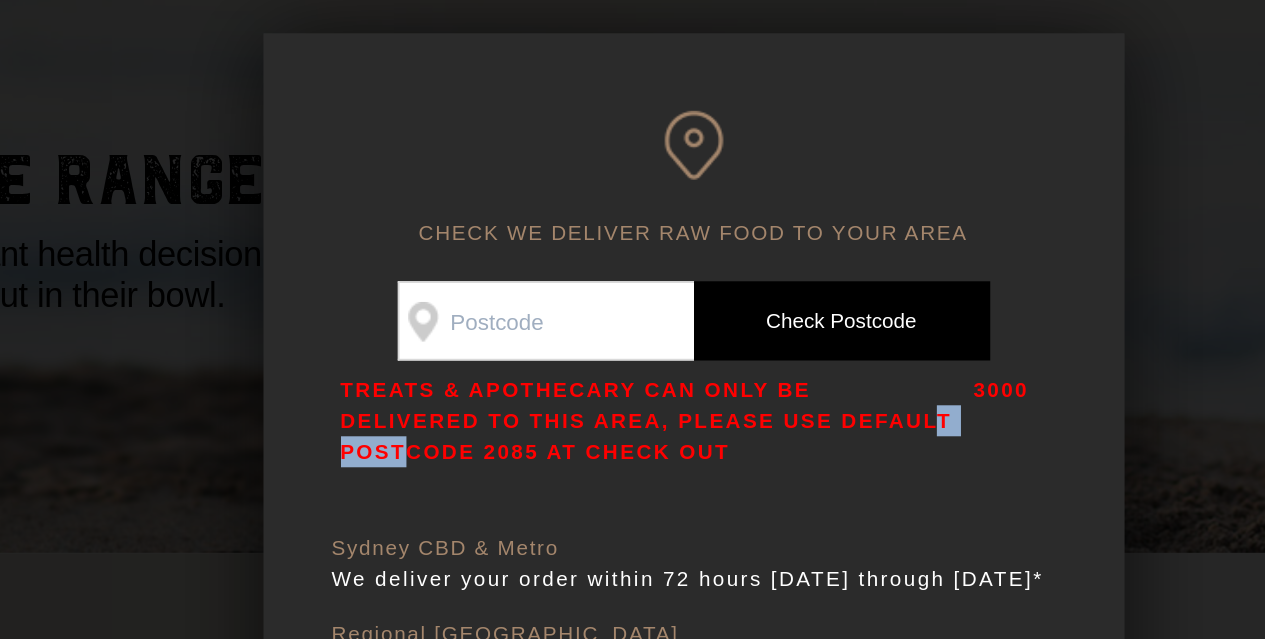 click on "TREATS & APOTHECARY CAN ONLY BE DELIVERED TO THIS AREA, PLEASE USE DEFAULT POSTCODE 2085 AT CHECK OUT" at bounding box center (607, 425) 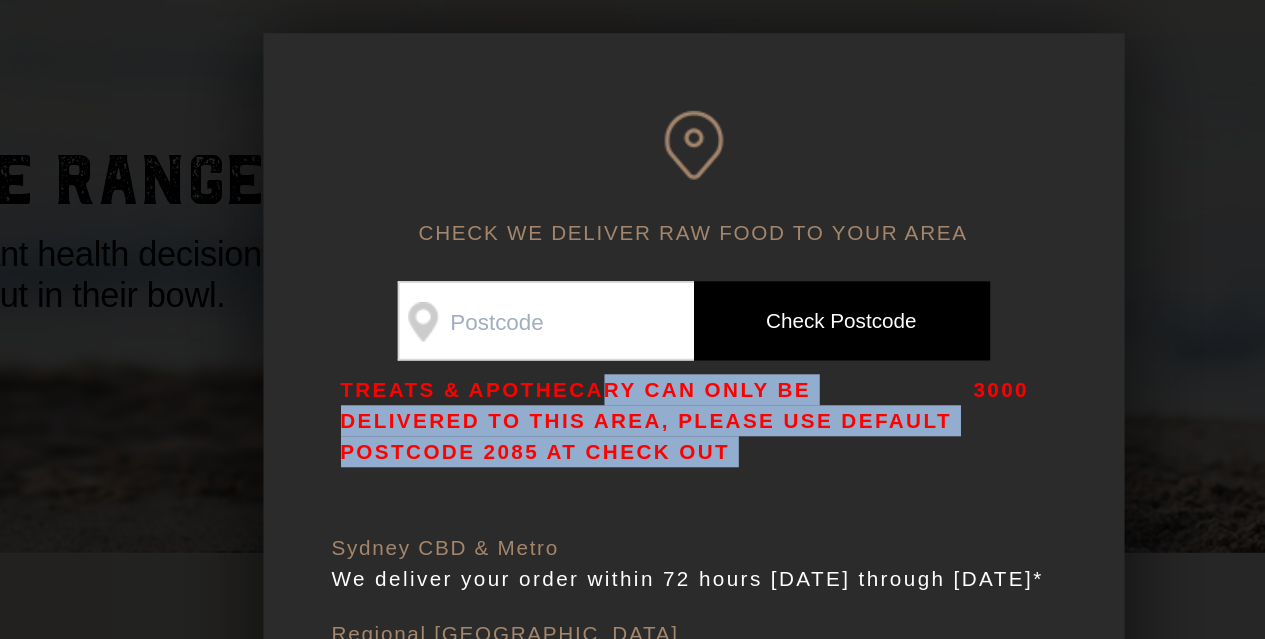 click on "TREATS & APOTHECARY CAN ONLY BE DELIVERED TO THIS AREA, PLEASE USE DEFAULT POSTCODE 2085 AT CHECK OUT" at bounding box center [607, 425] 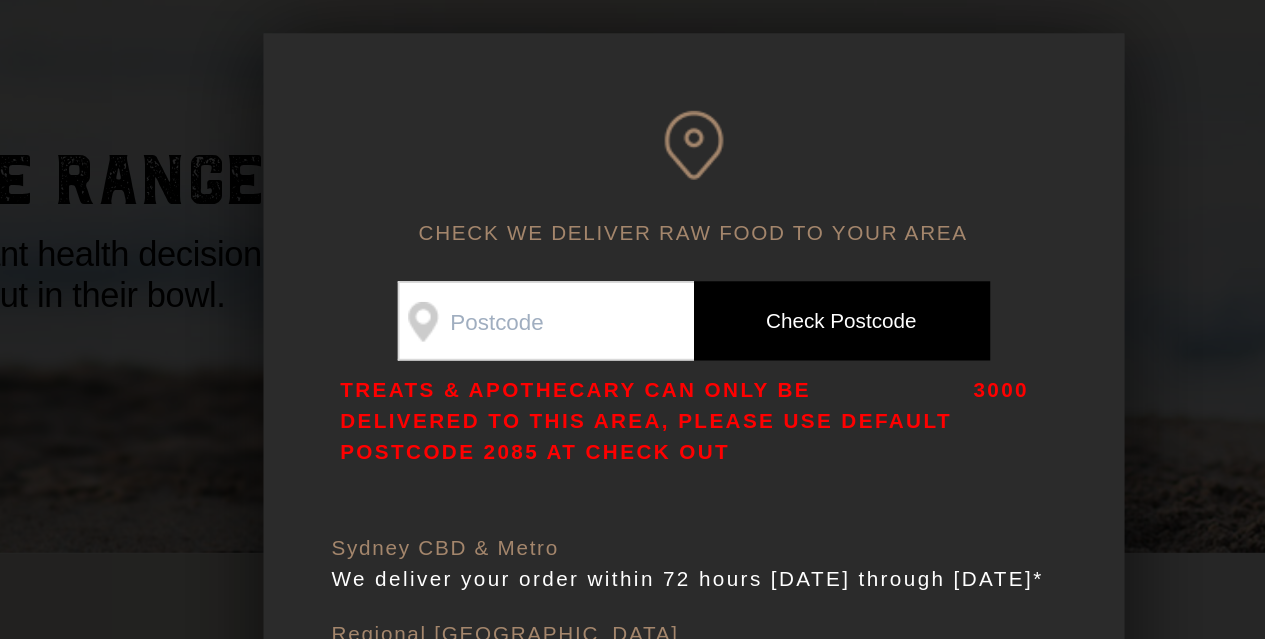 drag, startPoint x: 580, startPoint y: 447, endPoint x: 572, endPoint y: 432, distance: 17 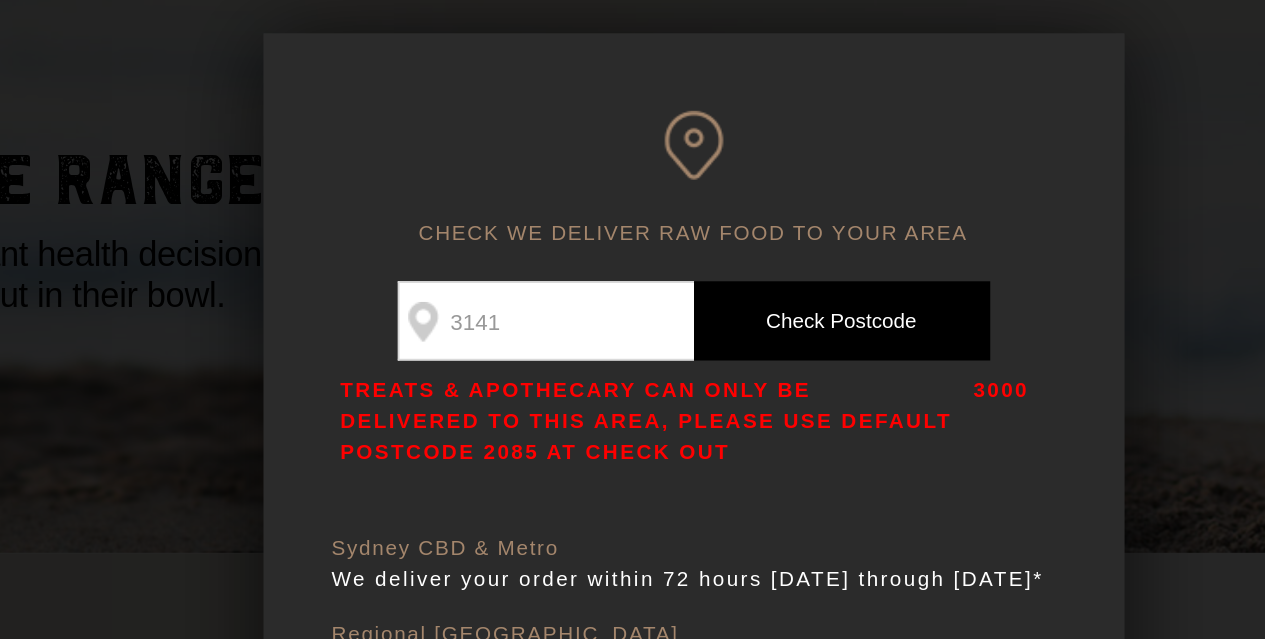 type on "3141" 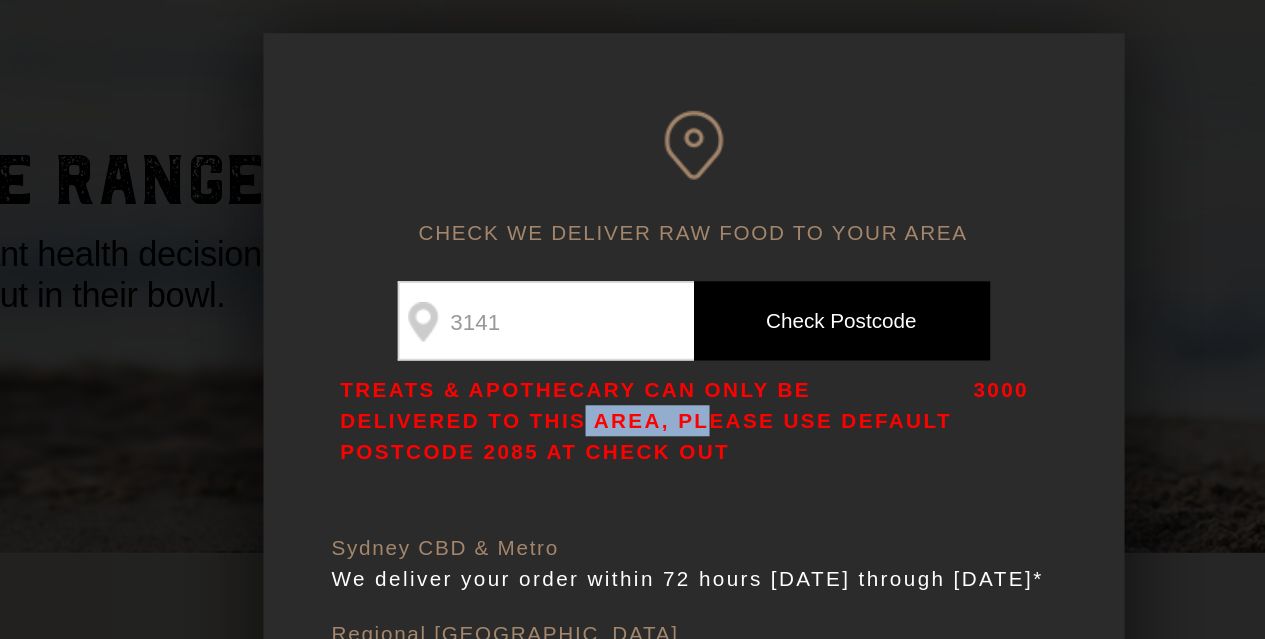 drag, startPoint x: 764, startPoint y: 409, endPoint x: 753, endPoint y: 410, distance: 11.045361 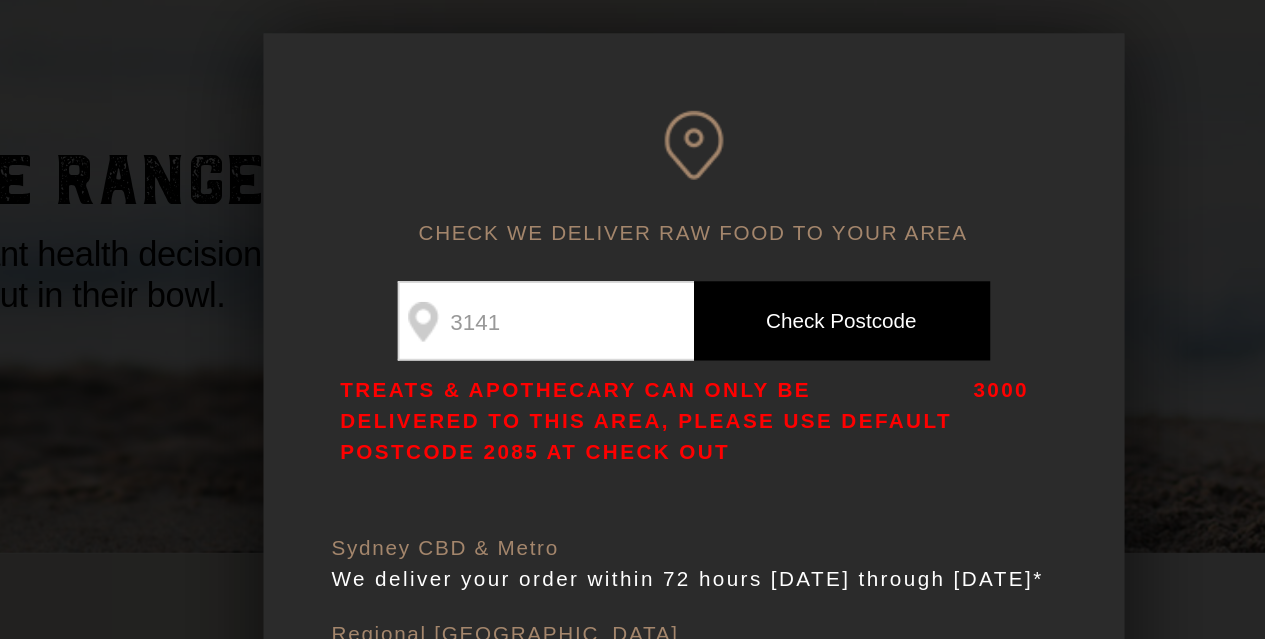 click on "TREATS & APOTHECARY CAN ONLY BE DELIVERED TO THIS AREA, PLEASE USE DEFAULT POSTCODE 2085 AT CHECK OUT" at bounding box center [607, 425] 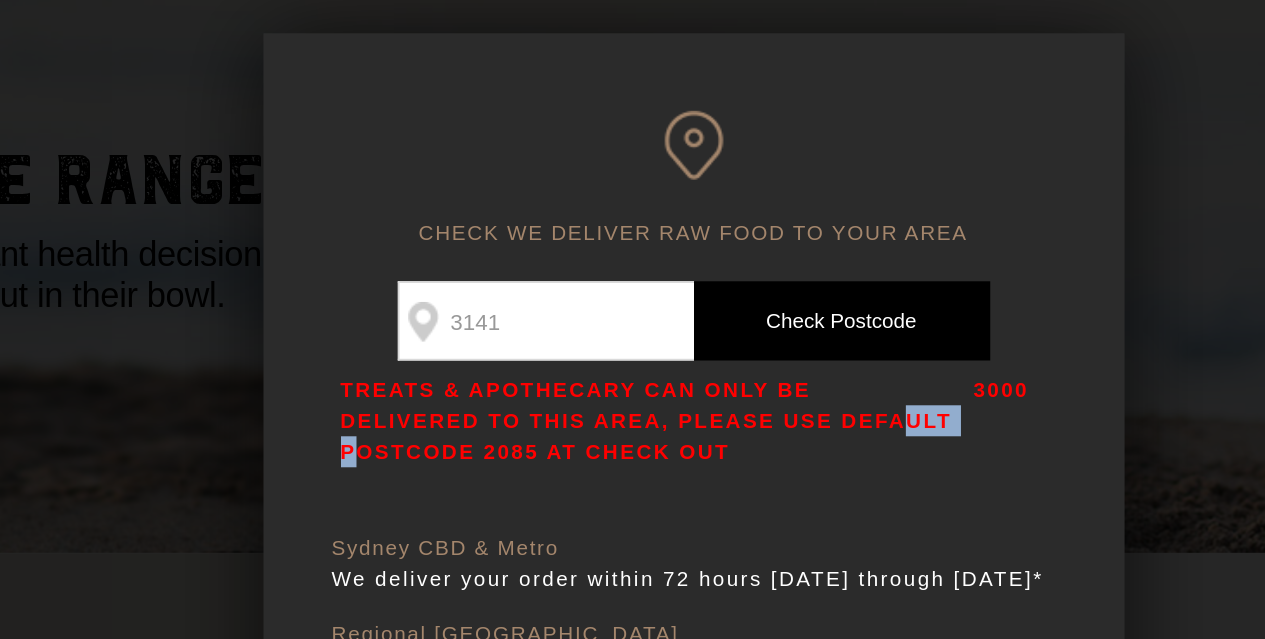 drag, startPoint x: 520, startPoint y: 426, endPoint x: 555, endPoint y: 423, distance: 35.128338 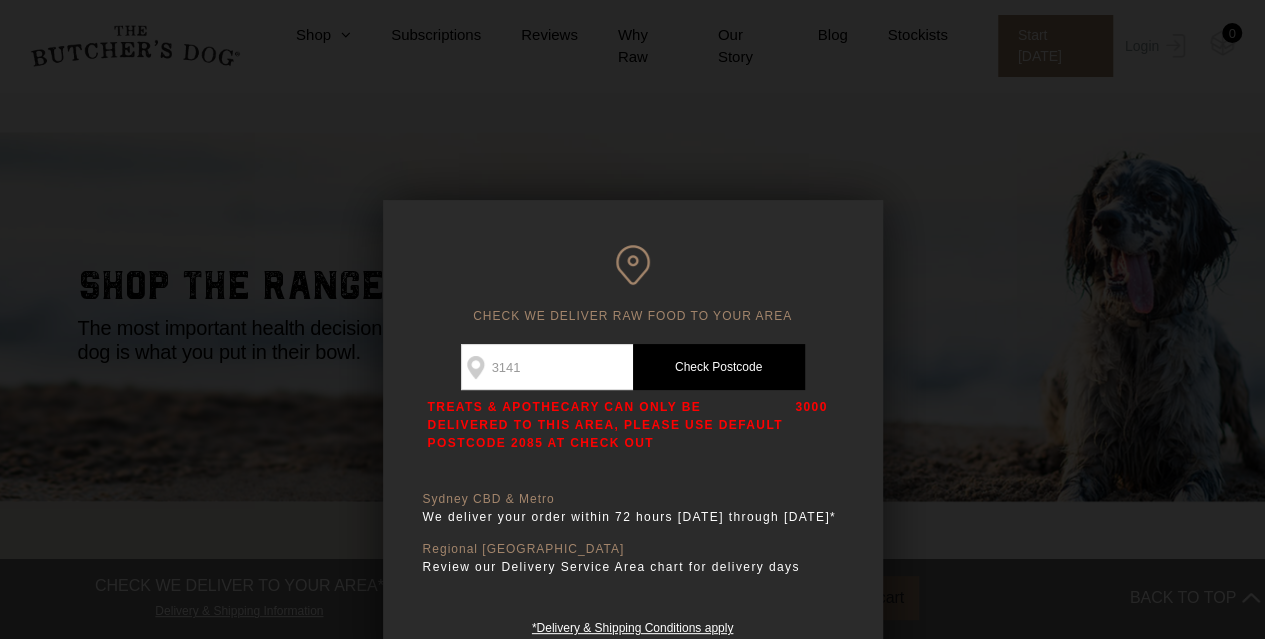 scroll, scrollTop: 146, scrollLeft: 0, axis: vertical 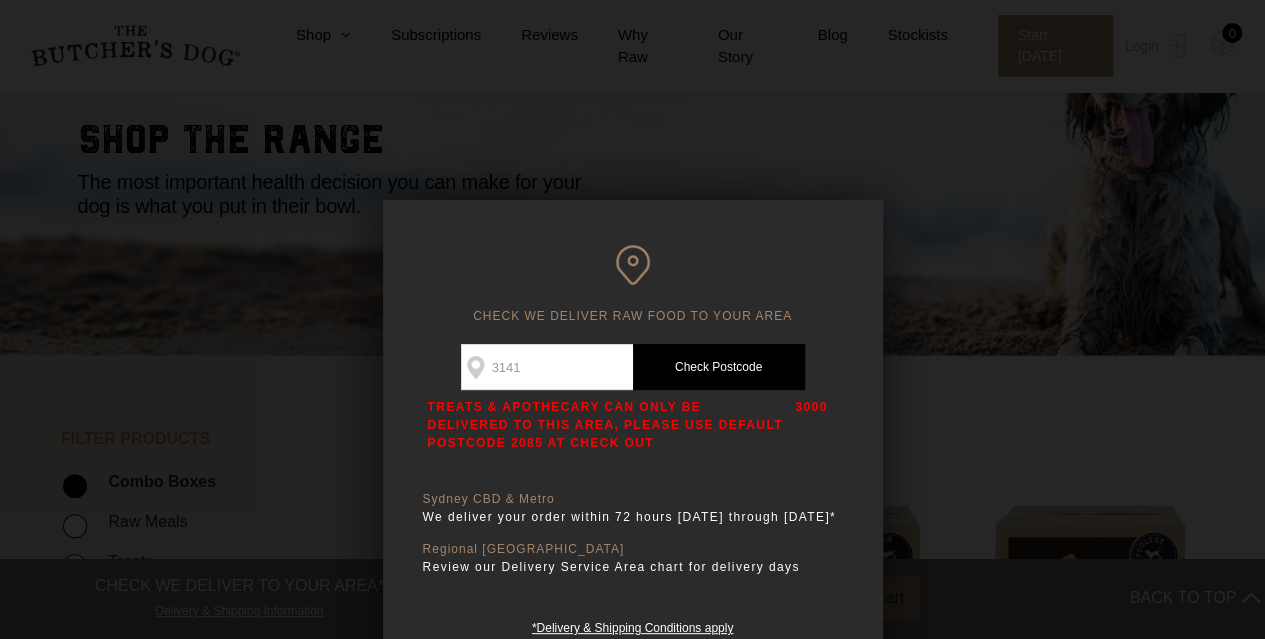 click at bounding box center (632, 319) 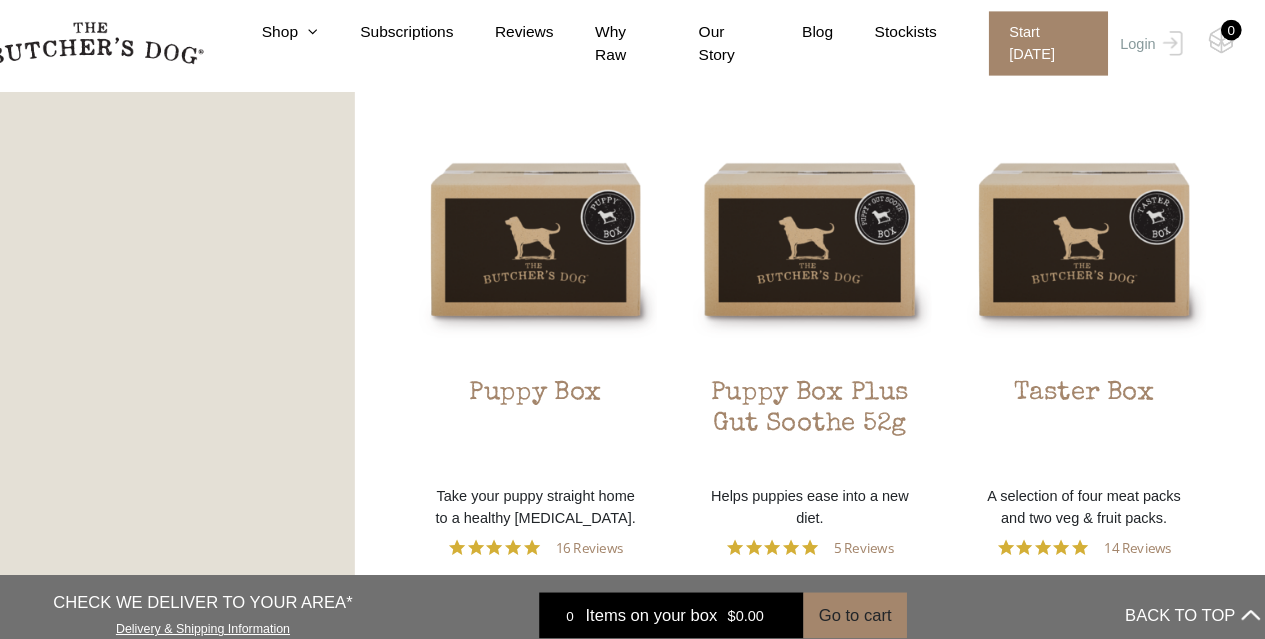 scroll, scrollTop: 1135, scrollLeft: 0, axis: vertical 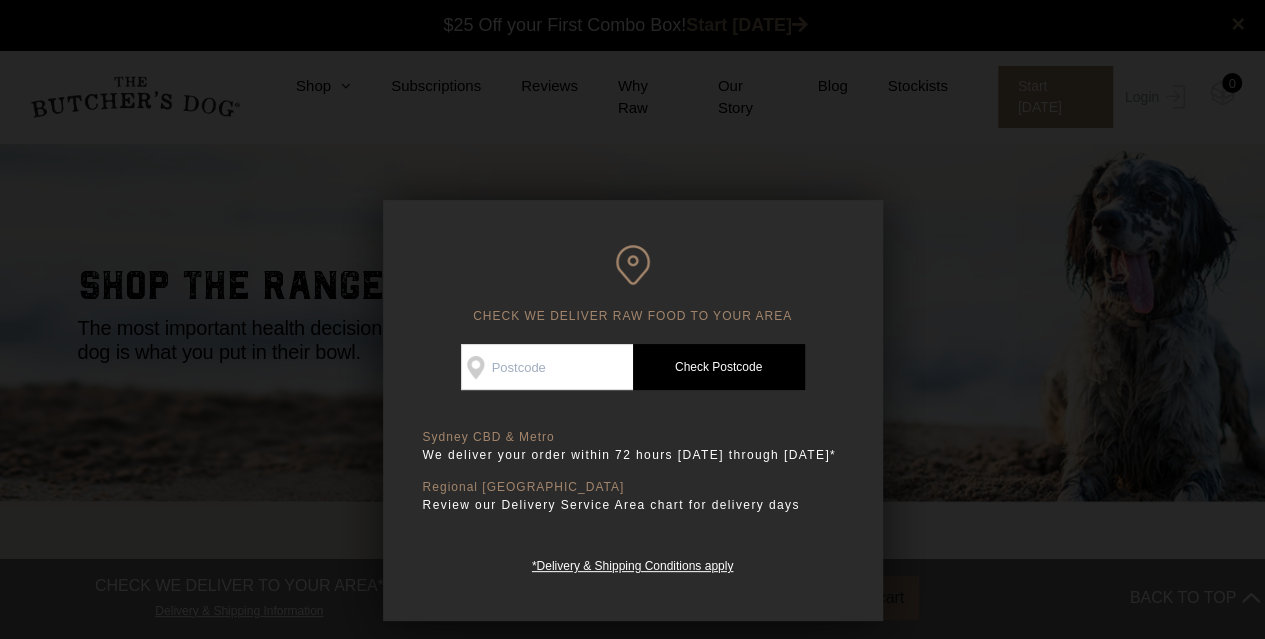 click at bounding box center (632, 319) 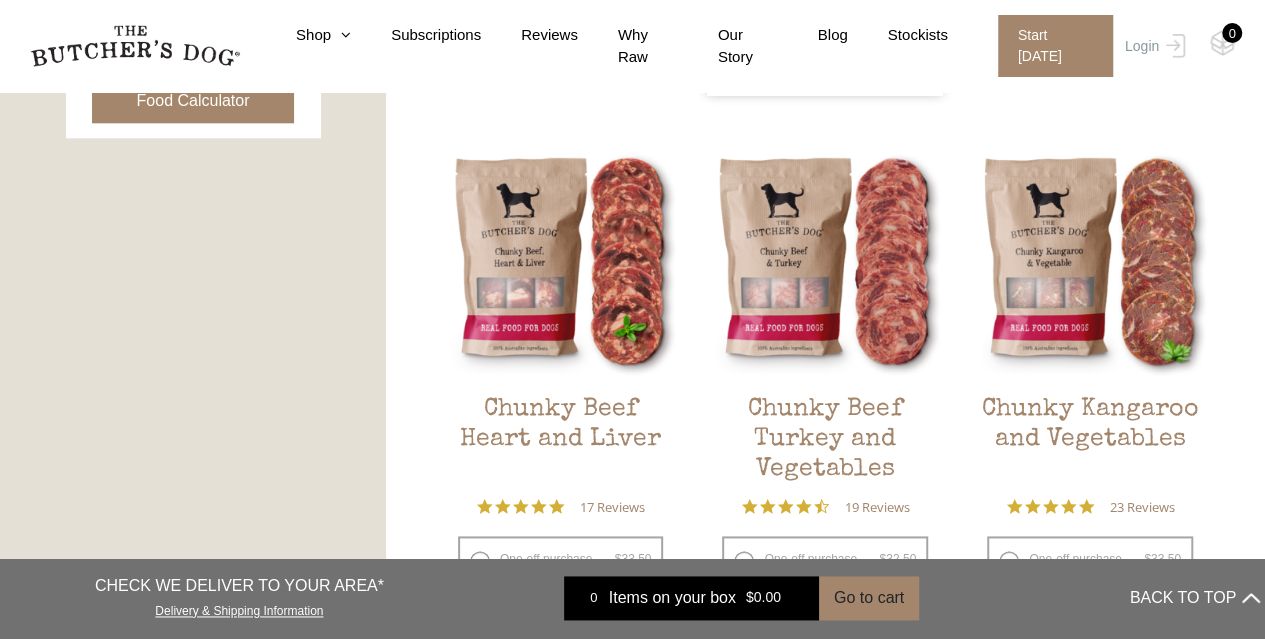 scroll, scrollTop: 1082, scrollLeft: 0, axis: vertical 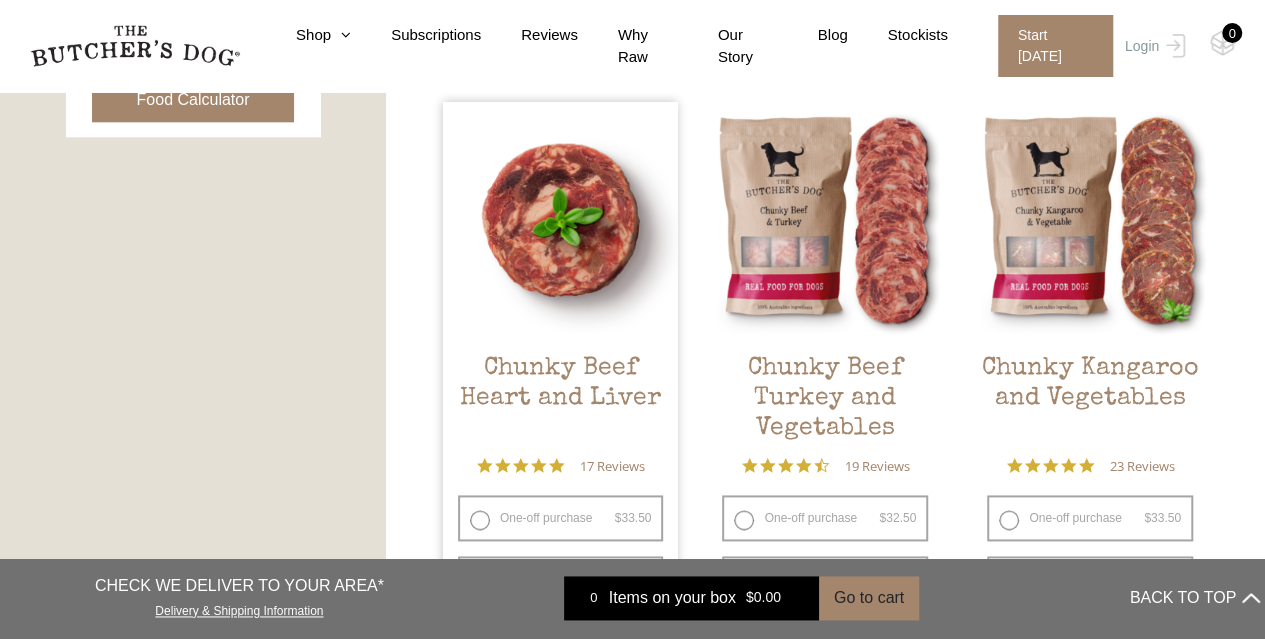 click on "Chunky Beef Heart and Liver" at bounding box center [561, 401] 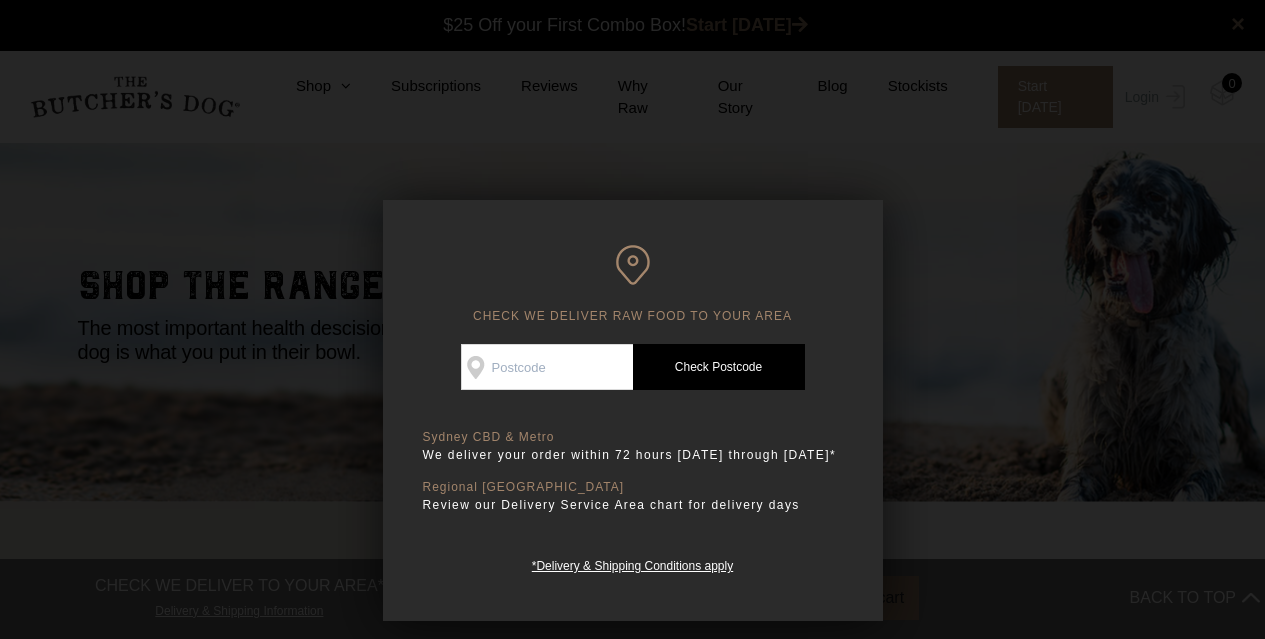 scroll, scrollTop: 0, scrollLeft: 0, axis: both 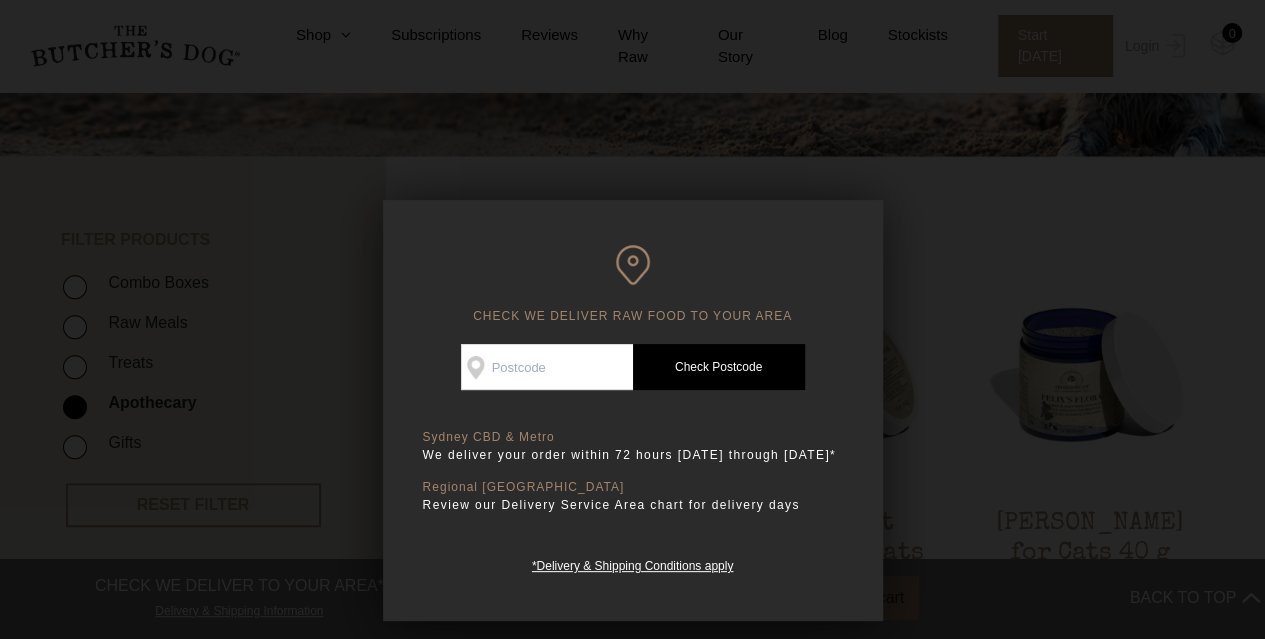 click on "Good news! We deliver to your area
Check Availability At
Check Postcode
TREATS & APOTHECARY CAN ONLY BE DELIVERED TO THIS AREA, PLEASE USE DEFAULT POSTCODE 2085 AT CHECK OUT
Pincode should not be blank.
Sydney CBD & Metro
We deliver your order within 72 hours Monday through Friday*
Regional NSW" at bounding box center (633, 460) 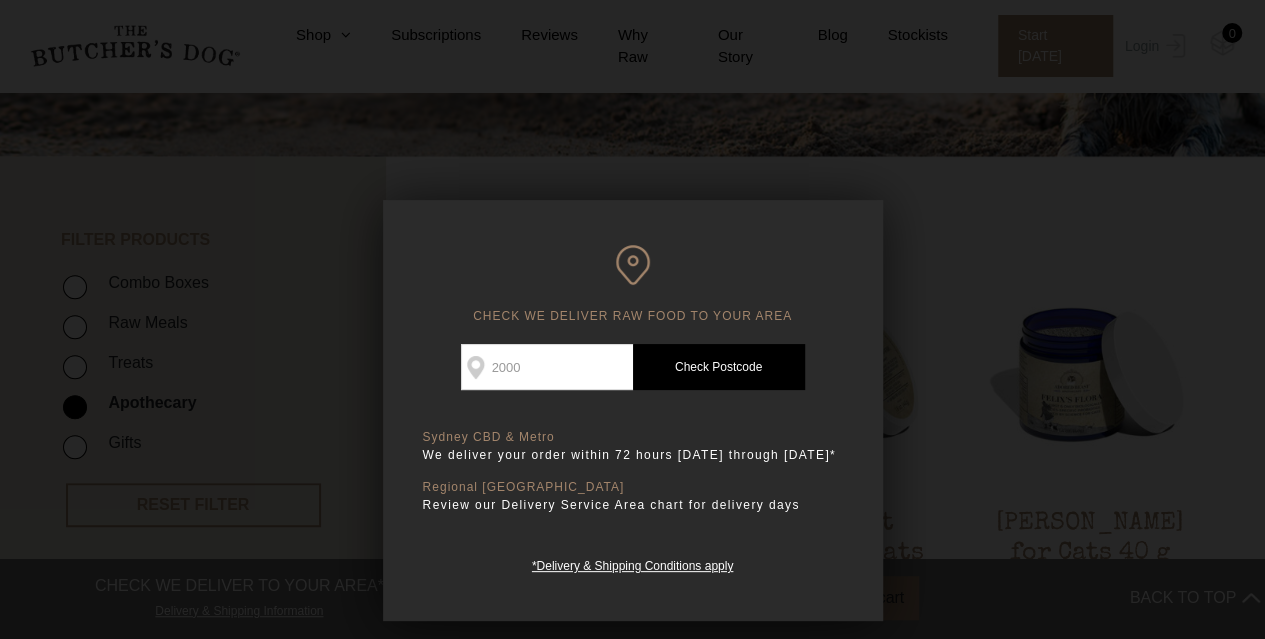 type on "2000" 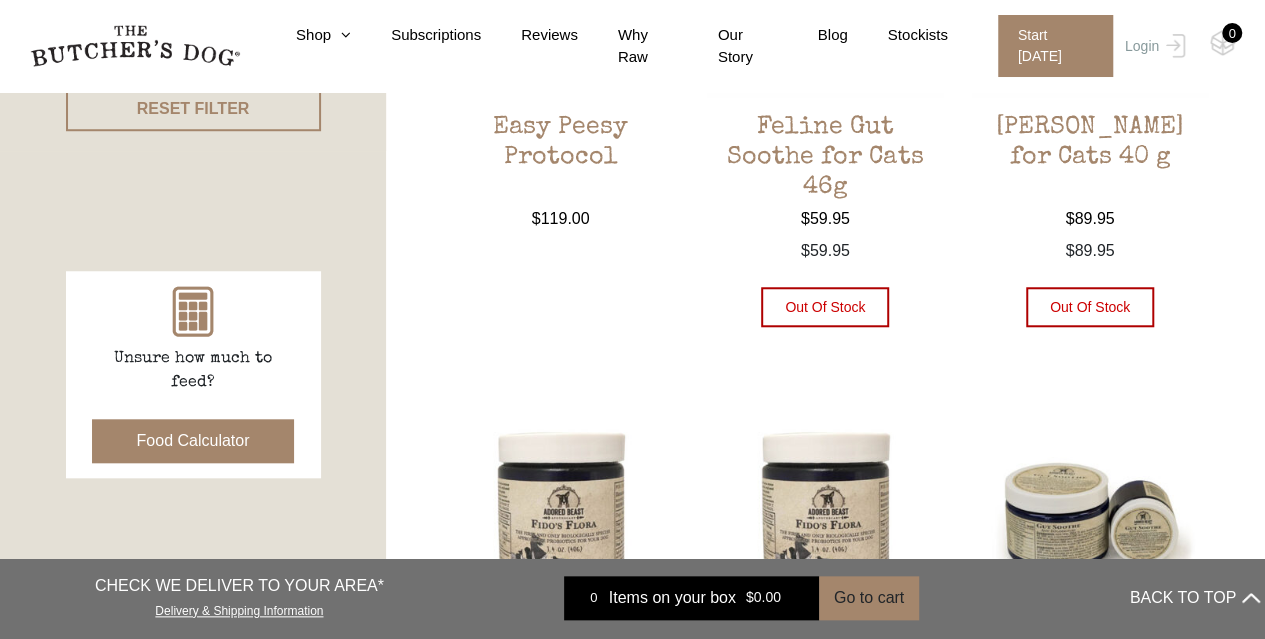 scroll, scrollTop: 0, scrollLeft: 0, axis: both 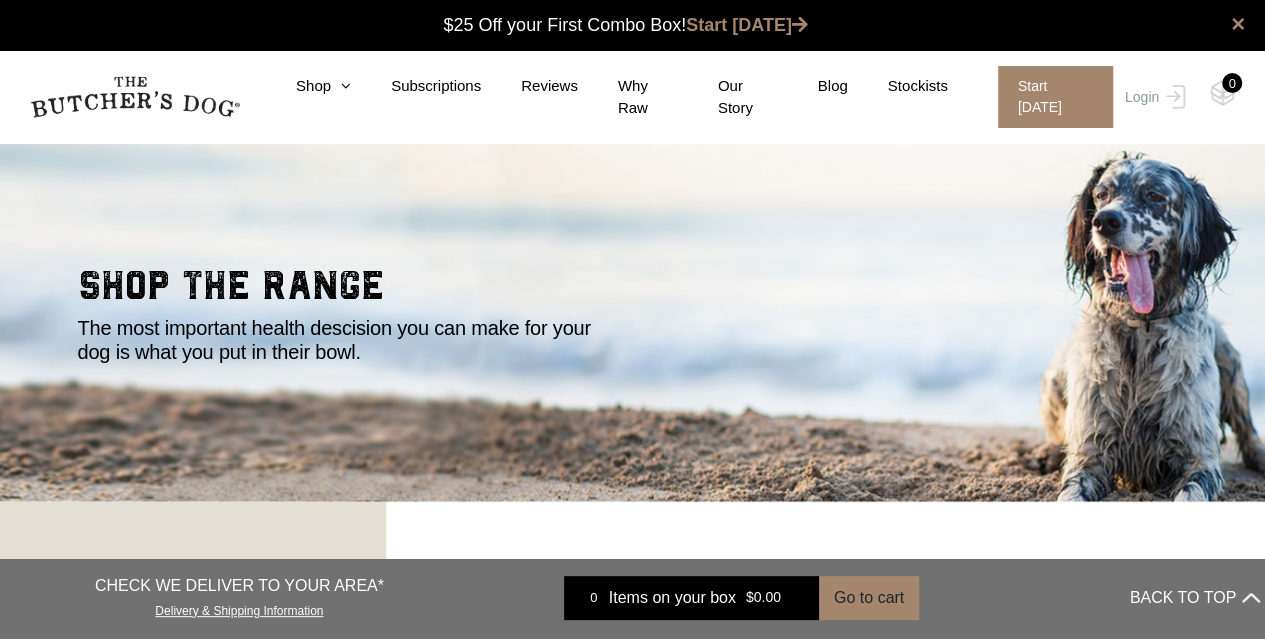 click at bounding box center (135, 97) 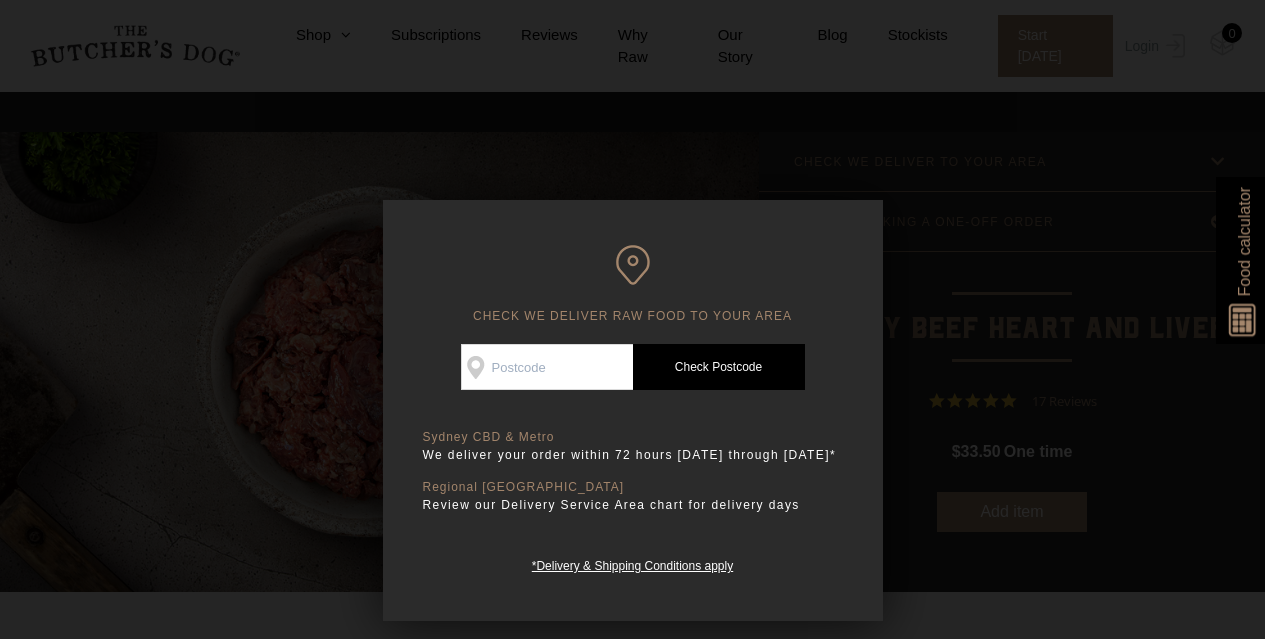 scroll, scrollTop: 54, scrollLeft: 0, axis: vertical 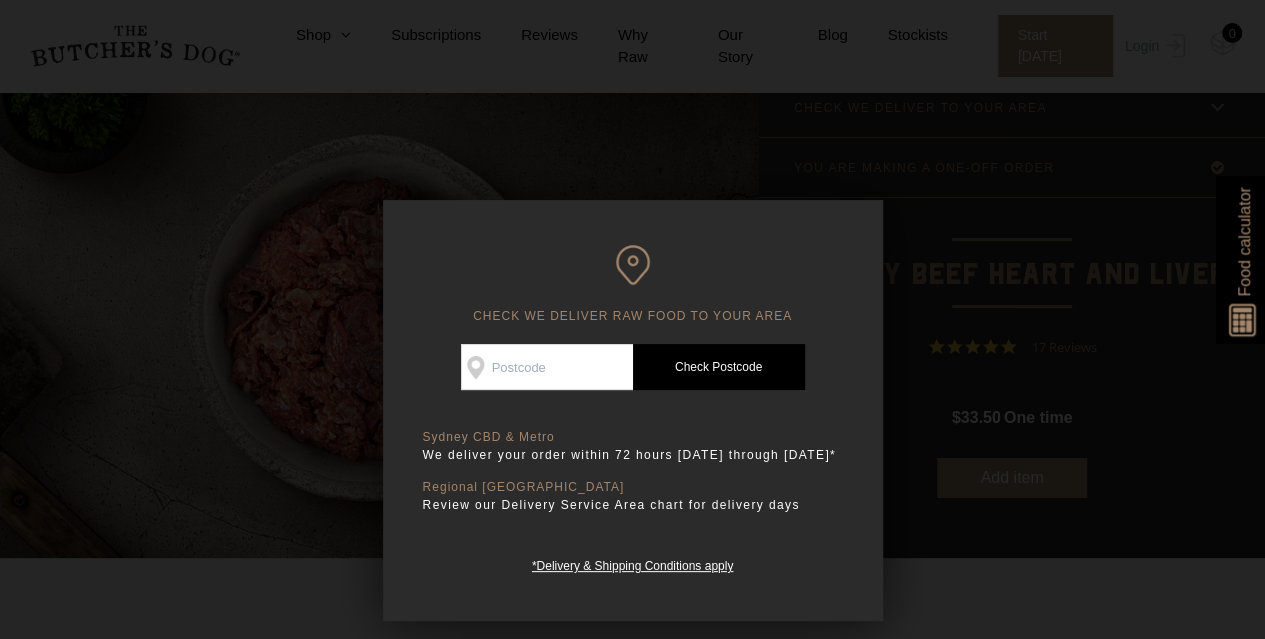 click on "Check Availability At" at bounding box center [547, 367] 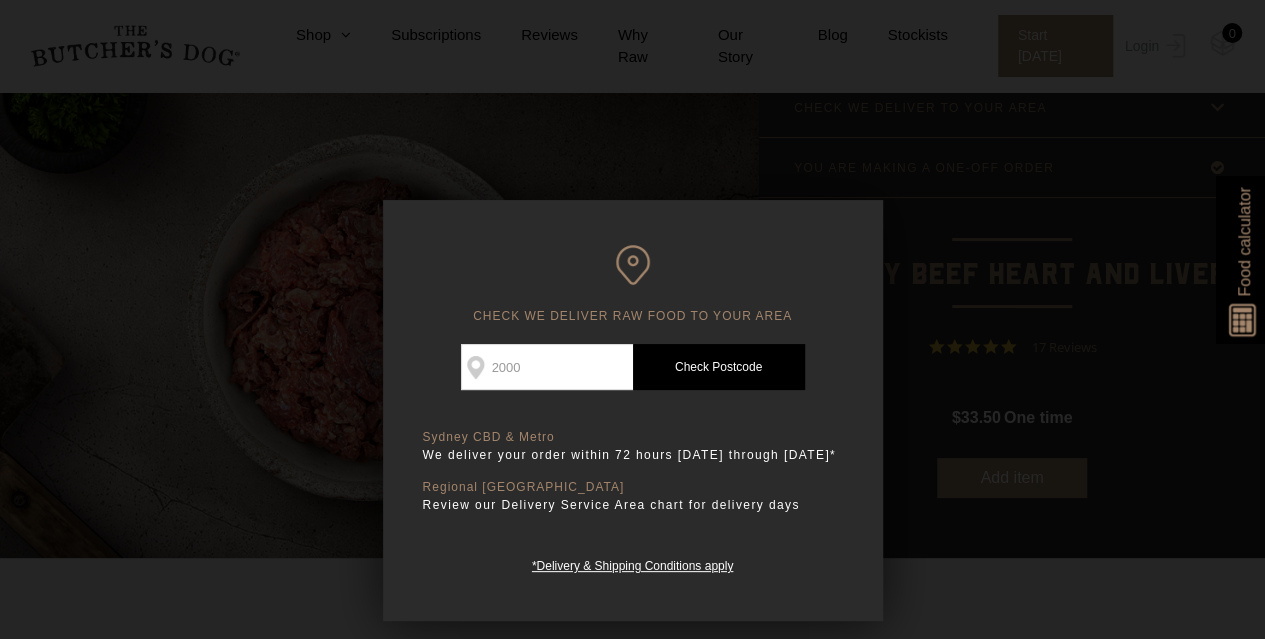 type on "2000" 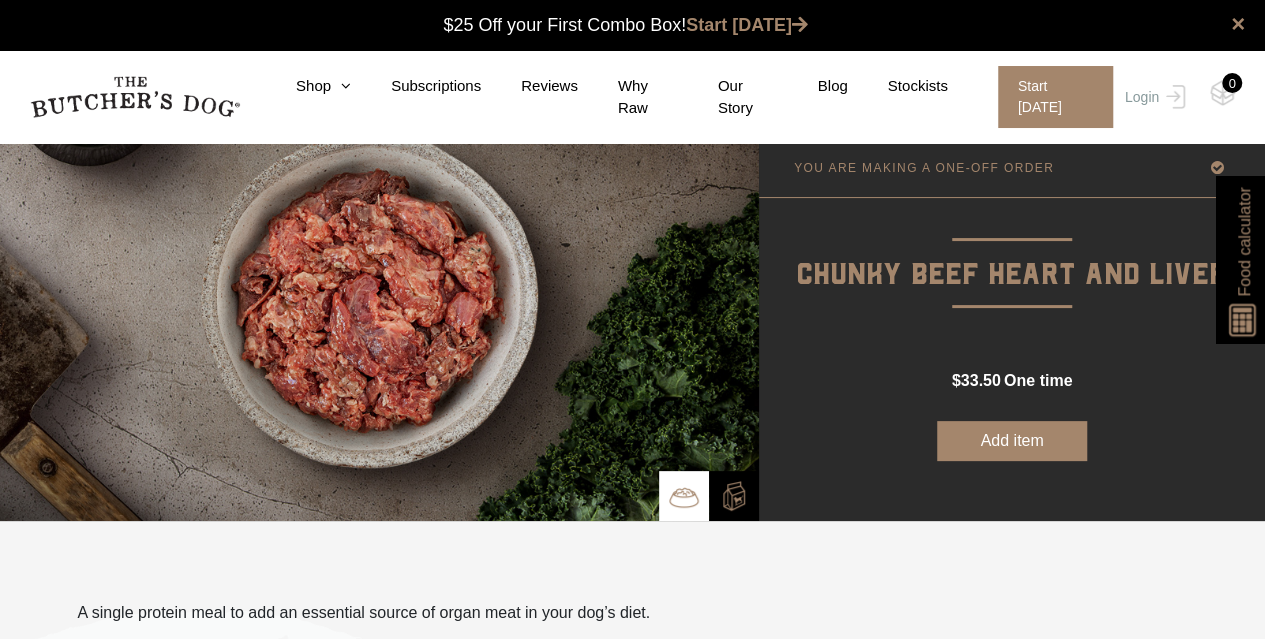 scroll, scrollTop: 0, scrollLeft: 0, axis: both 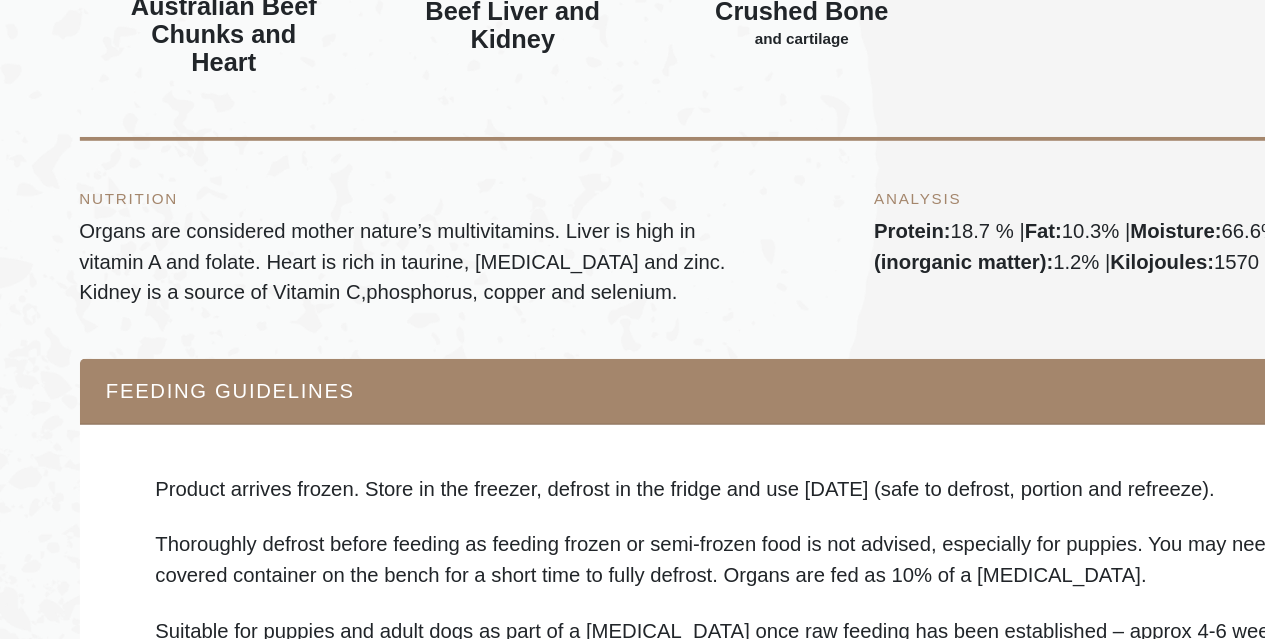 click on "Organs are considered mother nature’s multivitamins. Liver is high in vitamin A and folate. Heart is rich in taurine, [MEDICAL_DATA] and zinc. Kidney is a source of Vitamin C,phosphorus, copper and selenium." at bounding box center (319, 342) 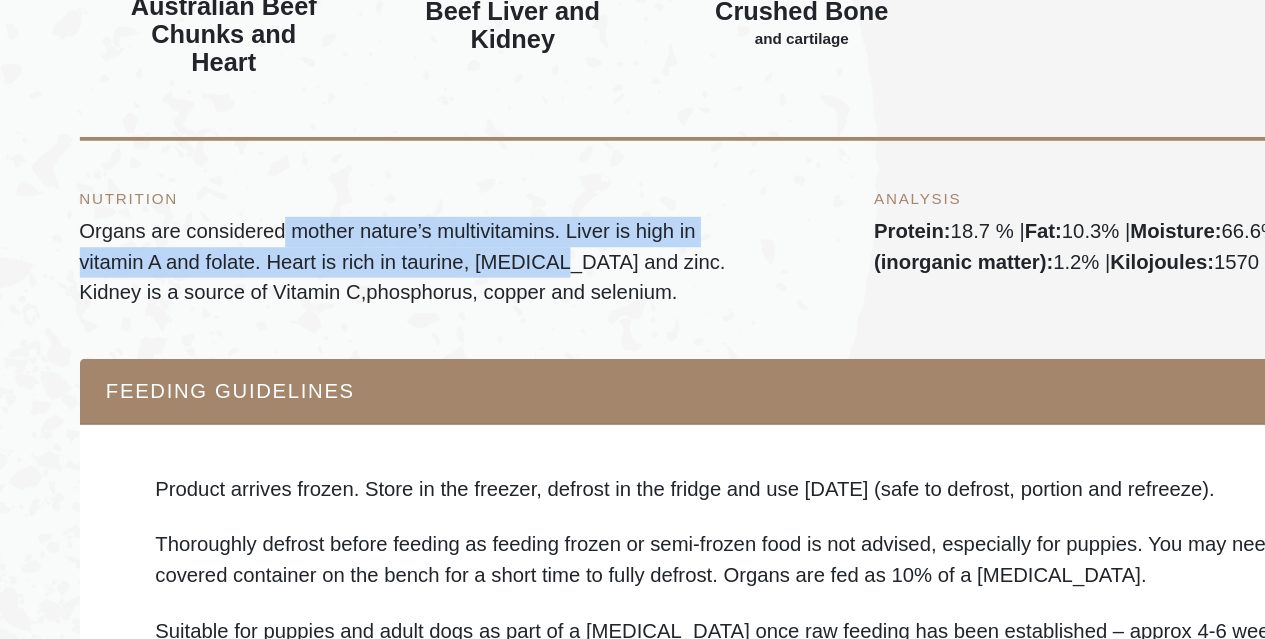drag, startPoint x: 221, startPoint y: 312, endPoint x: 390, endPoint y: 349, distance: 173.00288 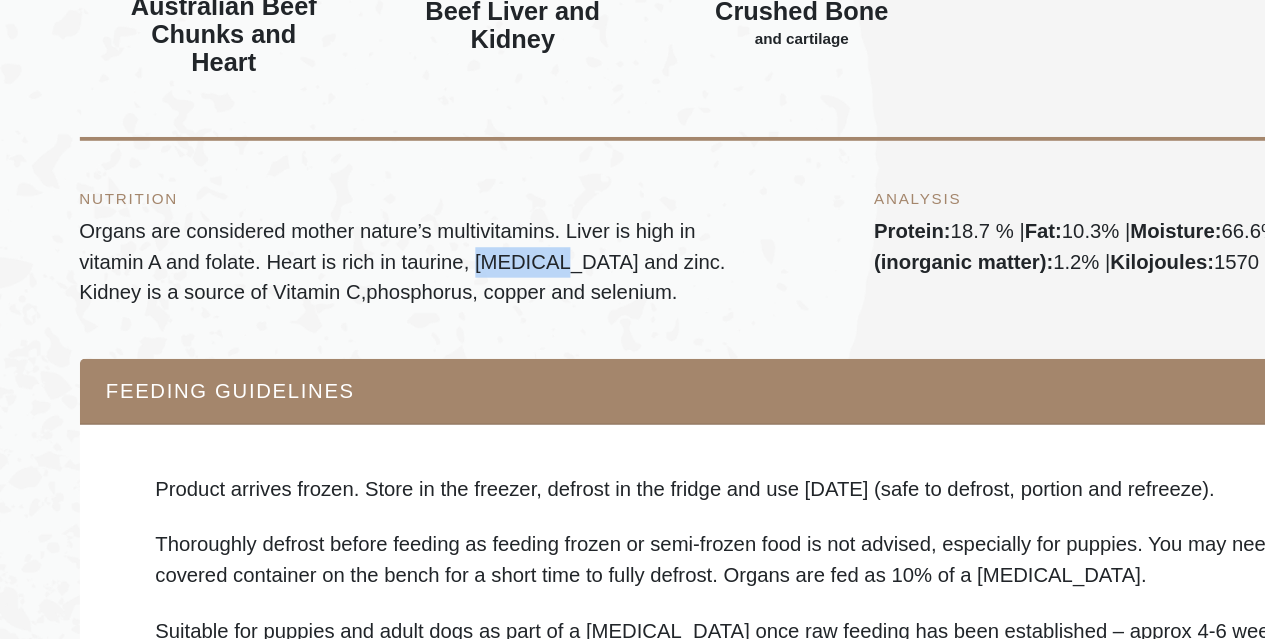 click on "Organs are considered mother nature’s multivitamins. Liver is high in vitamin A and folate. Heart is rich in taurine, [MEDICAL_DATA] and zinc. Kidney is a source of Vitamin C,phosphorus, copper and selenium." at bounding box center (319, 342) 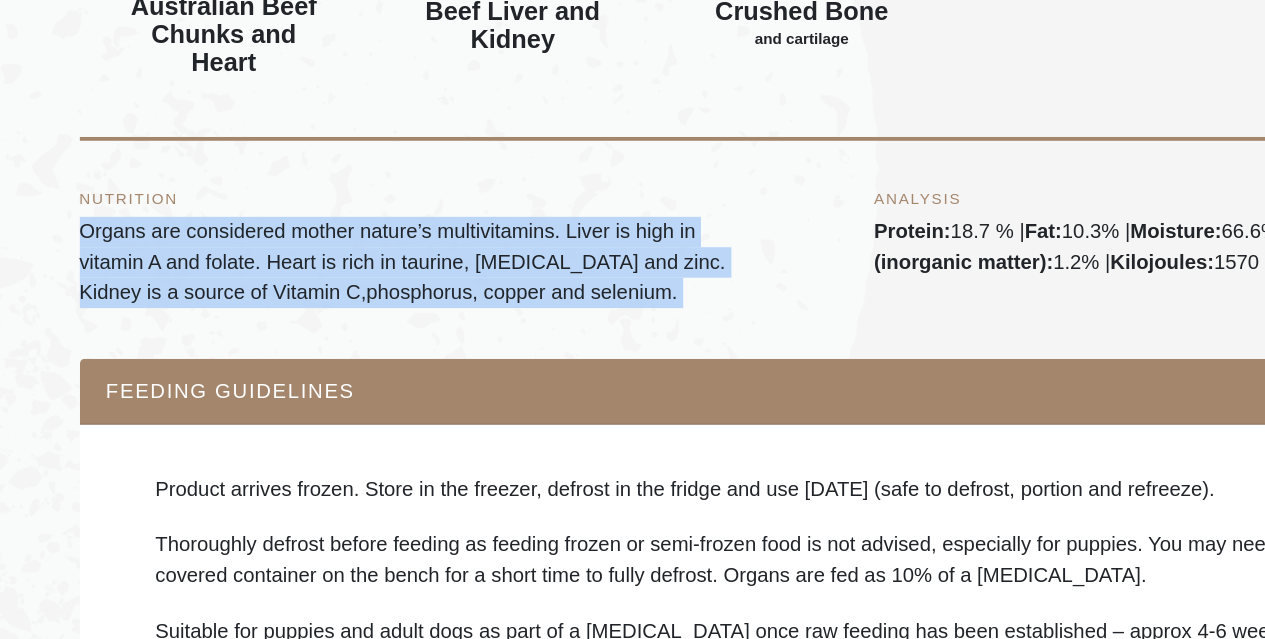 click on "Organs are considered mother nature’s multivitamins. Liver is high in vitamin A and folate. Heart is rich in taurine, [MEDICAL_DATA] and zinc. Kidney is a source of Vitamin C,phosphorus, copper and selenium." at bounding box center [319, 342] 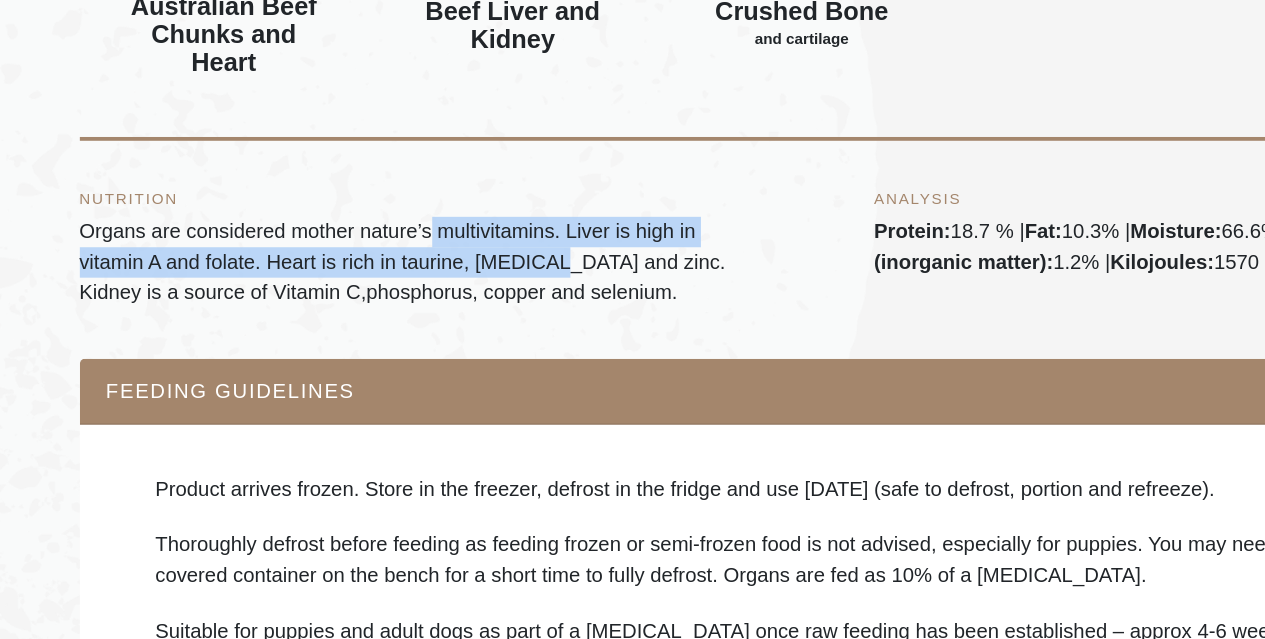drag, startPoint x: 390, startPoint y: 349, endPoint x: 339, endPoint y: 299, distance: 71.42129 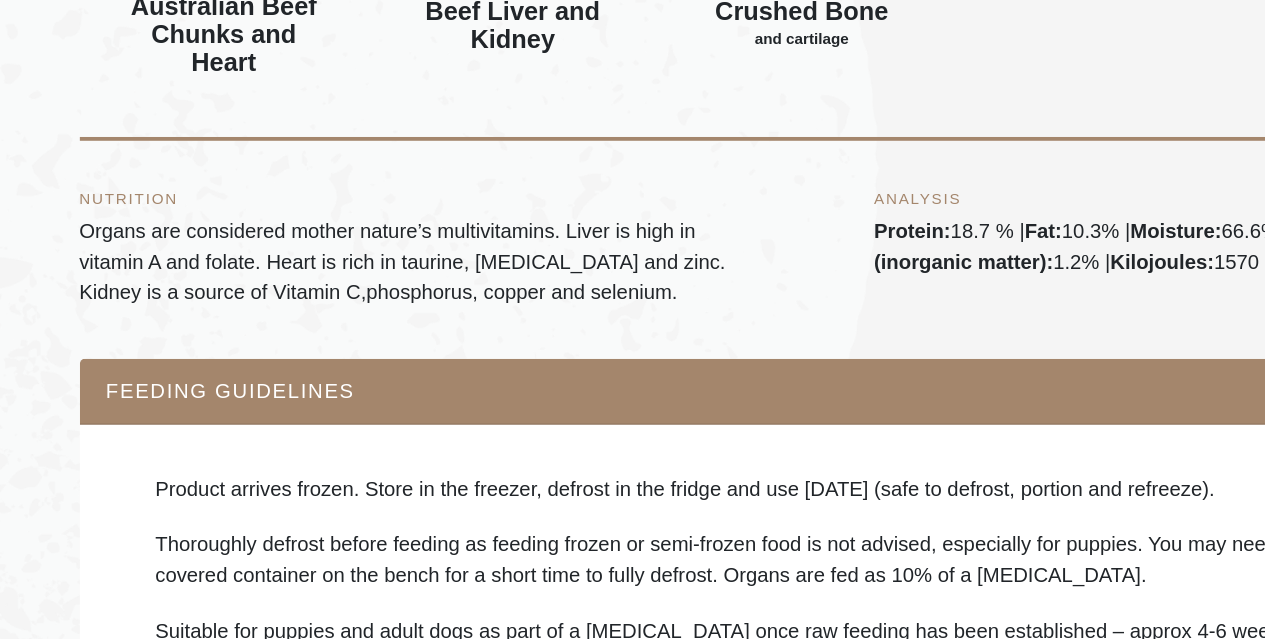 click on "Organs are considered mother nature’s multivitamins. Liver is high in vitamin A and folate. Heart is rich in taurine, thiamine and zinc. Kidney is a source of Vitamin C,phosphorus, copper and selenium." at bounding box center [319, 342] 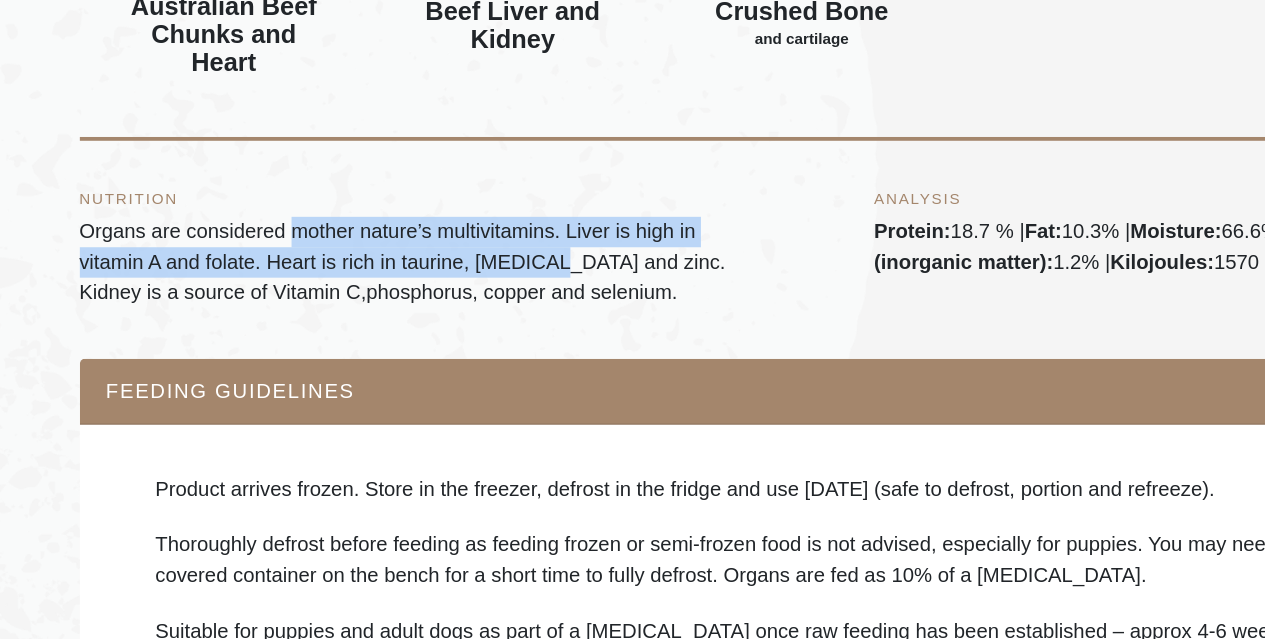 drag, startPoint x: 229, startPoint y: 308, endPoint x: 381, endPoint y: 343, distance: 155.97757 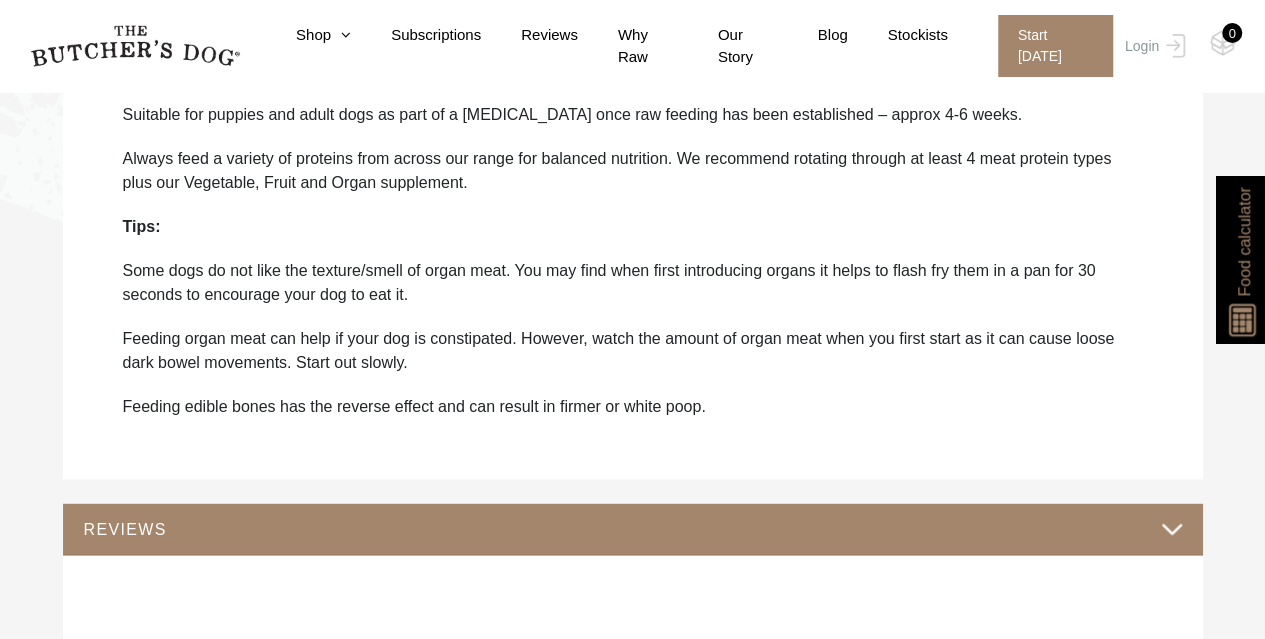 scroll, scrollTop: 1460, scrollLeft: 0, axis: vertical 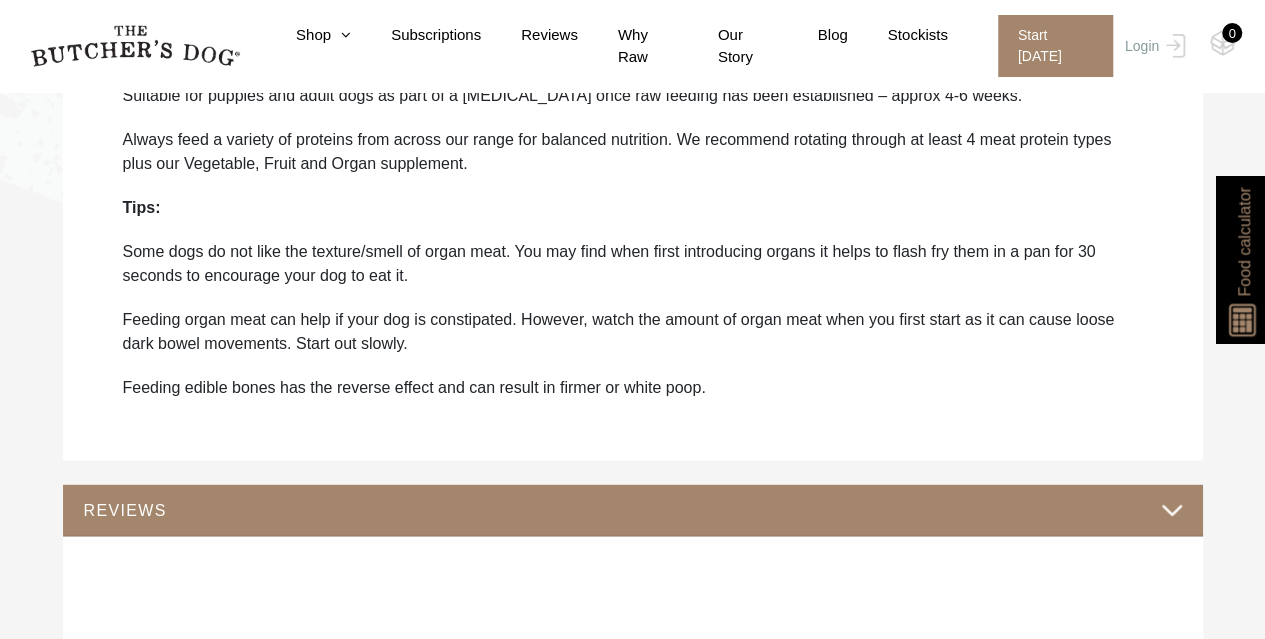 click on "Some dogs do not like the texture/smell of organ meat. You may find when first introducing organs it helps to flash fry them in a pan for 30 seconds to encourage your dog to eat it." at bounding box center [633, 264] 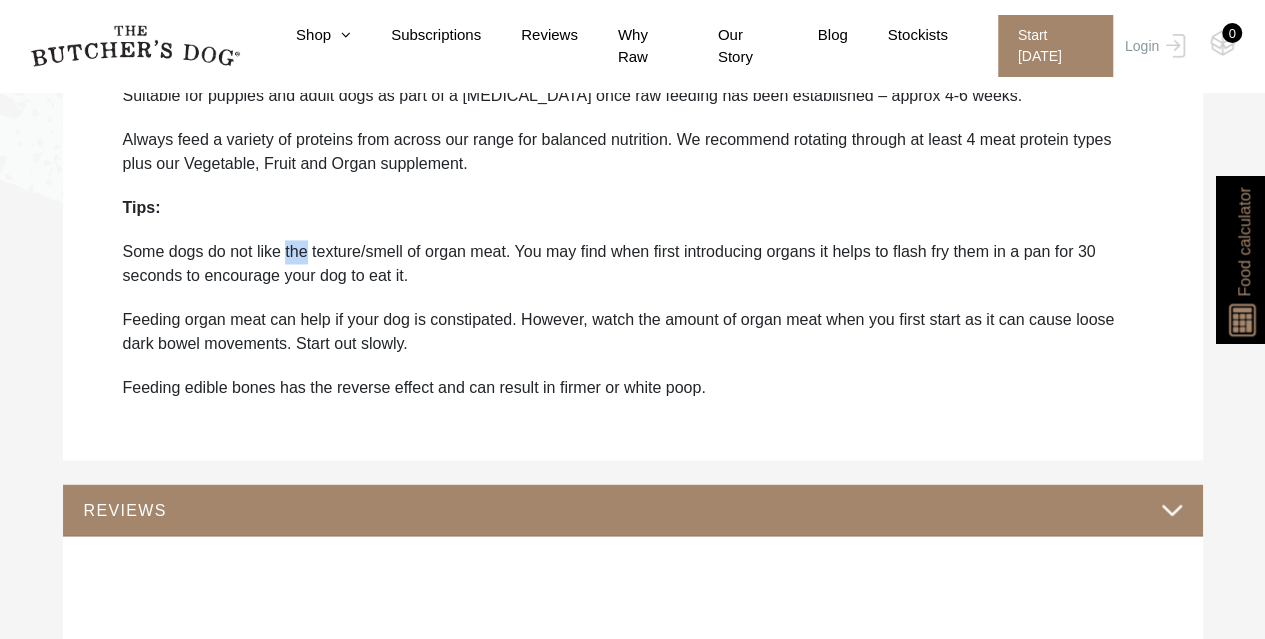 click on "Some dogs do not like the texture/smell of organ meat. You may find when first introducing organs it helps to flash fry them in a pan for 30 seconds to encourage your dog to eat it." at bounding box center (633, 264) 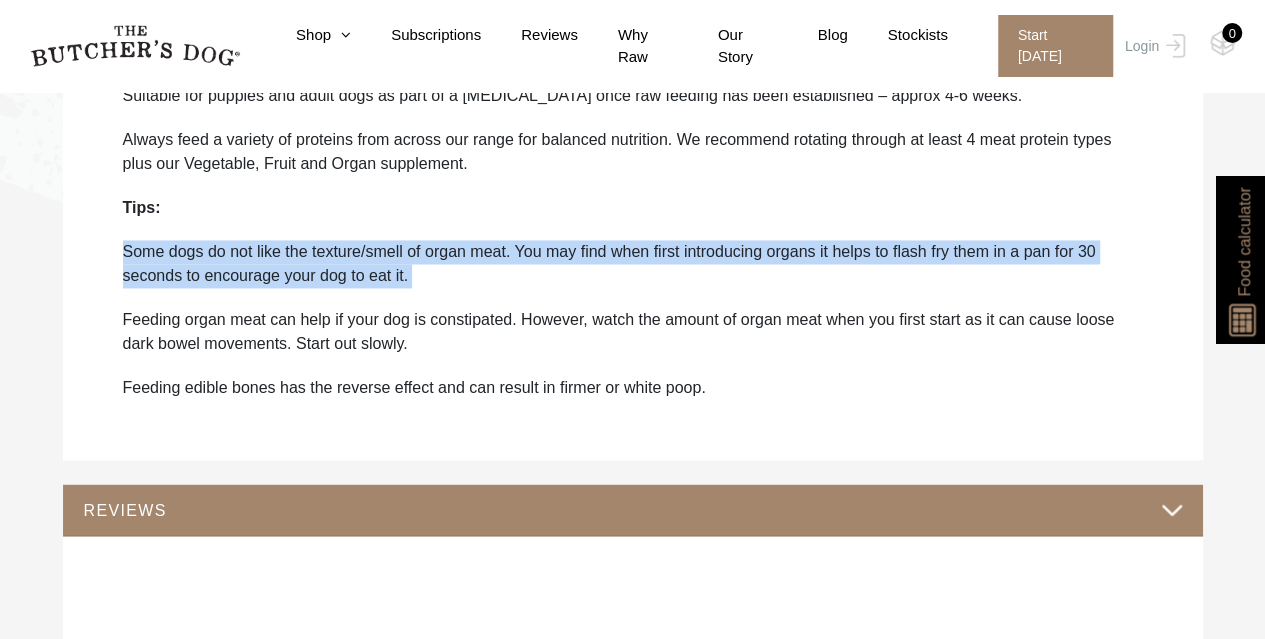 drag, startPoint x: 284, startPoint y: 253, endPoint x: 402, endPoint y: 266, distance: 118.71394 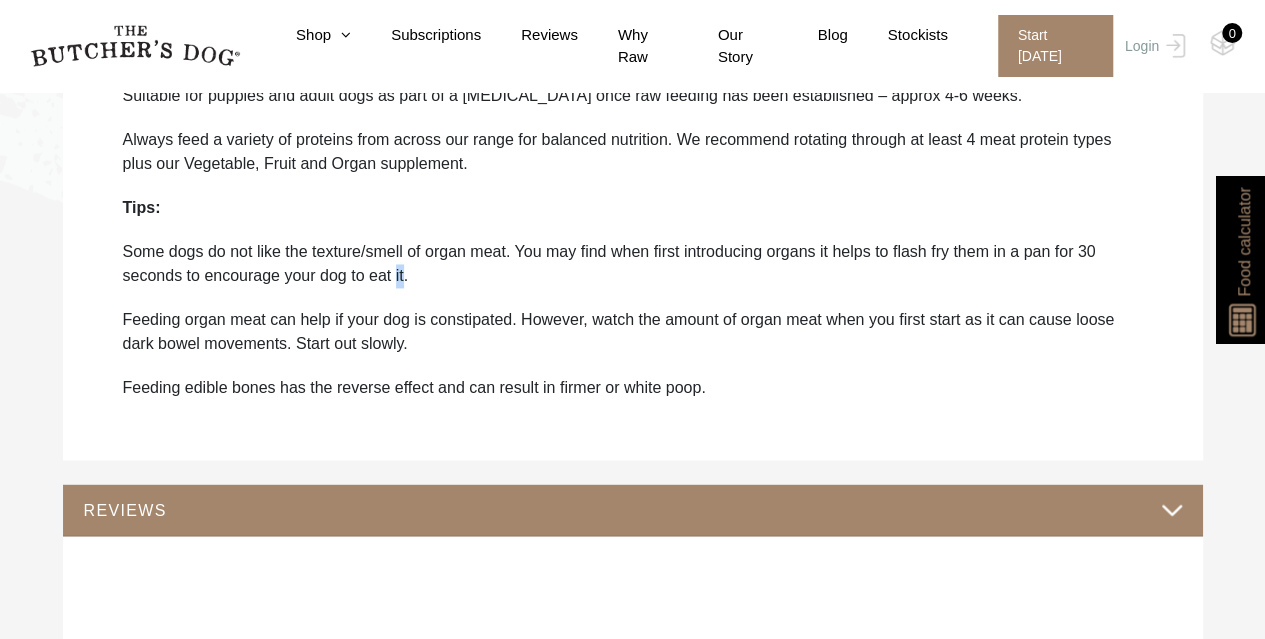 click on "Some dogs do not like the texture/smell of organ meat. You may find when first introducing organs it helps to flash fry them in a pan for 30 seconds to encourage your dog to eat it." at bounding box center [633, 264] 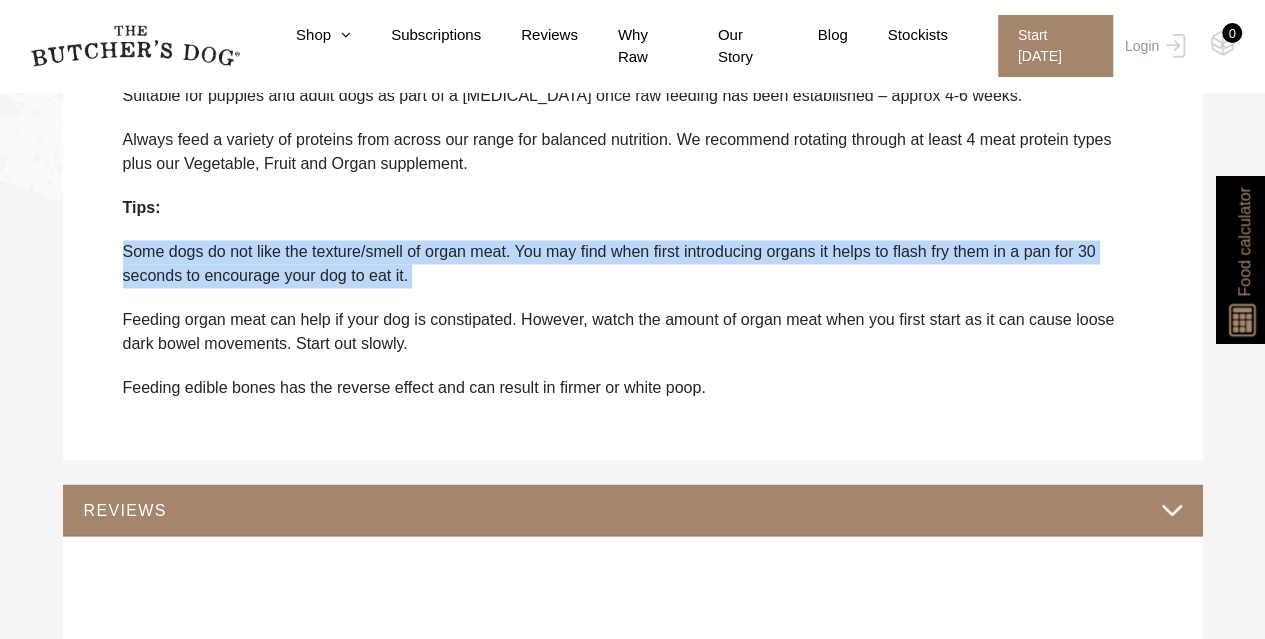 drag, startPoint x: 402, startPoint y: 266, endPoint x: 296, endPoint y: 240, distance: 109.14211 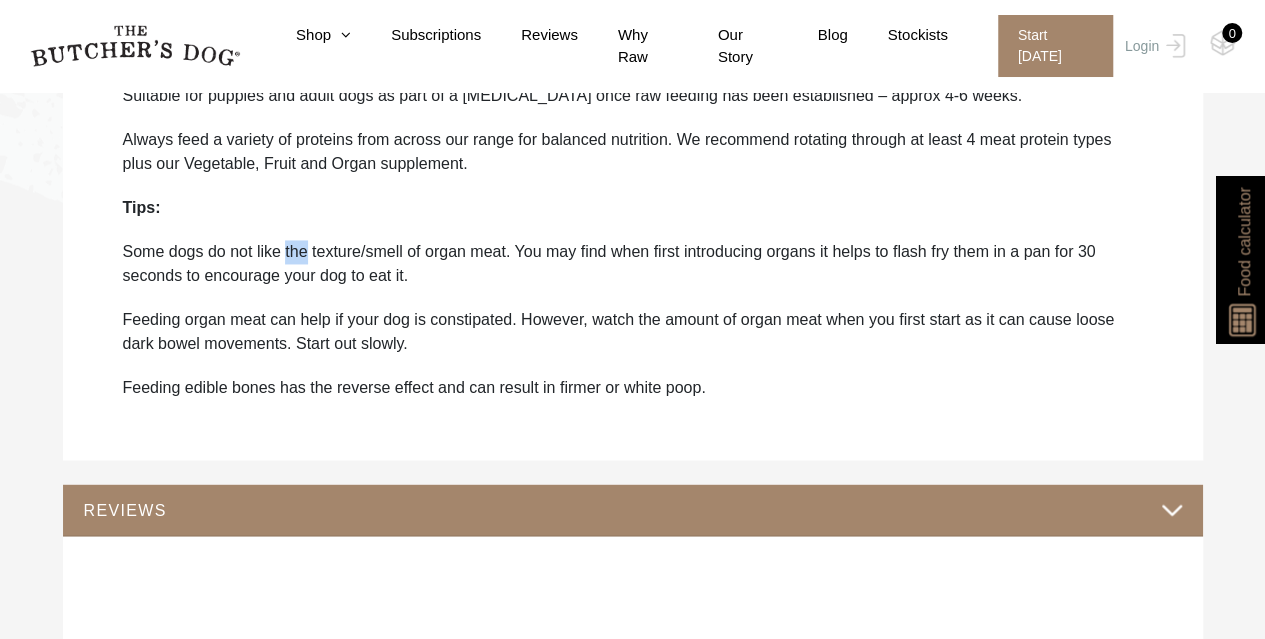 click on "Some dogs do not like the texture/smell of organ meat. You may find when first introducing organs it helps to flash fry them in a pan for 30 seconds to encourage your dog to eat it." at bounding box center (633, 264) 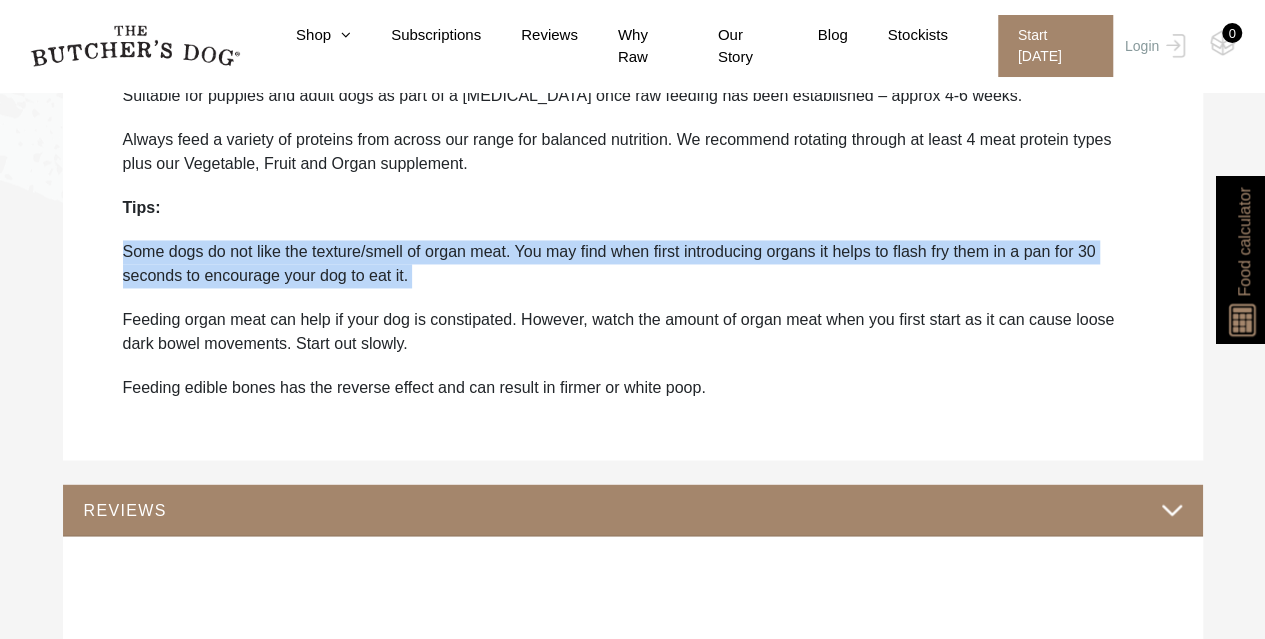 drag, startPoint x: 296, startPoint y: 240, endPoint x: 422, endPoint y: 268, distance: 129.07362 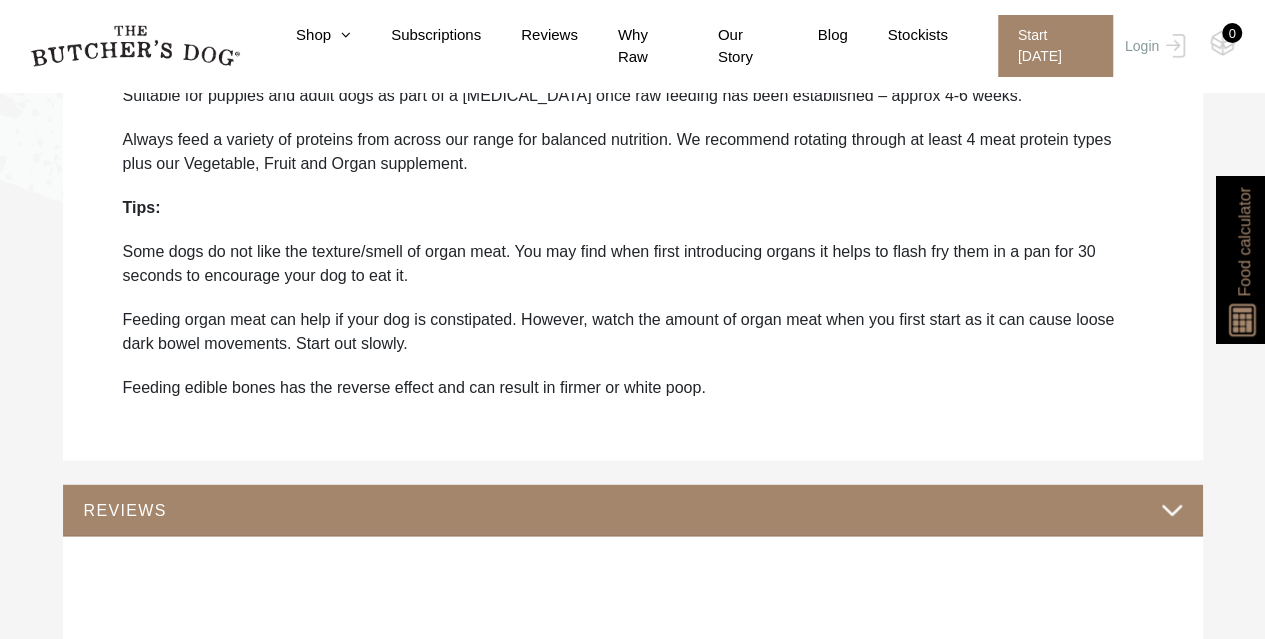 click on "Some dogs do not like the texture/smell of organ meat. You may find when first introducing organs it helps to flash fry them in a pan for 30 seconds to encourage your dog to eat it." at bounding box center [633, 264] 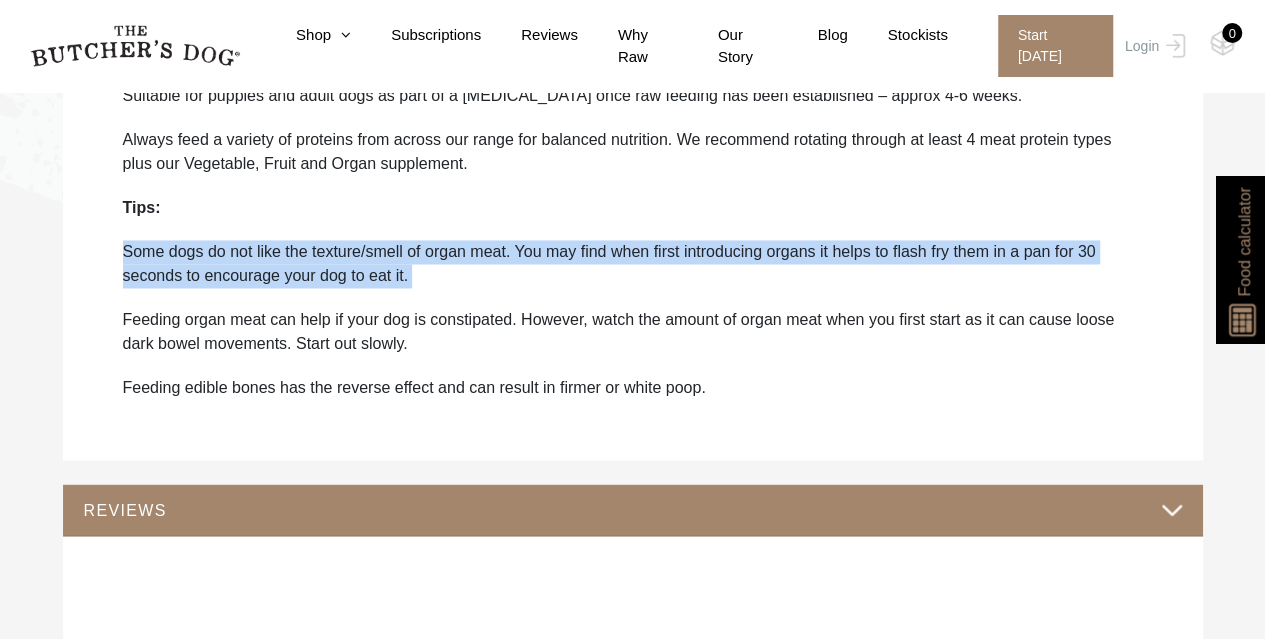 click on "Some dogs do not like the texture/smell of organ meat. You may find when first introducing organs it helps to flash fry them in a pan for 30 seconds to encourage your dog to eat it." at bounding box center [633, 264] 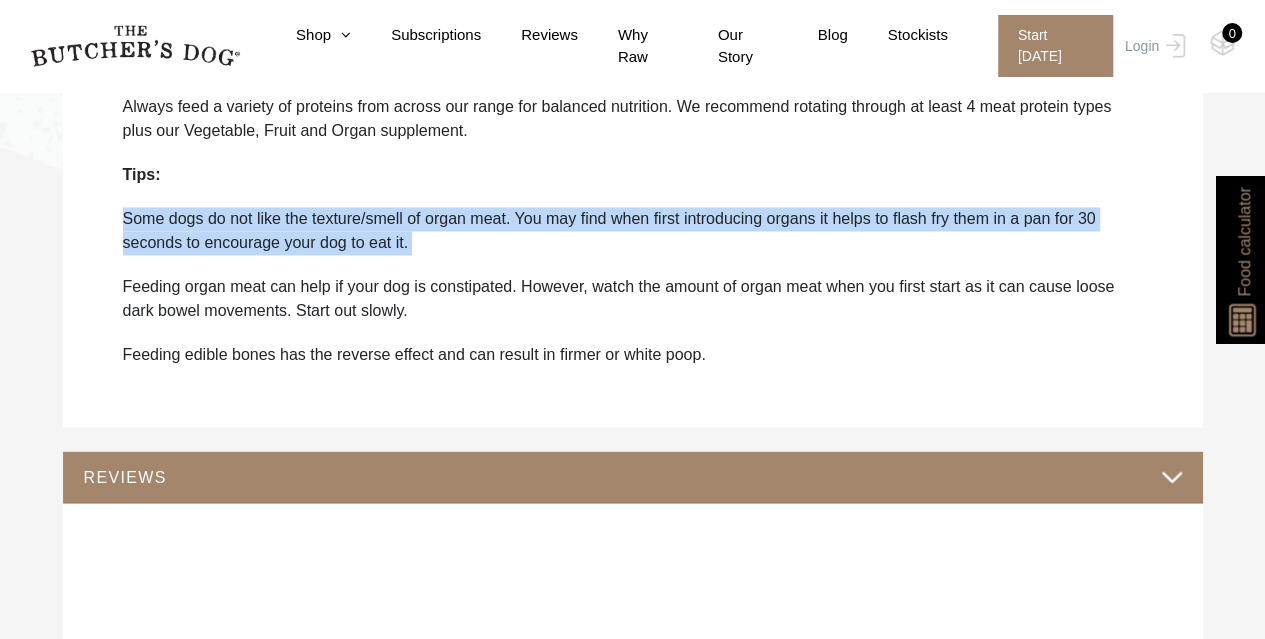 scroll, scrollTop: 1506, scrollLeft: 0, axis: vertical 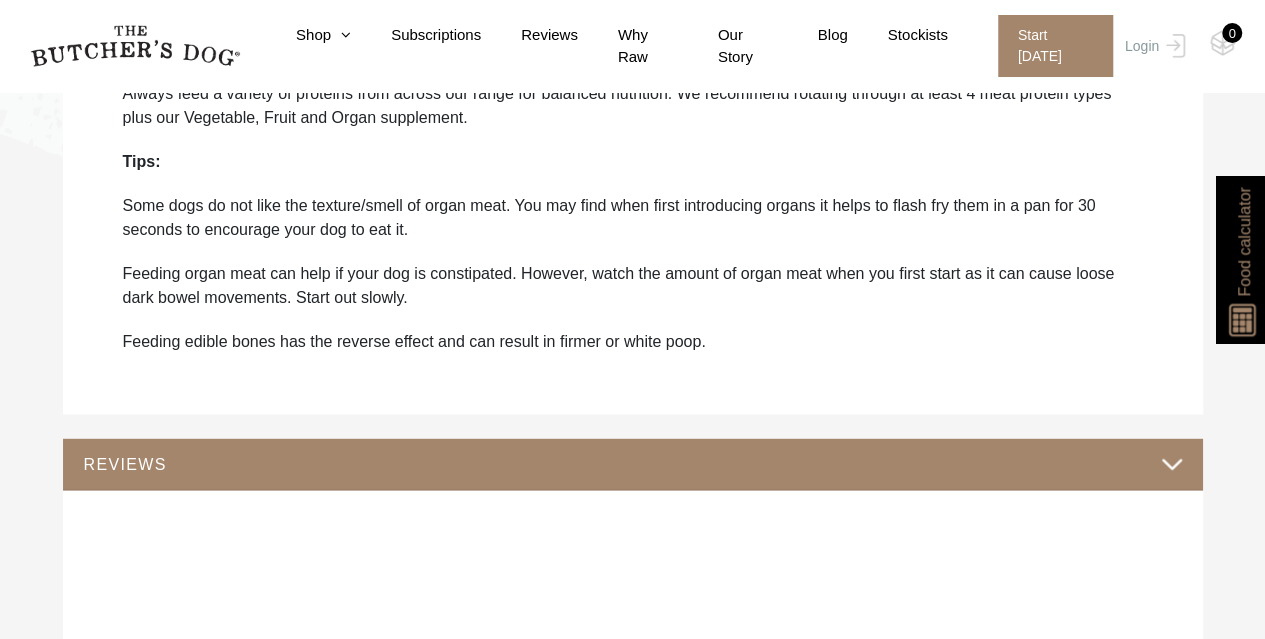 click on "Feeding organ meat can help if your dog is constipated. However, watch the amount of organ meat when you first start as it can cause loose dark bowel movements. Start out slowly." at bounding box center (633, 286) 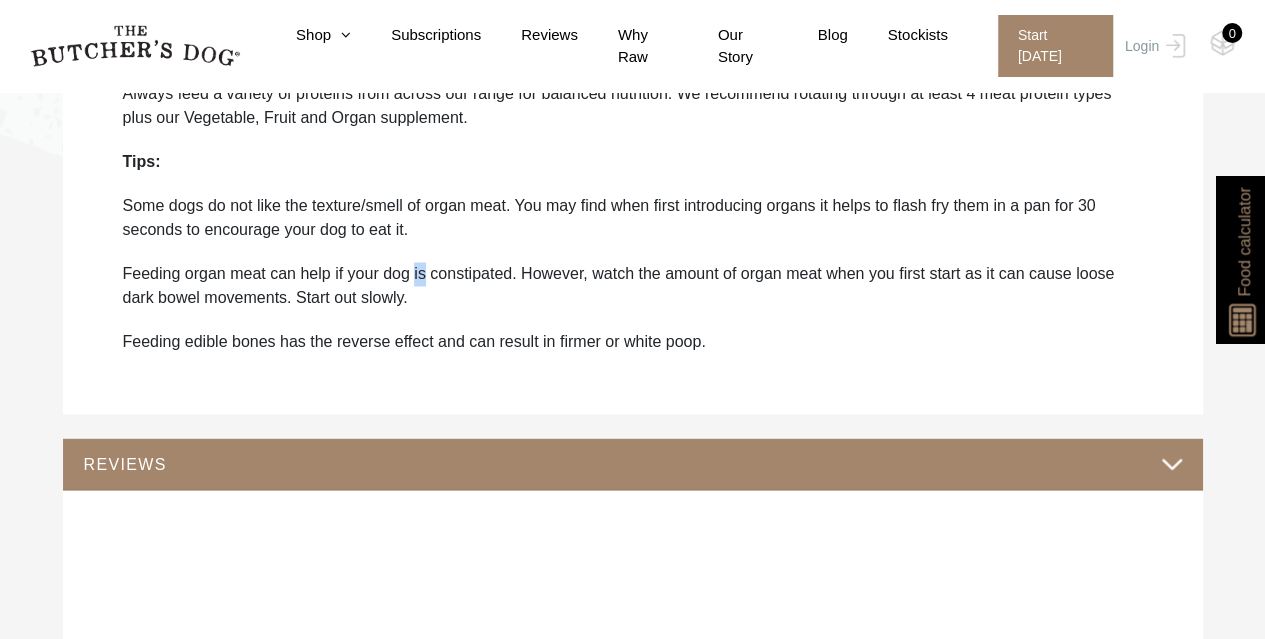 click on "Feeding organ meat can help if your dog is constipated. However, watch the amount of organ meat when you first start as it can cause loose dark bowel movements. Start out slowly." at bounding box center [633, 286] 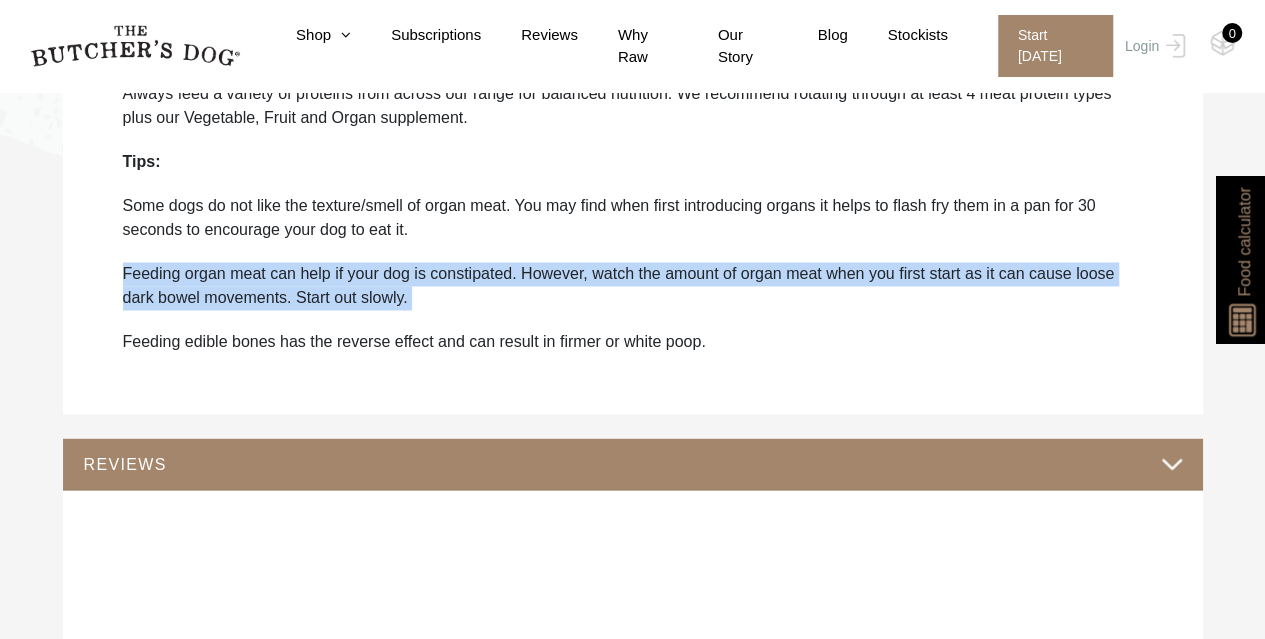 click on "Feeding organ meat can help if your dog is constipated. However, watch the amount of organ meat when you first start as it can cause loose dark bowel movements. Start out slowly." at bounding box center [633, 286] 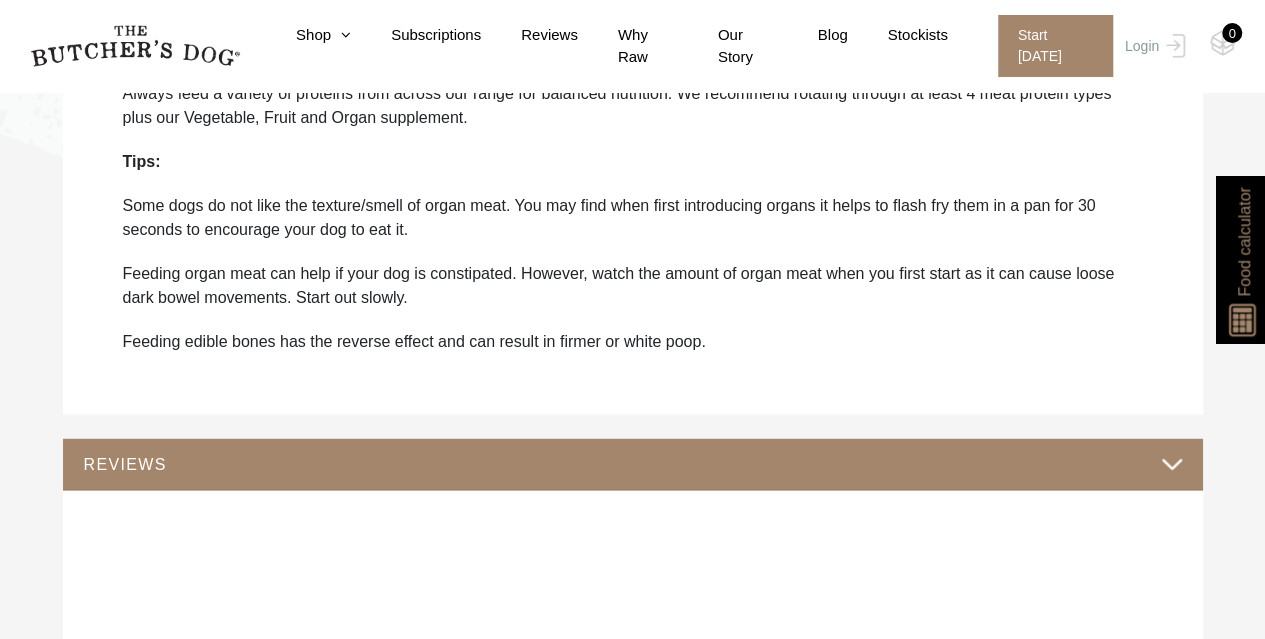 click on "Some dogs do not like the texture/smell of organ meat. You may find when first introducing organs it helps to flash fry them in a pan for 30 seconds to encourage your dog to eat it." at bounding box center (633, 218) 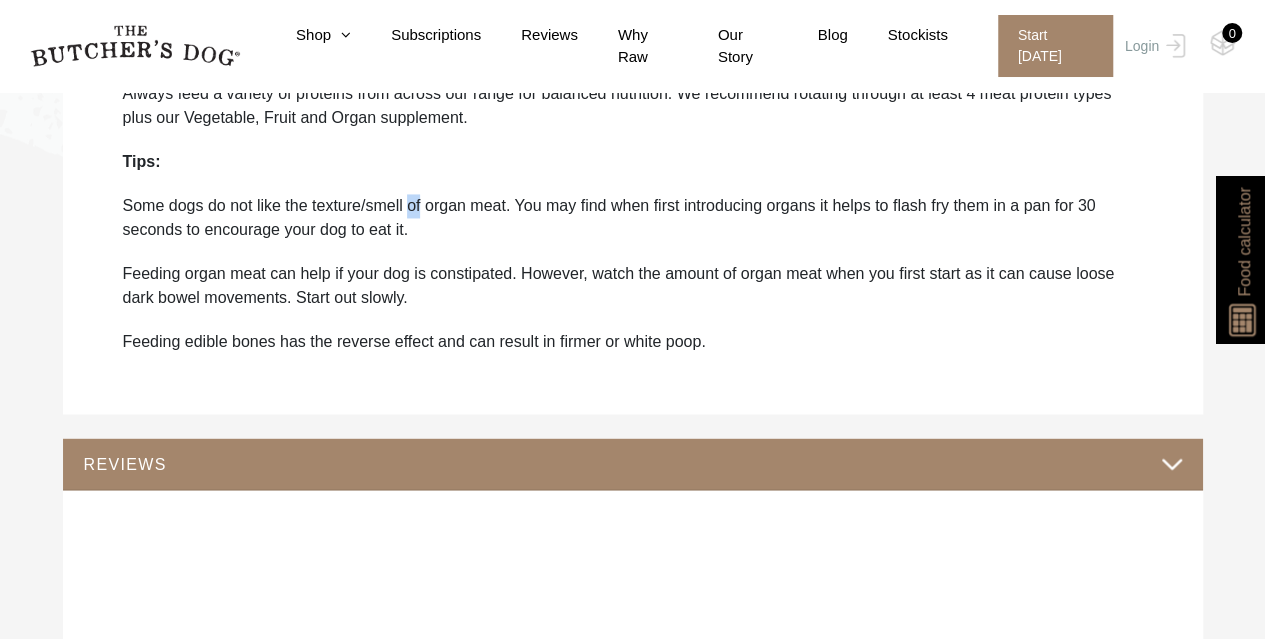 click on "Some dogs do not like the texture/smell of organ meat. You may find when first introducing organs it helps to flash fry them in a pan for 30 seconds to encourage your dog to eat it." at bounding box center [633, 218] 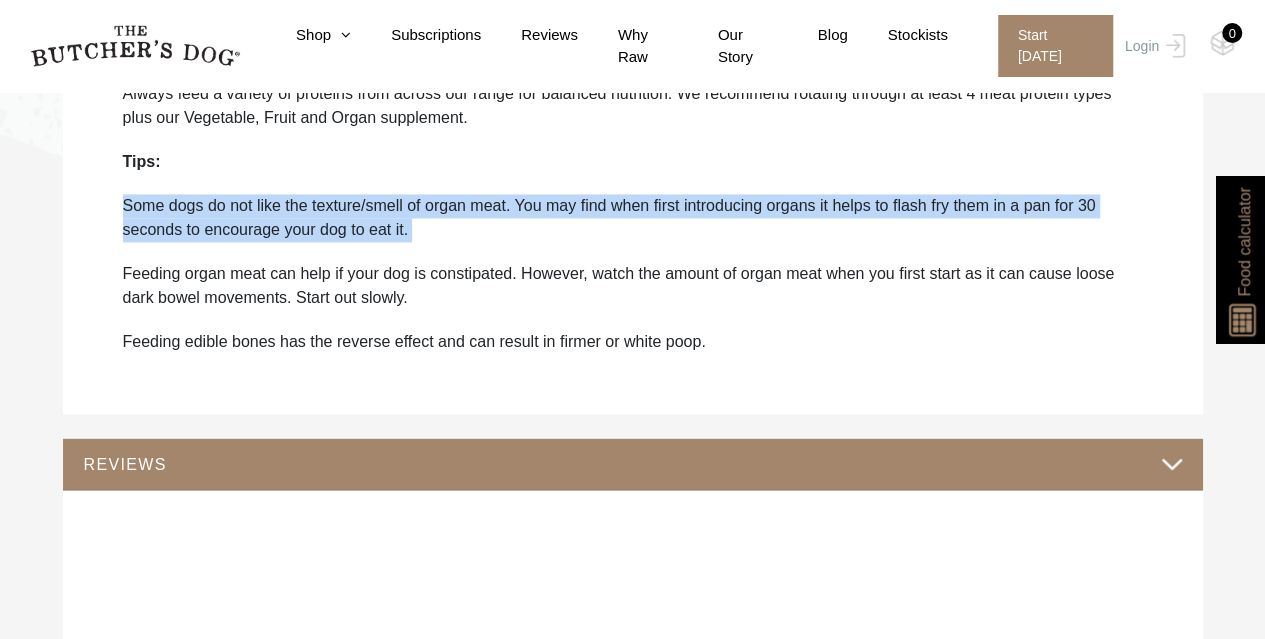 drag, startPoint x: 411, startPoint y: 203, endPoint x: 444, endPoint y: 222, distance: 38.078865 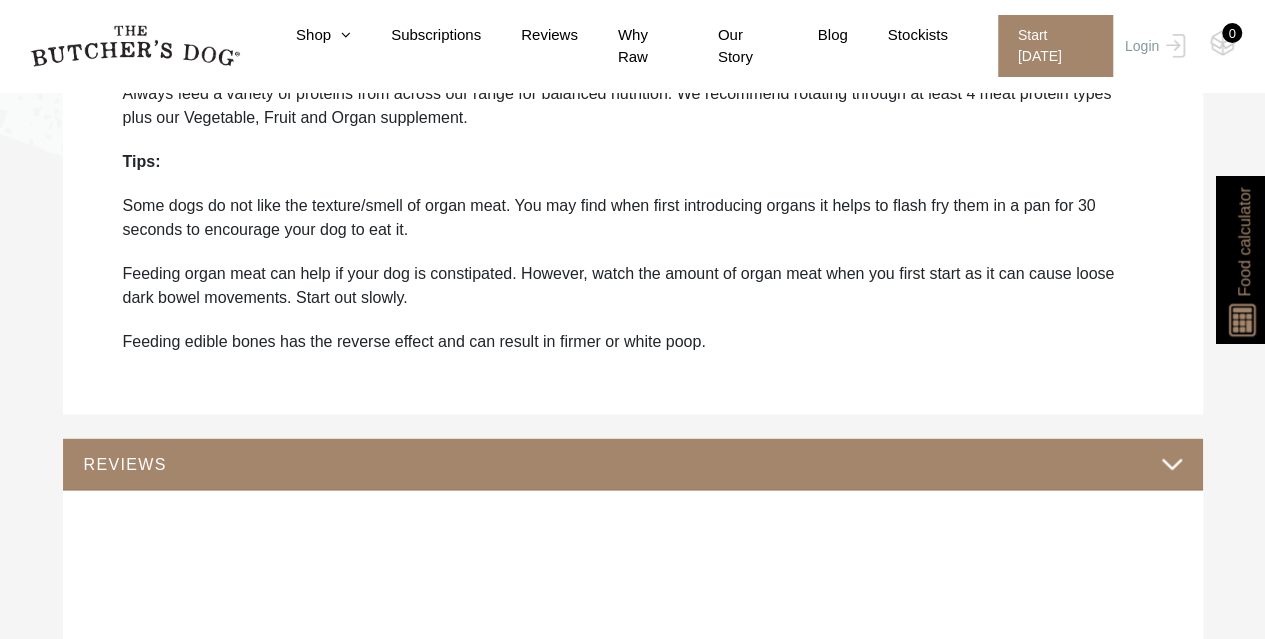 click on "Some dogs do not like the texture/smell of organ meat. You may find when first introducing organs it helps to flash fry them in a pan for 30 seconds to encourage your dog to eat it." at bounding box center [633, 218] 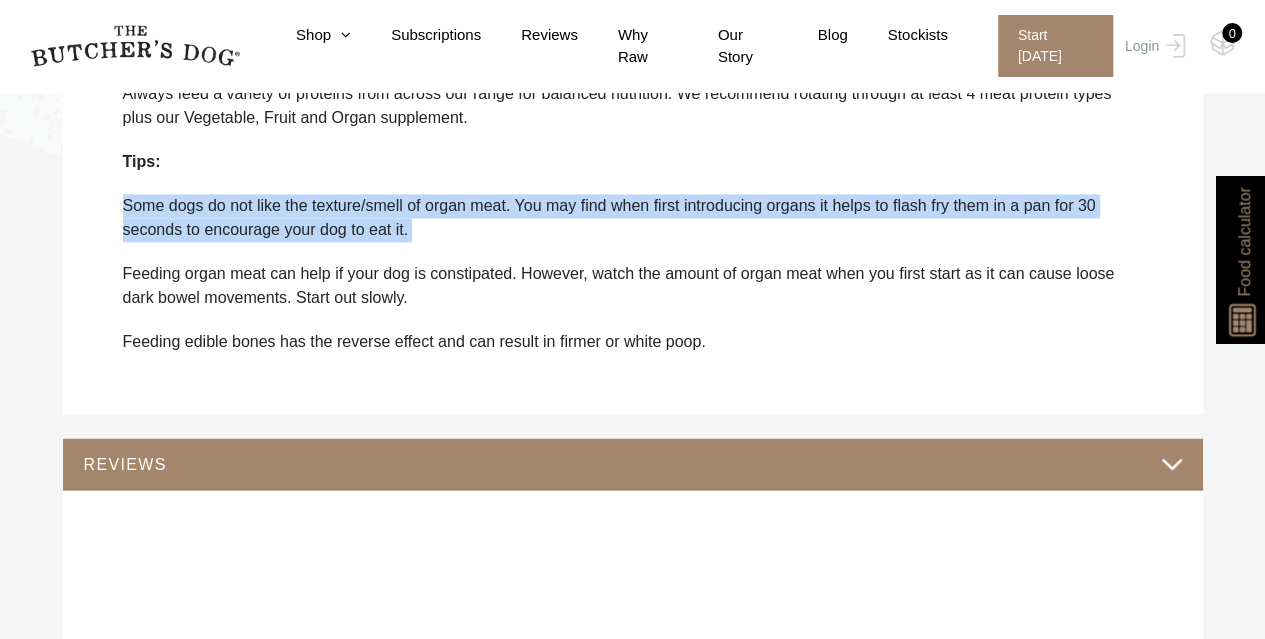 click on "Some dogs do not like the texture/smell of organ meat. You may find when first introducing organs it helps to flash fry them in a pan for 30 seconds to encourage your dog to eat it." at bounding box center [633, 218] 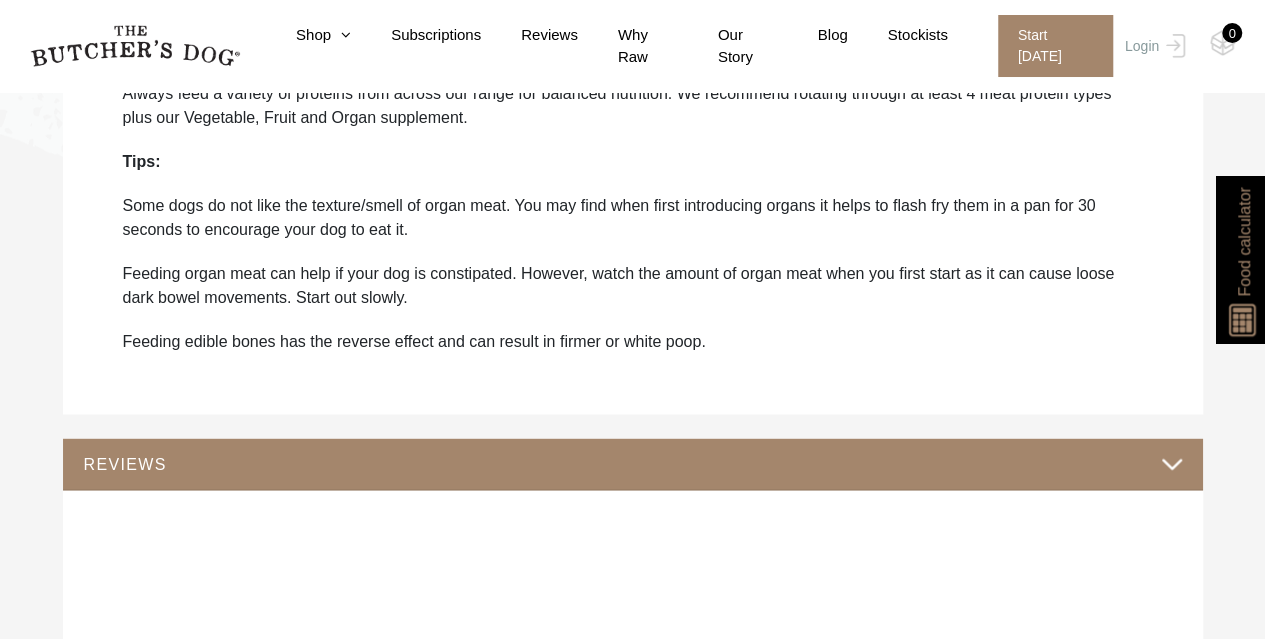 click on "Some dogs do not like the texture/smell of organ meat. You may find when first introducing organs it helps to flash fry them in a pan for 30 seconds to encourage your dog to eat it." at bounding box center [633, 218] 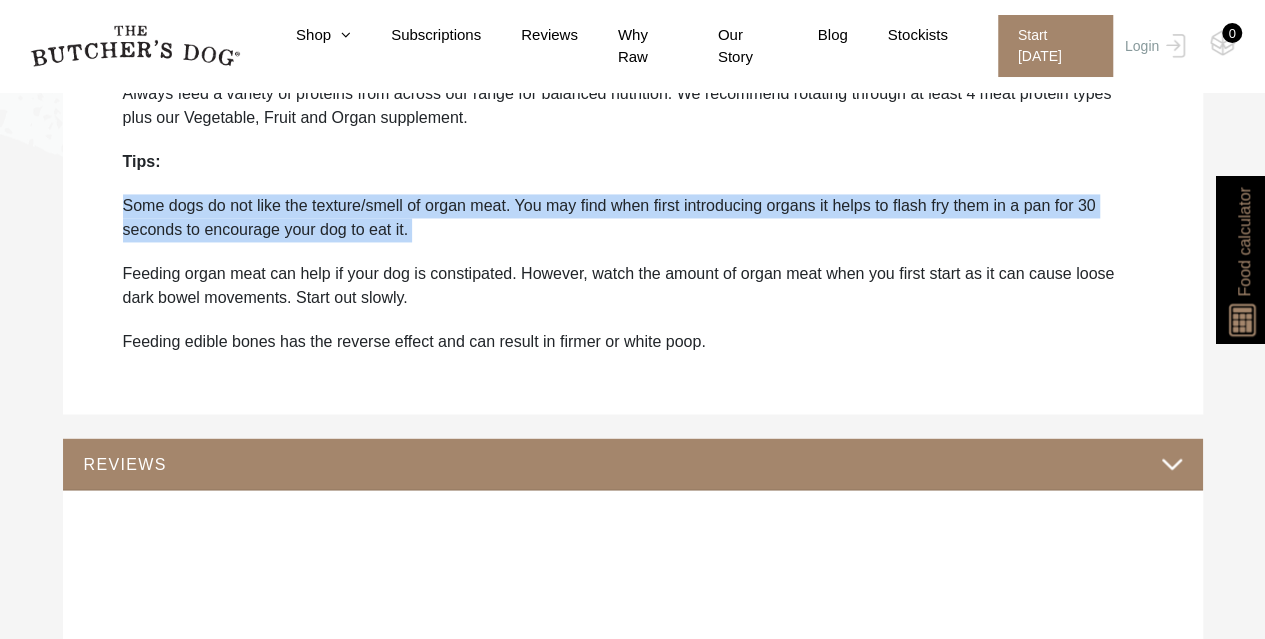 click on "Some dogs do not like the texture/smell of organ meat. You may find when first introducing organs it helps to flash fry them in a pan for 30 seconds to encourage your dog to eat it." at bounding box center (633, 218) 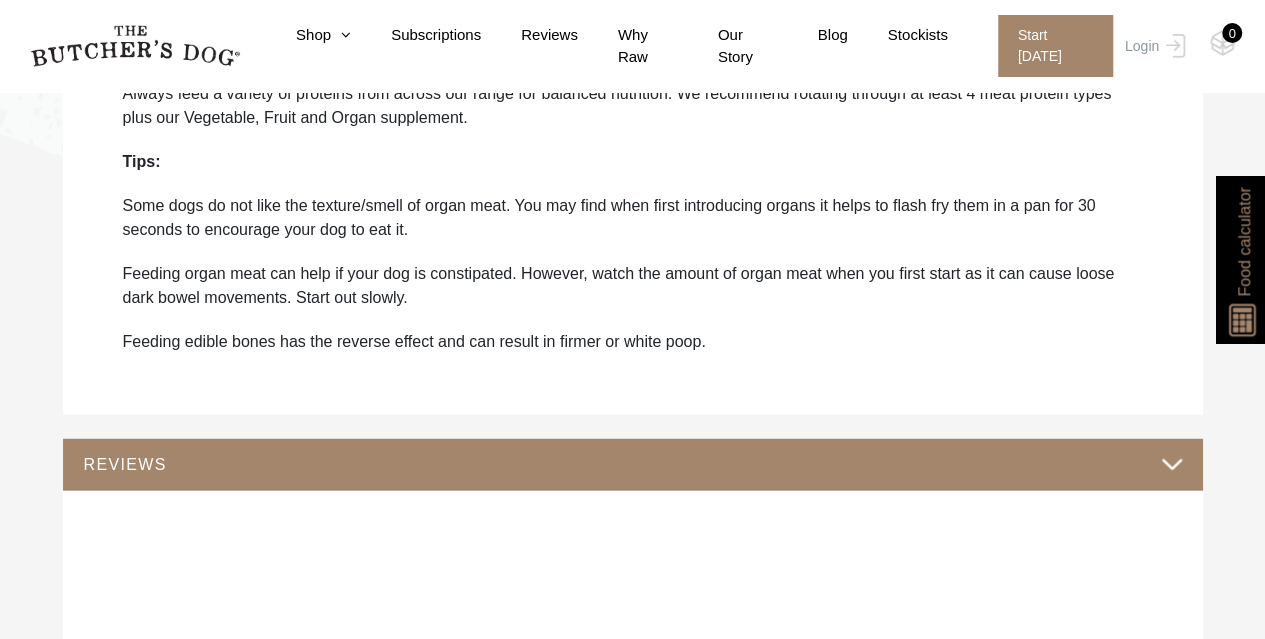click on "Some dogs do not like the texture/smell of organ meat. You may find when first introducing organs it helps to flash fry them in a pan for 30 seconds to encourage your dog to eat it." at bounding box center [633, 218] 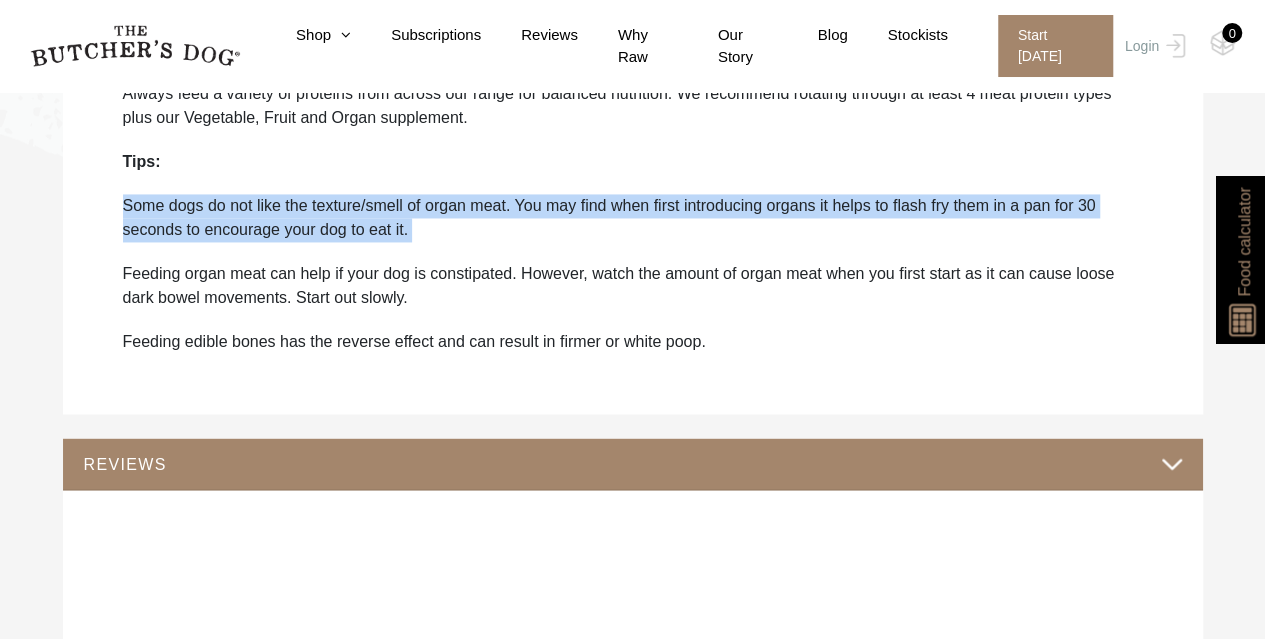 drag, startPoint x: 444, startPoint y: 222, endPoint x: 345, endPoint y: 226, distance: 99.08077 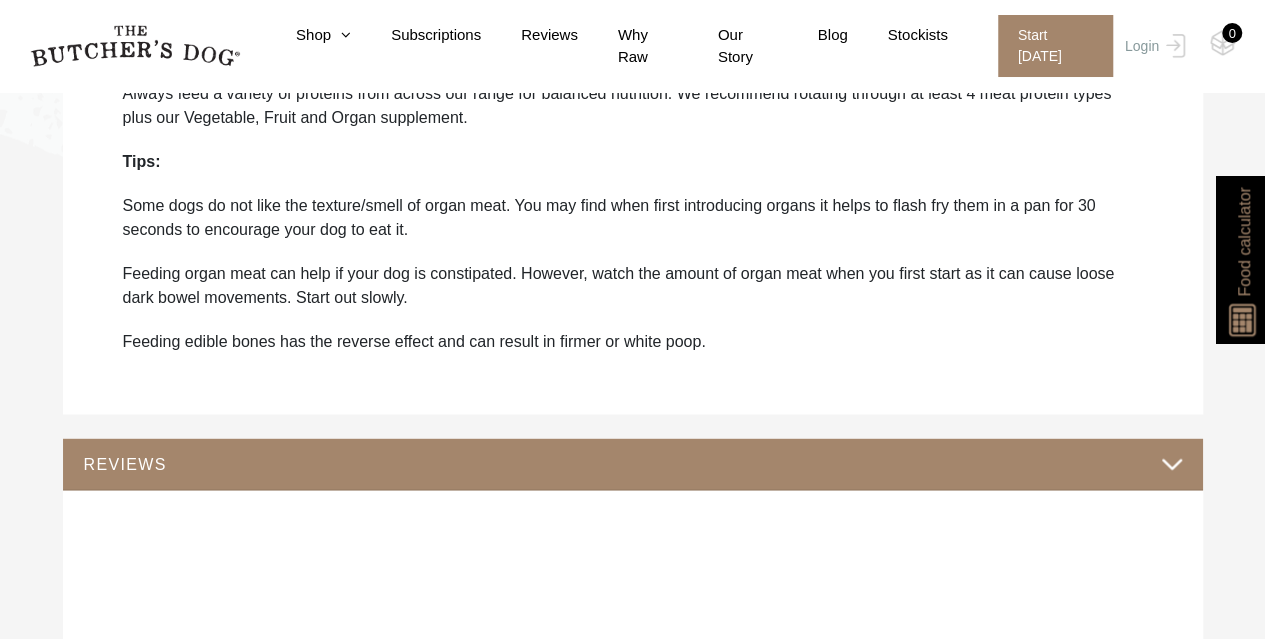 click on "Product arrives frozen. Store in the freezer, defrost in the fridge and use within 3 days (safe to defrost, portion and refreeze).
Thoroughly defrost before feeding as feeding frozen or semi-frozen food is not advised, especially for puppies. You may need to leave it in a covered container on the bench for a short time to fully defrost. Organs are fed as 10% of a raw diet.
Suitable for puppies and adult dogs as part of a raw diet once raw feeding has been established – approx 4-6 weeks.
Always feed a variety of proteins from across our range for balanced nutrition. We recommend rotating through at least 4 meat protein types plus our Vegetable, Fruit and Organ supplement.
Tips:
Some dogs do not like the texture/smell of organ meat. You may find when first introducing organs it helps to flash fry them in a pan for 30 seconds to encourage your dog to eat it.
Feeding edible bones has the reverse effect and can result in firmer or white poop." at bounding box center [633, 150] 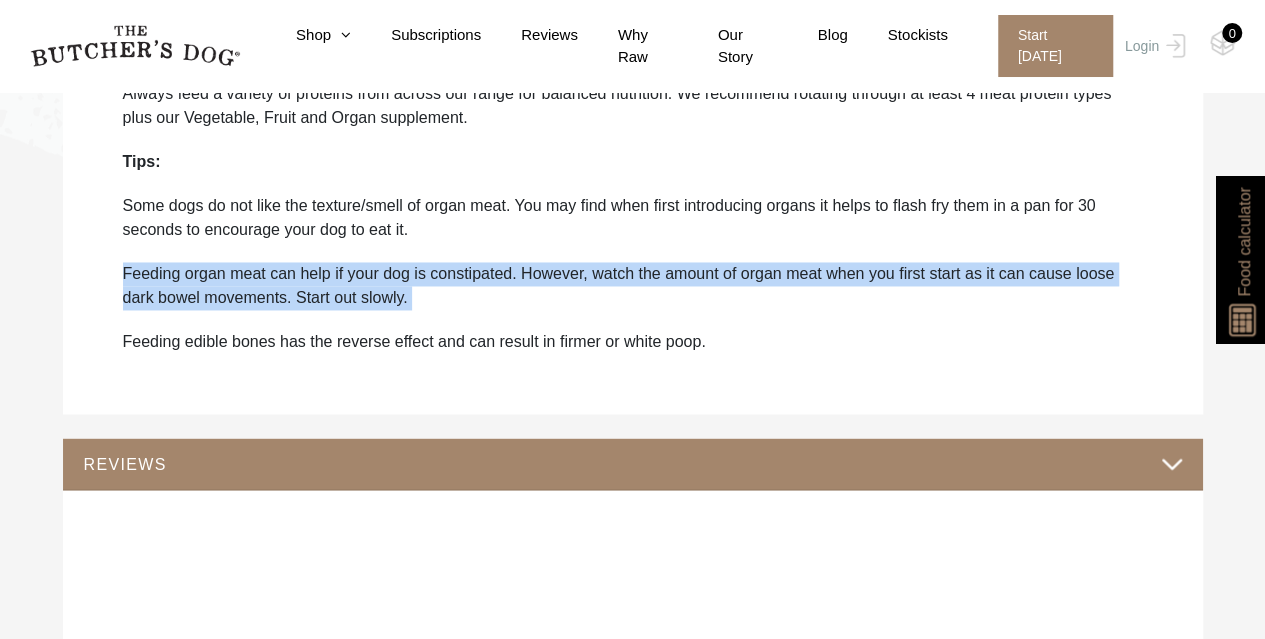 drag, startPoint x: 112, startPoint y: 275, endPoint x: 426, endPoint y: 300, distance: 314.99365 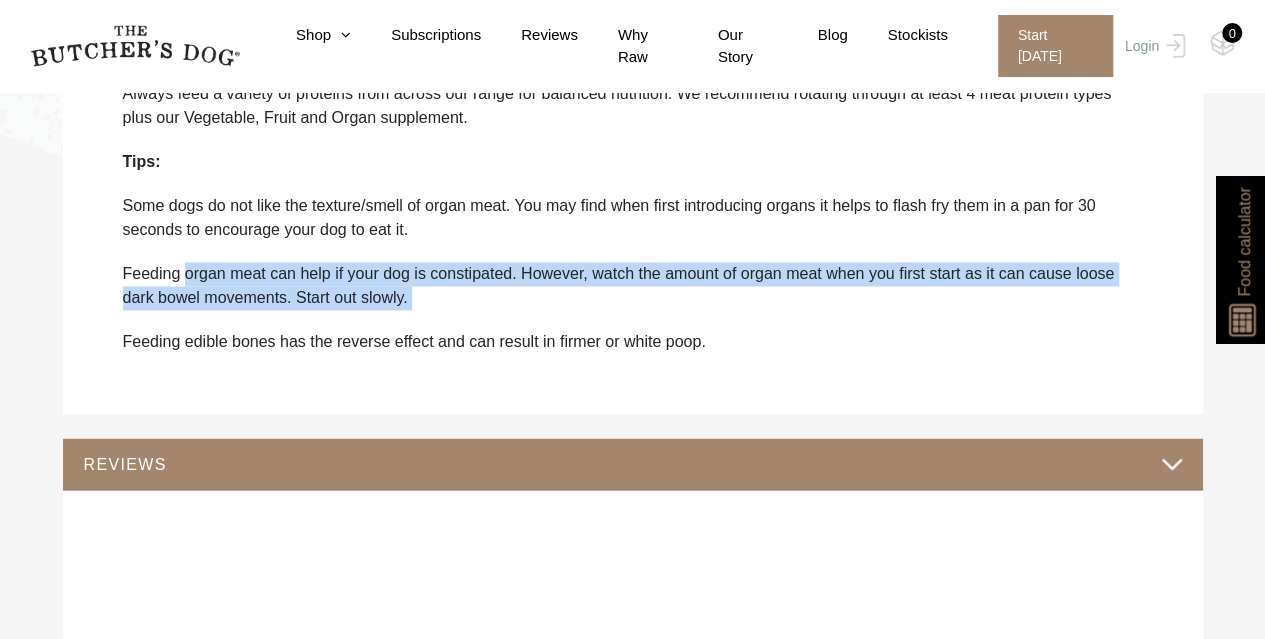 drag, startPoint x: 447, startPoint y: 287, endPoint x: 219, endPoint y: 282, distance: 228.05482 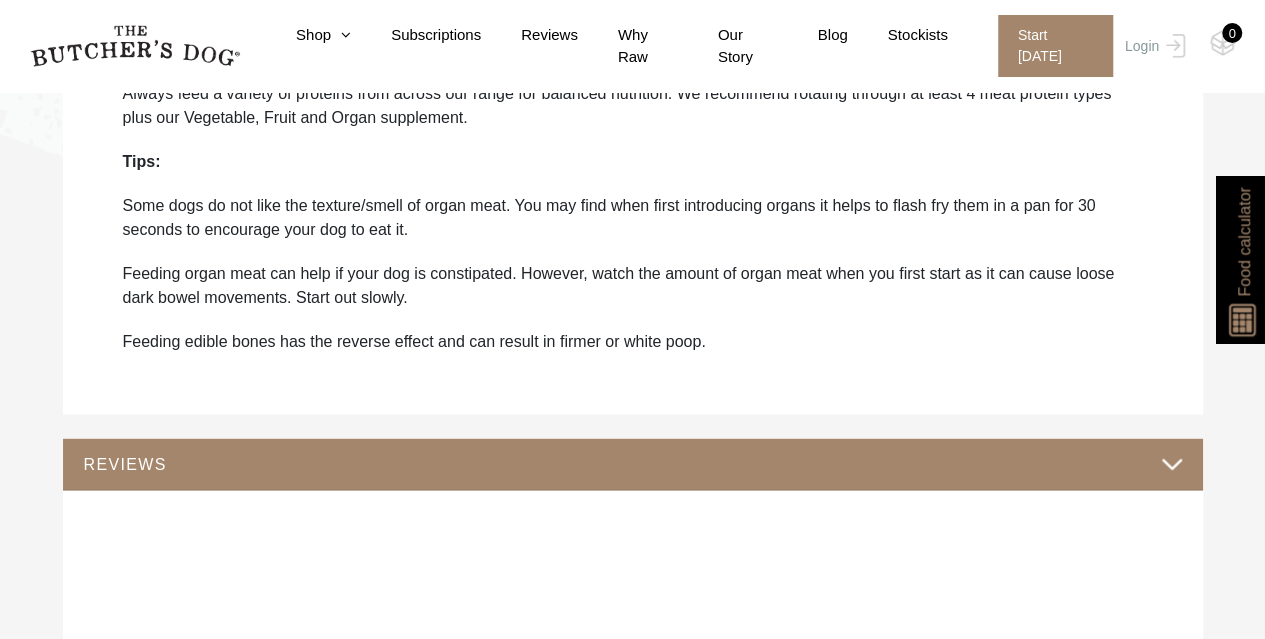 click on "Feeding organ meat can help if your dog is constipated. However, watch the amount of organ meat when you first start as it can cause loose dark bowel movements. Start out slowly." at bounding box center [633, 286] 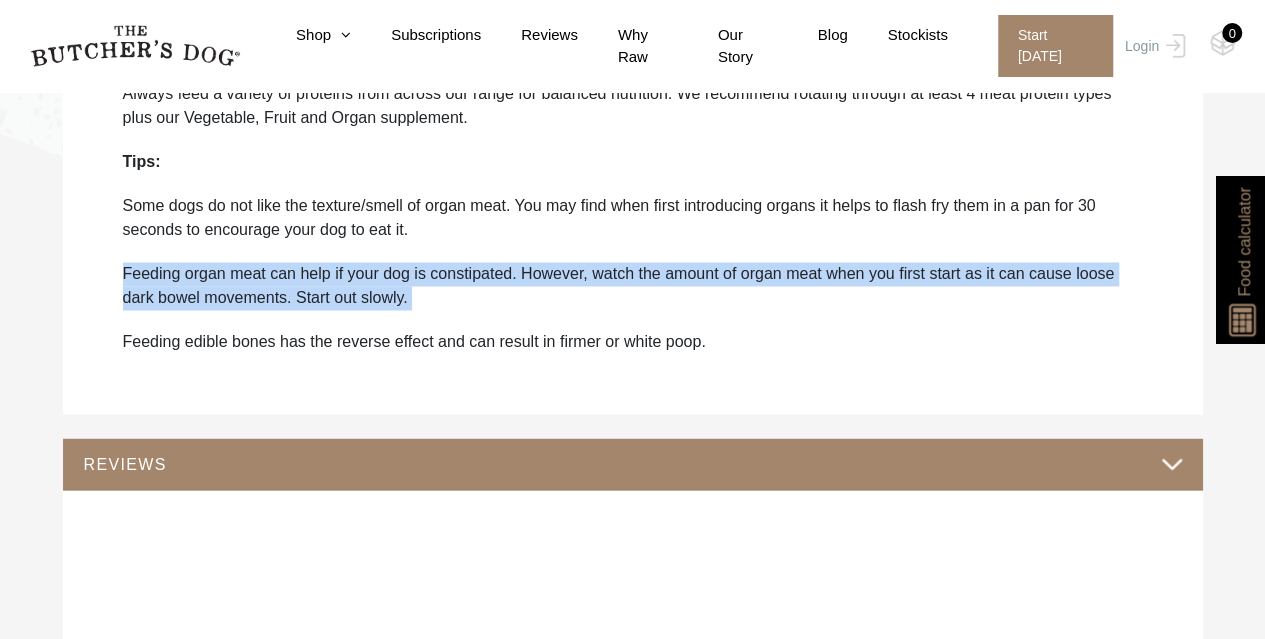 drag, startPoint x: 662, startPoint y: 289, endPoint x: 803, endPoint y: 287, distance: 141.01419 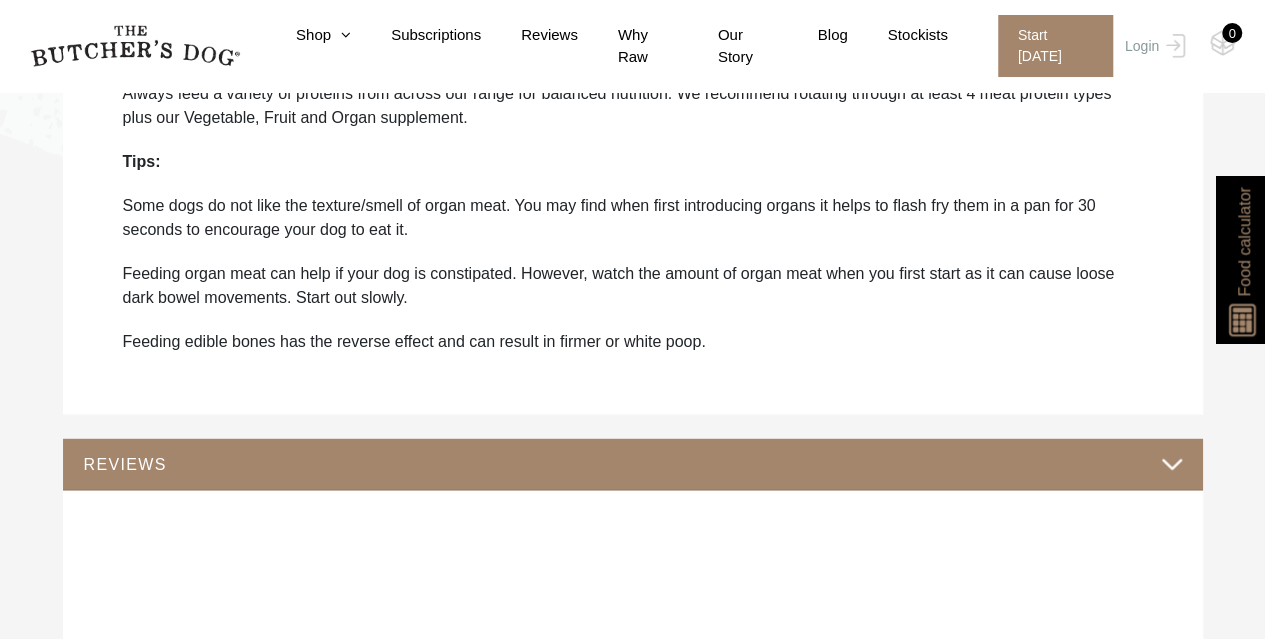 click on "Feeding organ meat can help if your dog is constipated. However, watch the amount of organ meat when you first start as it can cause loose dark bowel movements. Start out slowly." at bounding box center (633, 286) 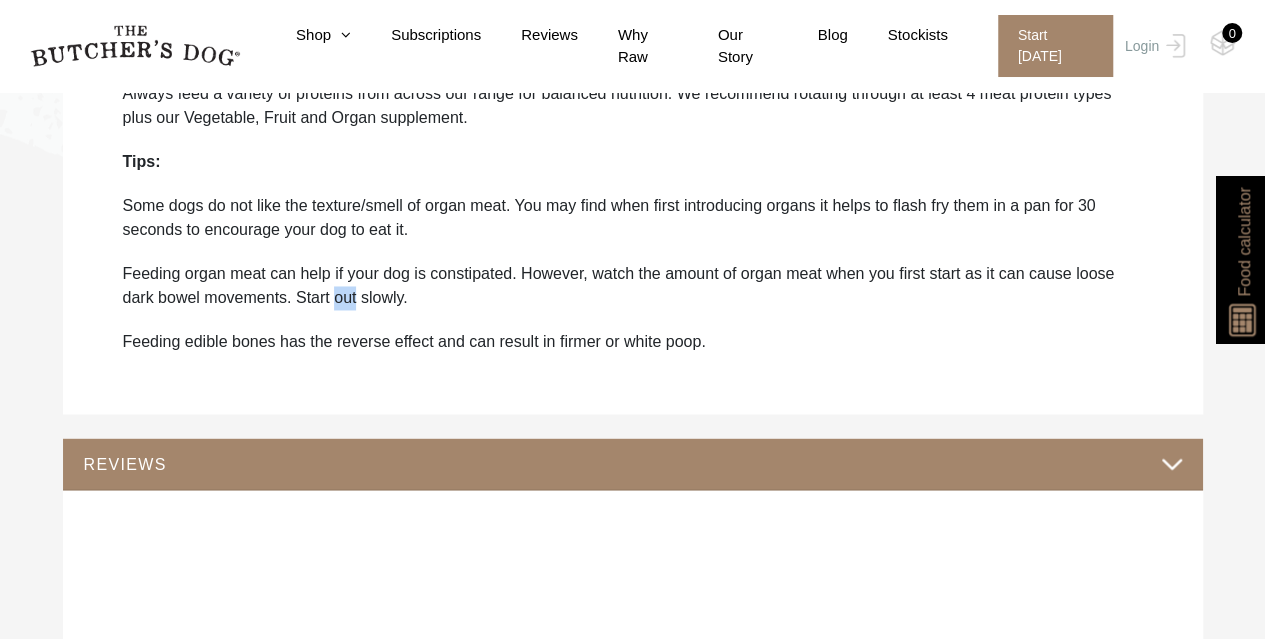 click on "Feeding organ meat can help if your dog is constipated. However, watch the amount of organ meat when you first start as it can cause loose dark bowel movements. Start out slowly." at bounding box center [633, 286] 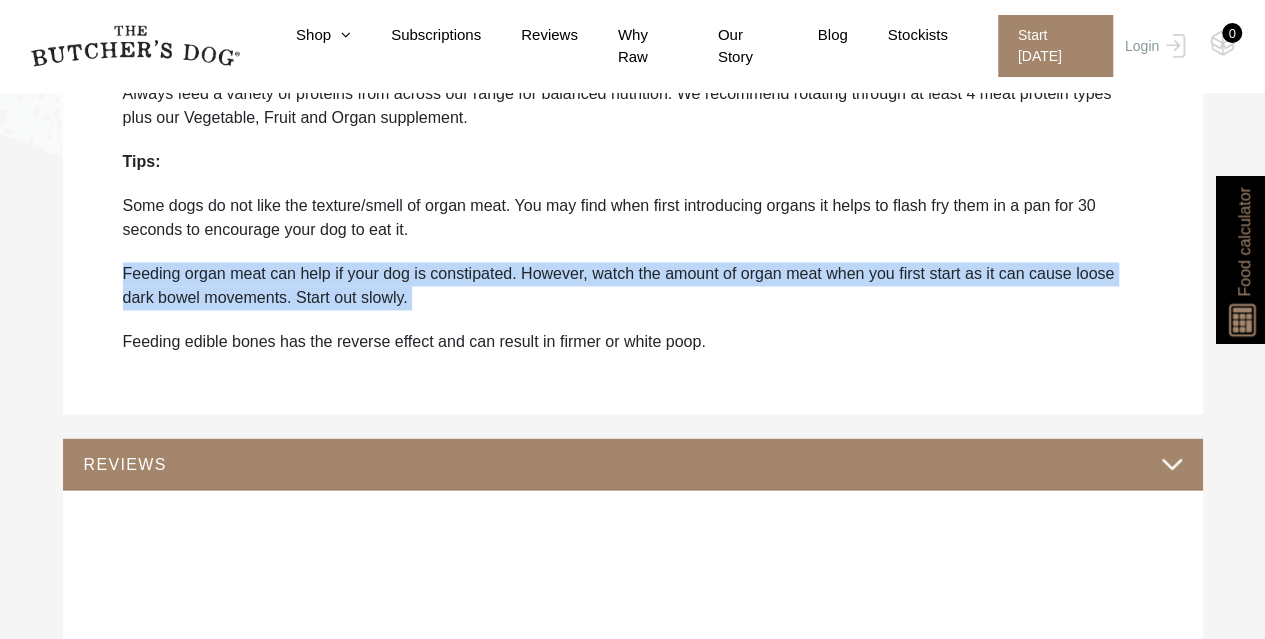 drag, startPoint x: 352, startPoint y: 297, endPoint x: 349, endPoint y: 284, distance: 13.341664 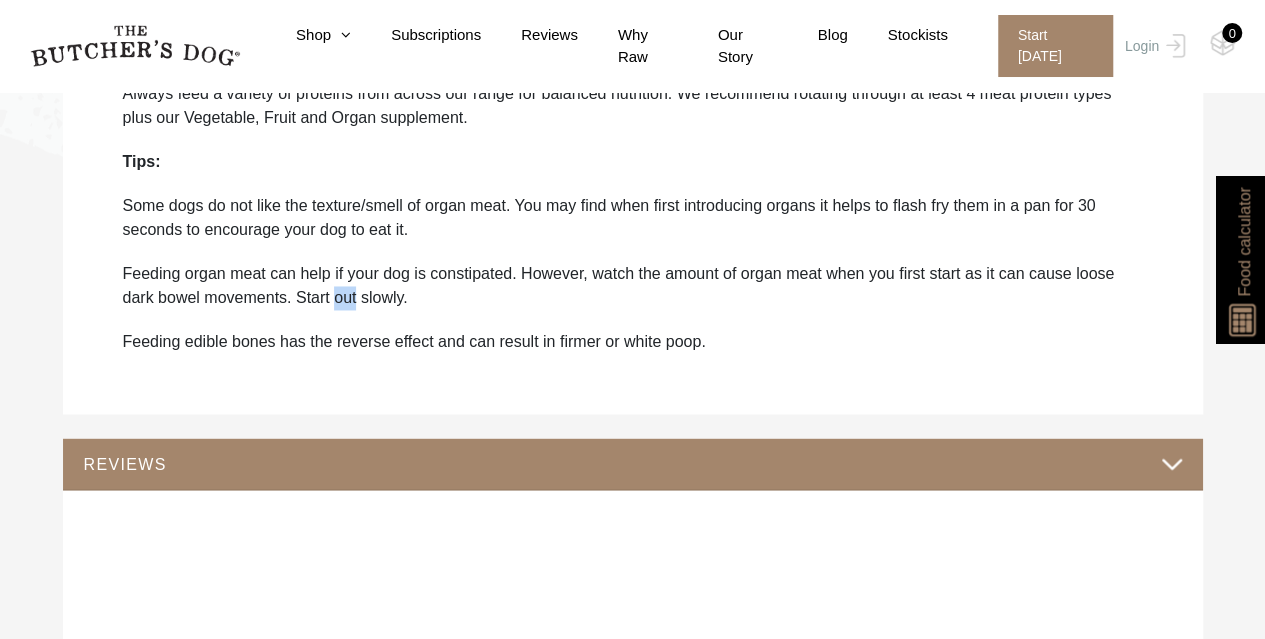 click on "Feeding organ meat can help if your dog is constipated. However, watch the amount of organ meat when you first start as it can cause loose dark bowel movements. Start out slowly." at bounding box center [633, 286] 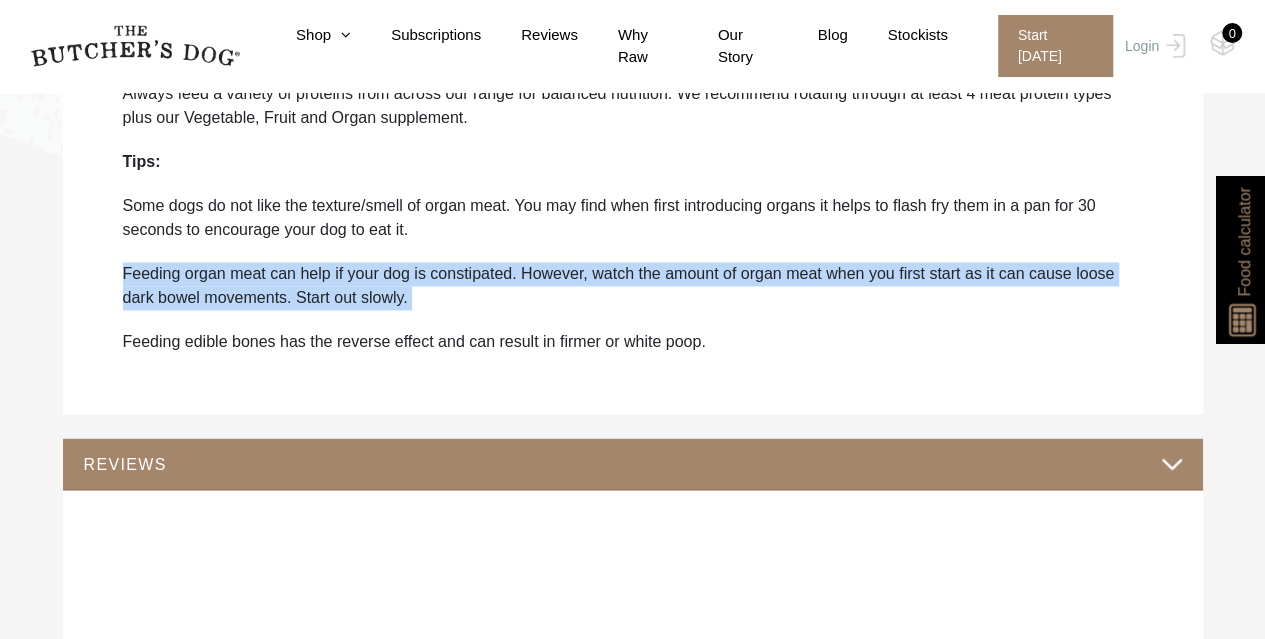 drag, startPoint x: 349, startPoint y: 284, endPoint x: 368, endPoint y: 295, distance: 21.954498 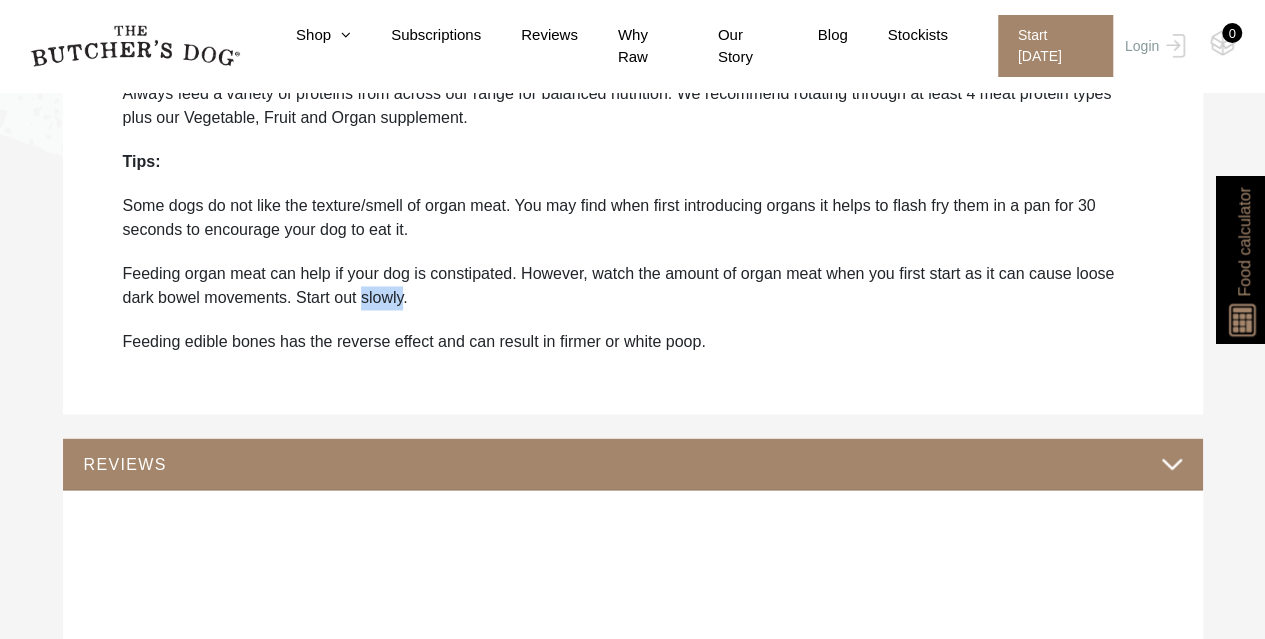 click on "Feeding organ meat can help if your dog is constipated. However, watch the amount of organ meat when you first start as it can cause loose dark bowel movements. Start out slowly." at bounding box center [633, 286] 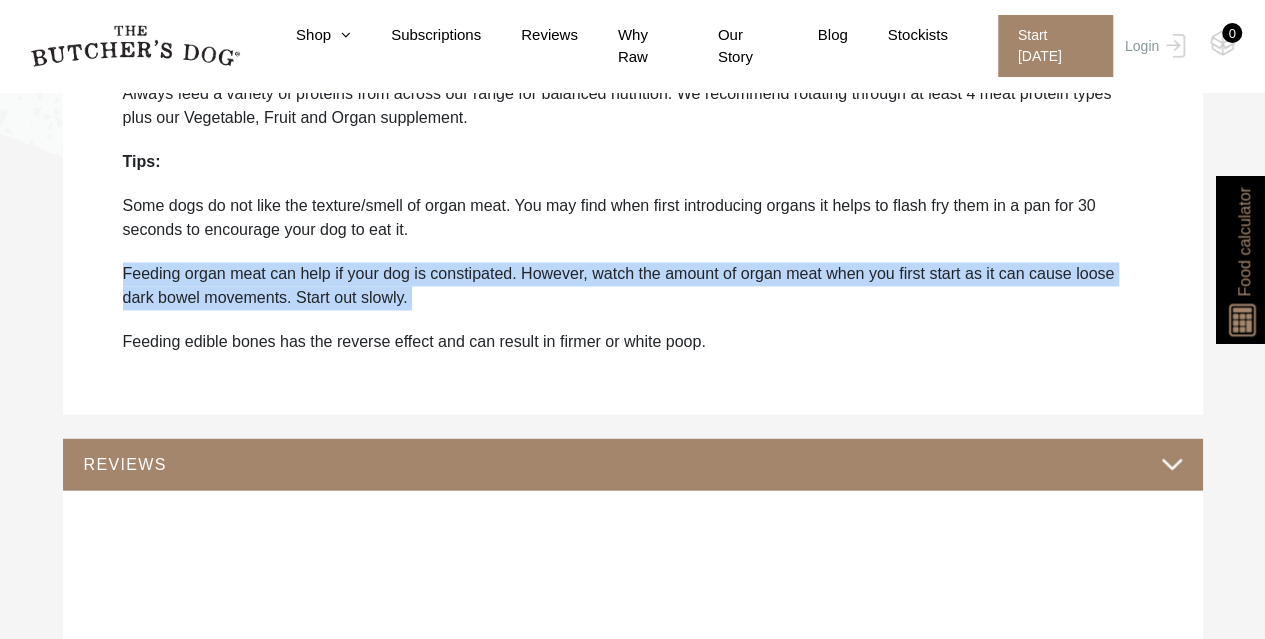 click on "Feeding organ meat can help if your dog is constipated. However, watch the amount of organ meat when you first start as it can cause loose dark bowel movements. Start out slowly." at bounding box center (633, 286) 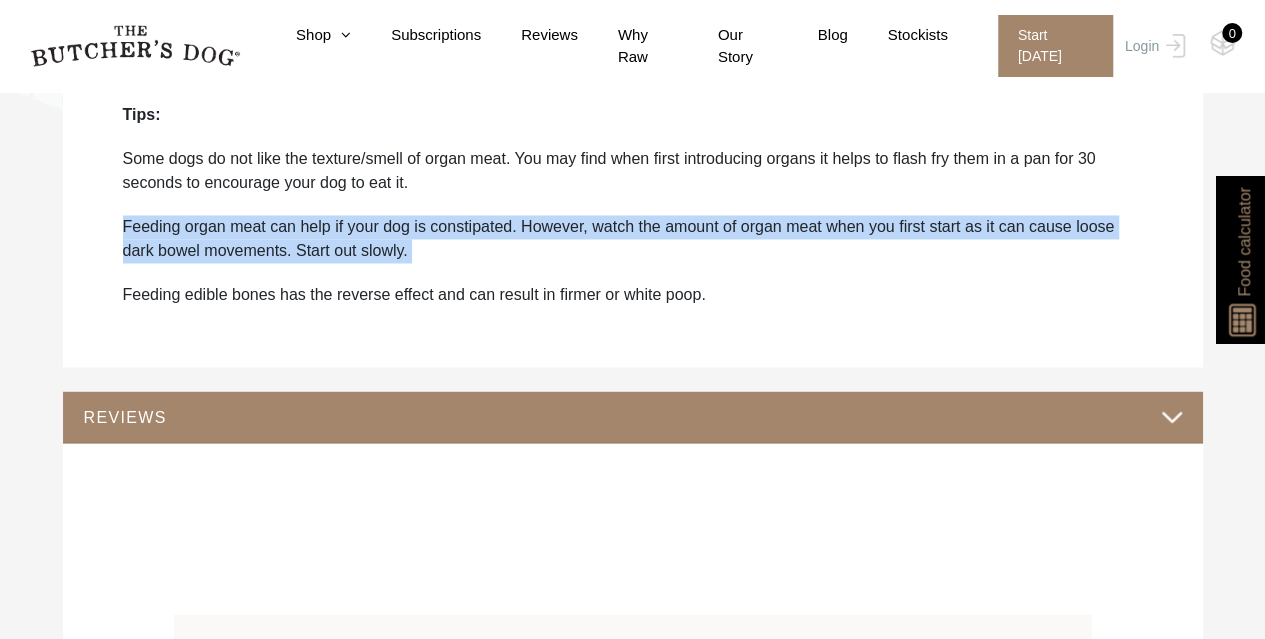 scroll, scrollTop: 1554, scrollLeft: 0, axis: vertical 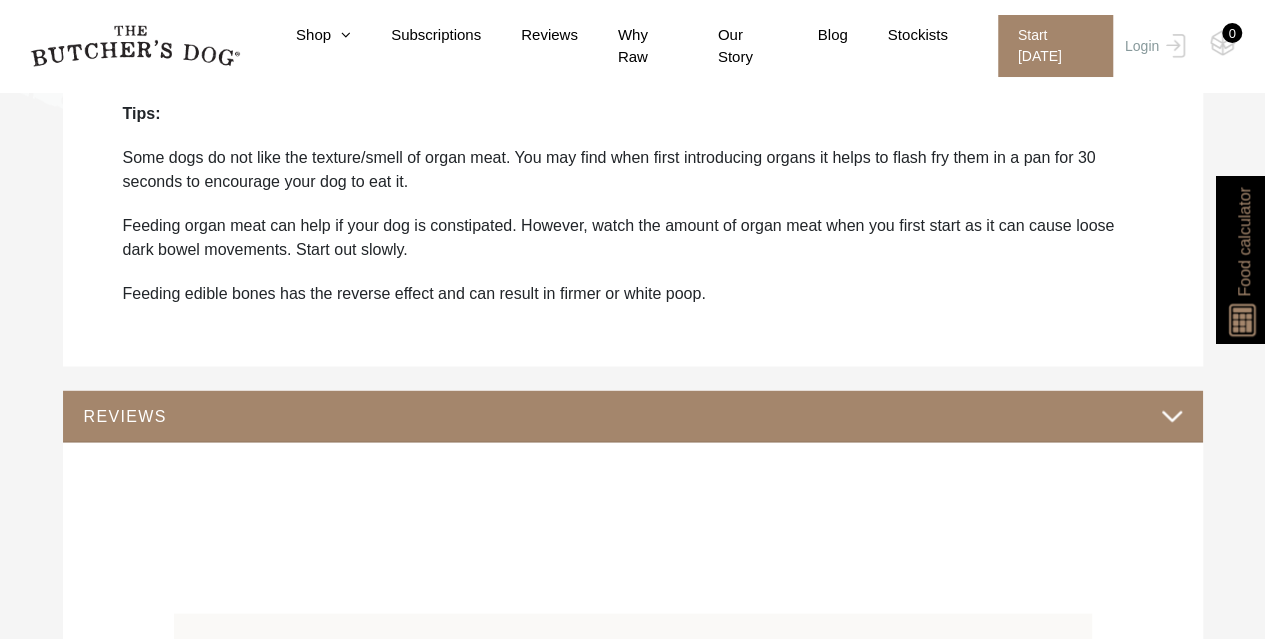 click on "Feeding edible bones has the reverse effect and can result in firmer or white poop." at bounding box center (633, 294) 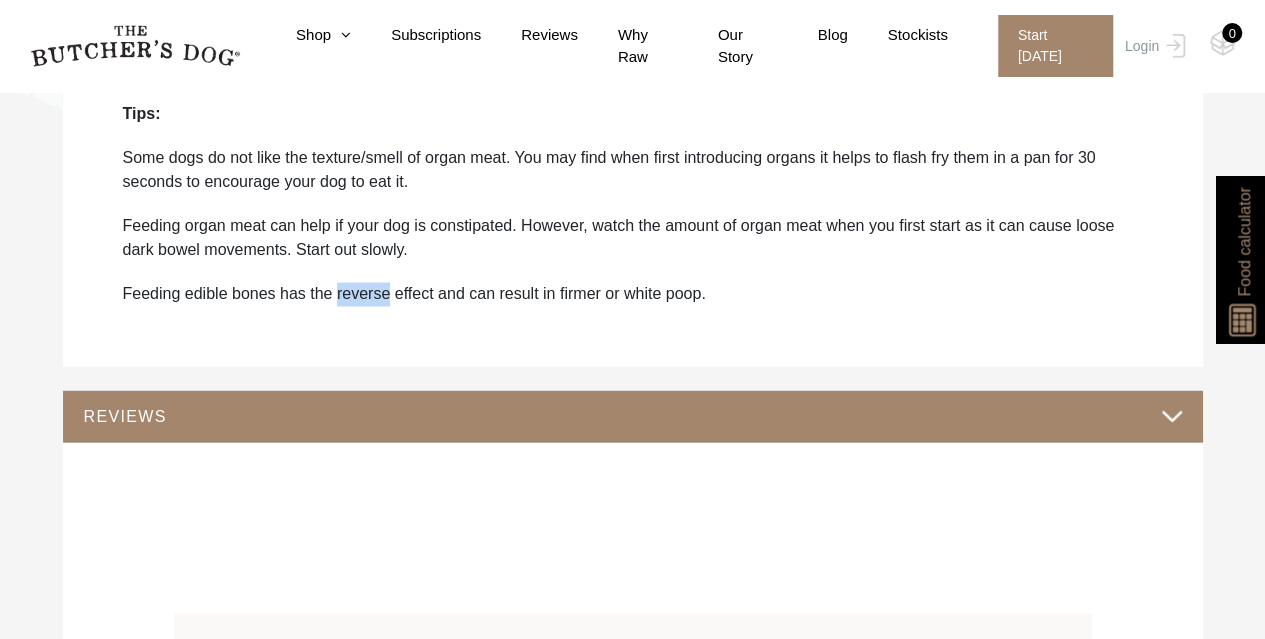 click on "Feeding edible bones has the reverse effect and can result in firmer or white poop." at bounding box center [633, 294] 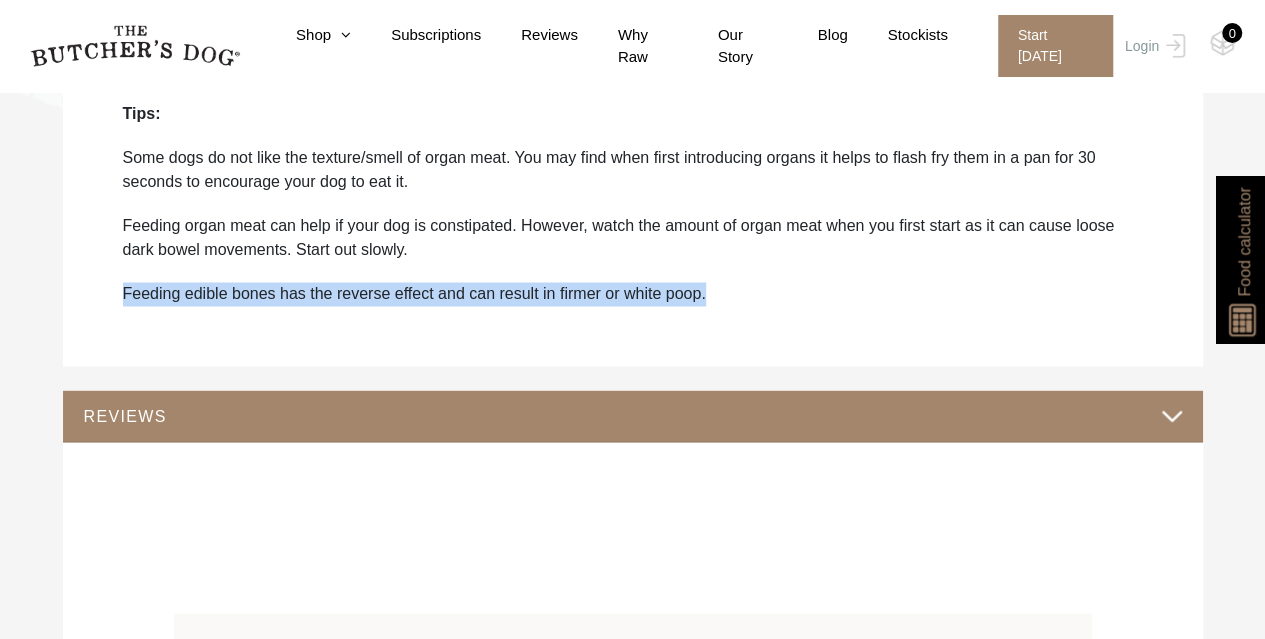 click on "Feeding edible bones has the reverse effect and can result in firmer or white poop." at bounding box center [633, 294] 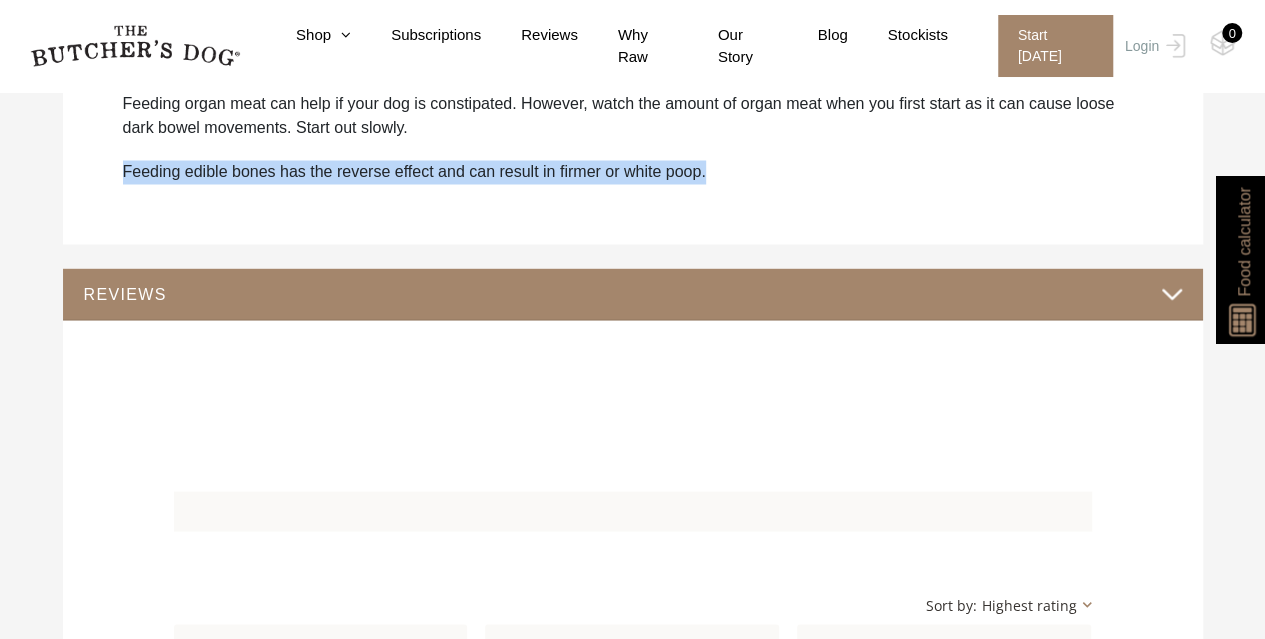scroll, scrollTop: 1666, scrollLeft: 0, axis: vertical 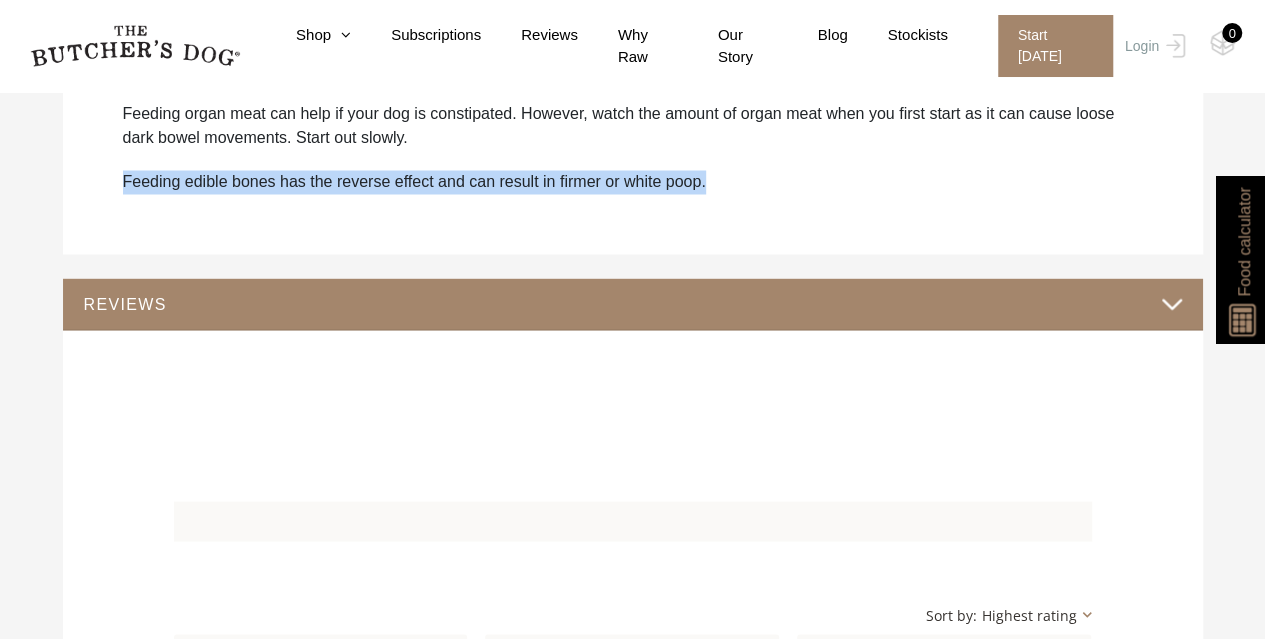 click on "Feeding edible bones has the reverse effect and can result in firmer or white poop." at bounding box center (633, 182) 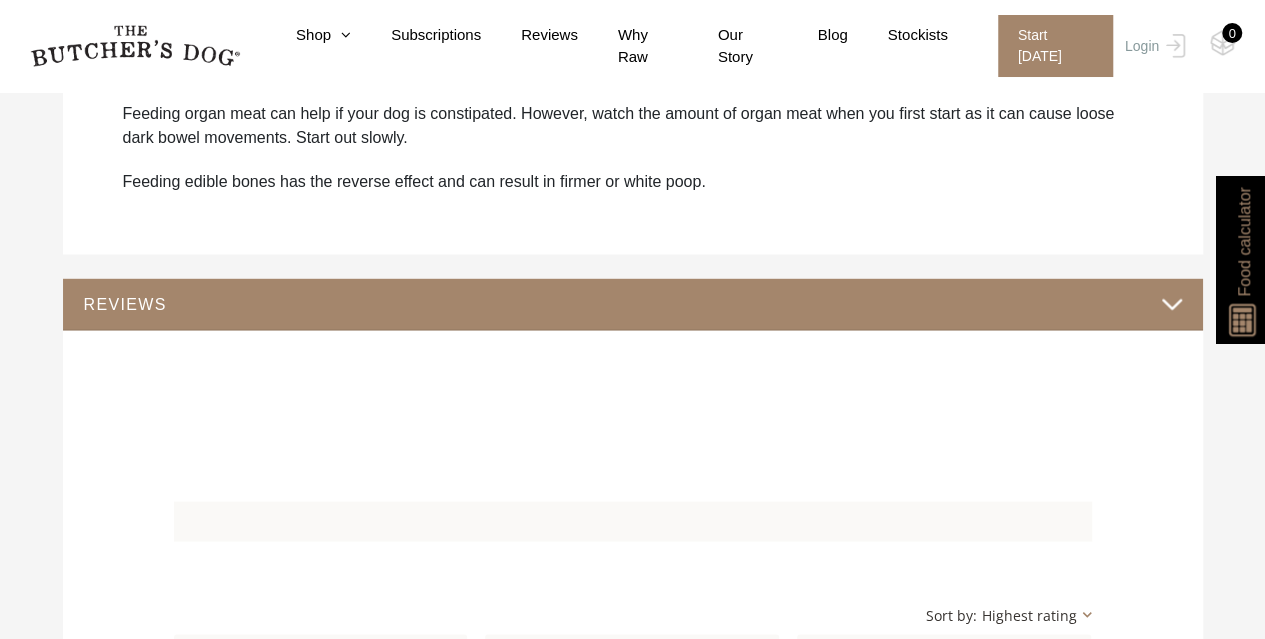 click on "Feeding edible bones has the reverse effect and can result in firmer or white poop." at bounding box center [633, 182] 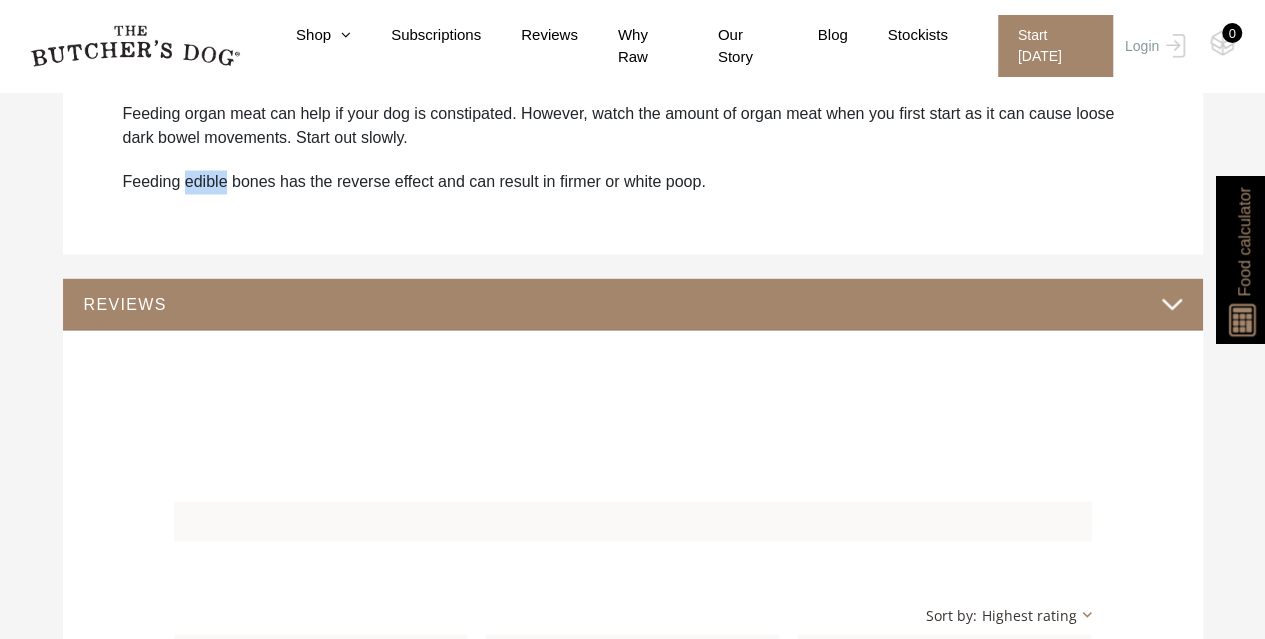 click on "Feeding edible bones has the reverse effect and can result in firmer or white poop." at bounding box center [633, 182] 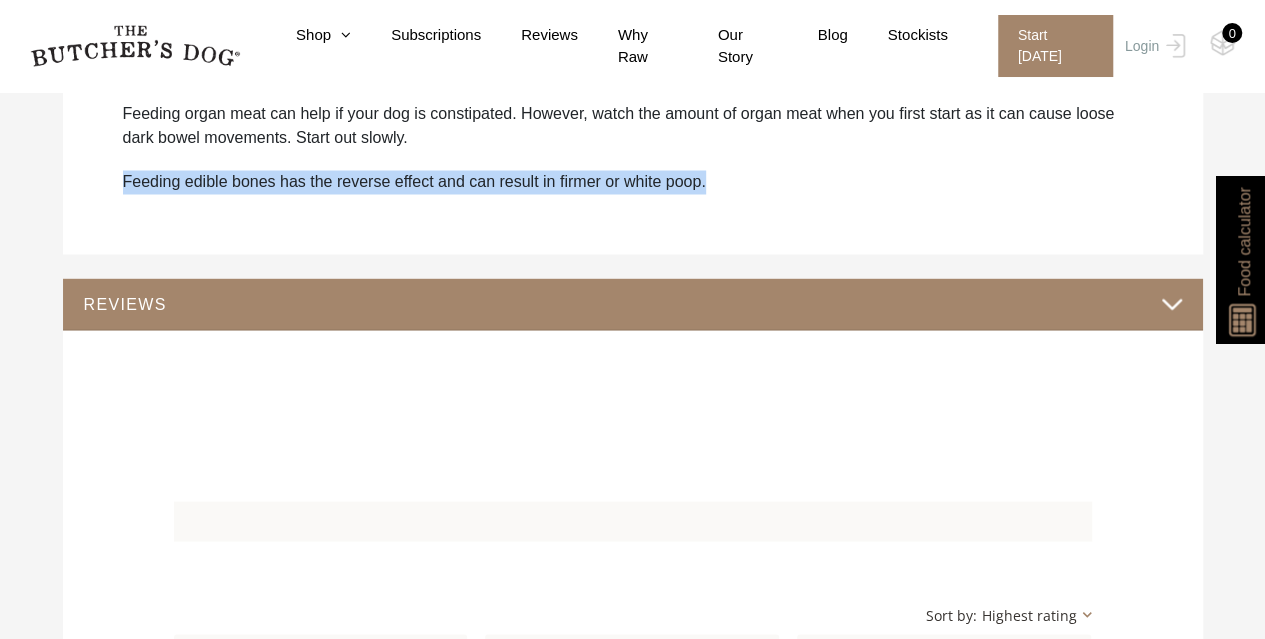 drag, startPoint x: 195, startPoint y: 177, endPoint x: 370, endPoint y: 179, distance: 175.01143 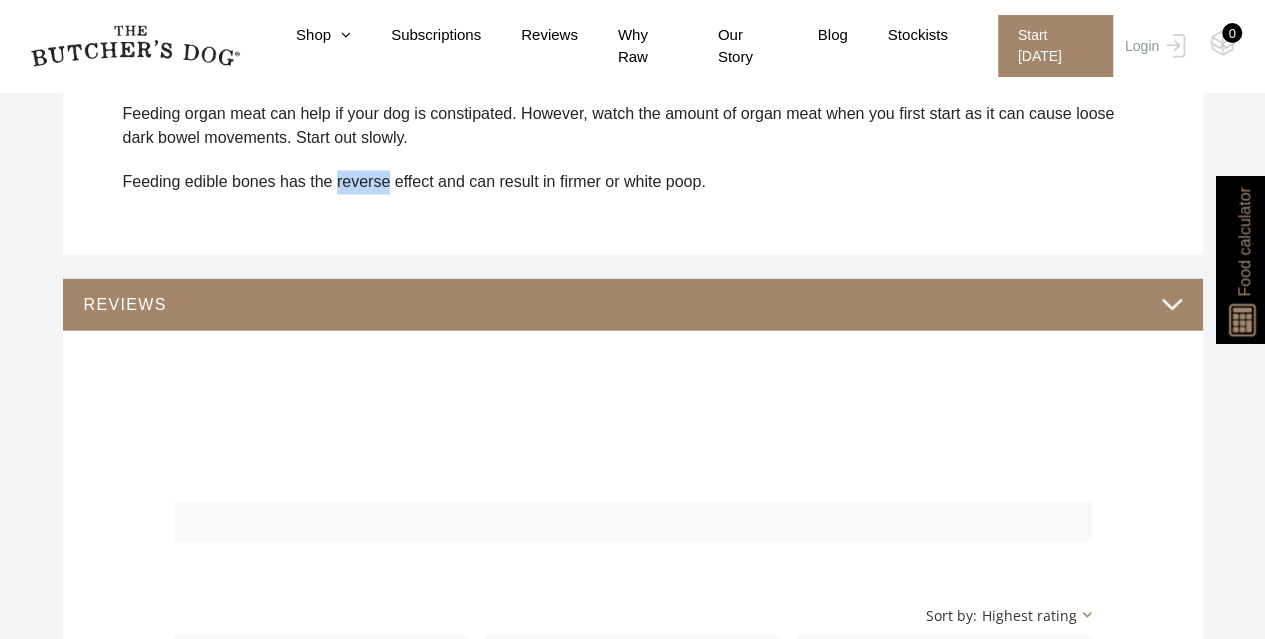 click on "Feeding edible bones has the reverse effect and can result in firmer or white poop." at bounding box center (633, 182) 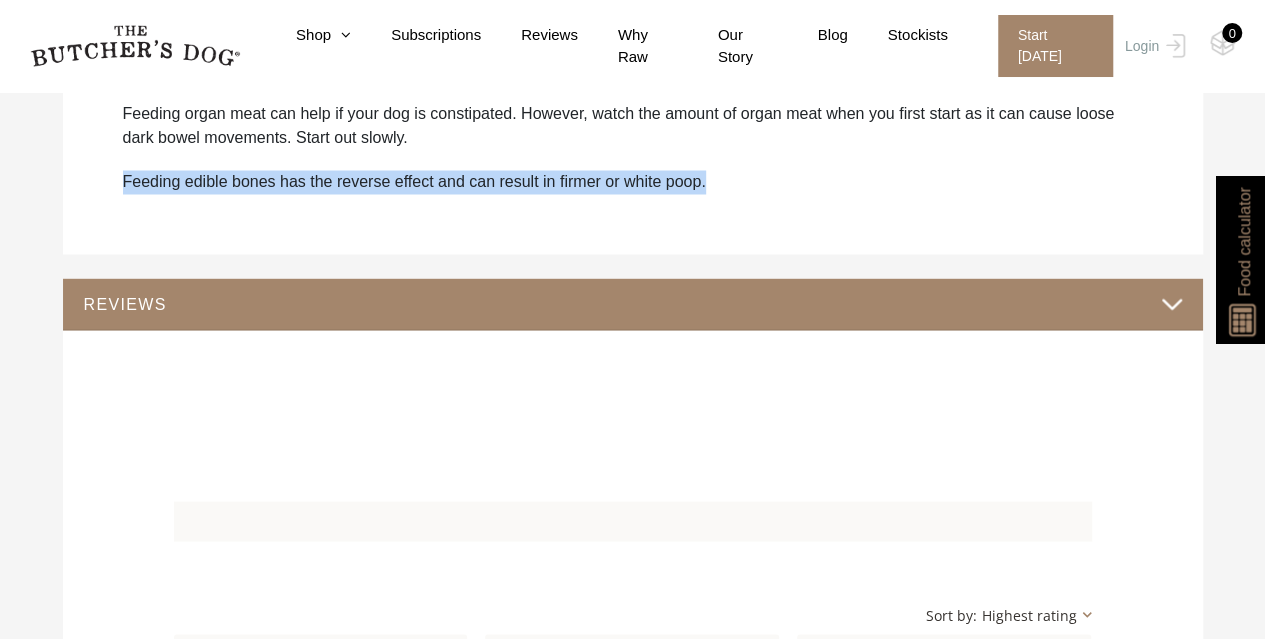 click on "Feeding edible bones has the reverse effect and can result in firmer or white poop." at bounding box center (633, 182) 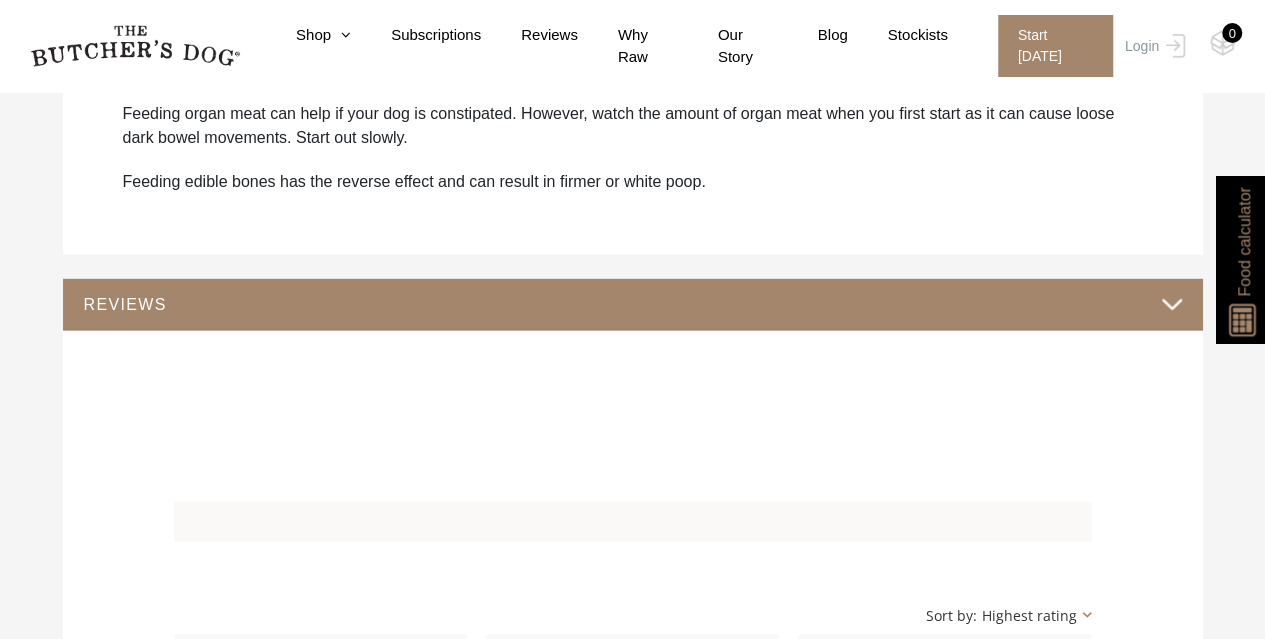 click on "REVIEWS" at bounding box center [633, 303] 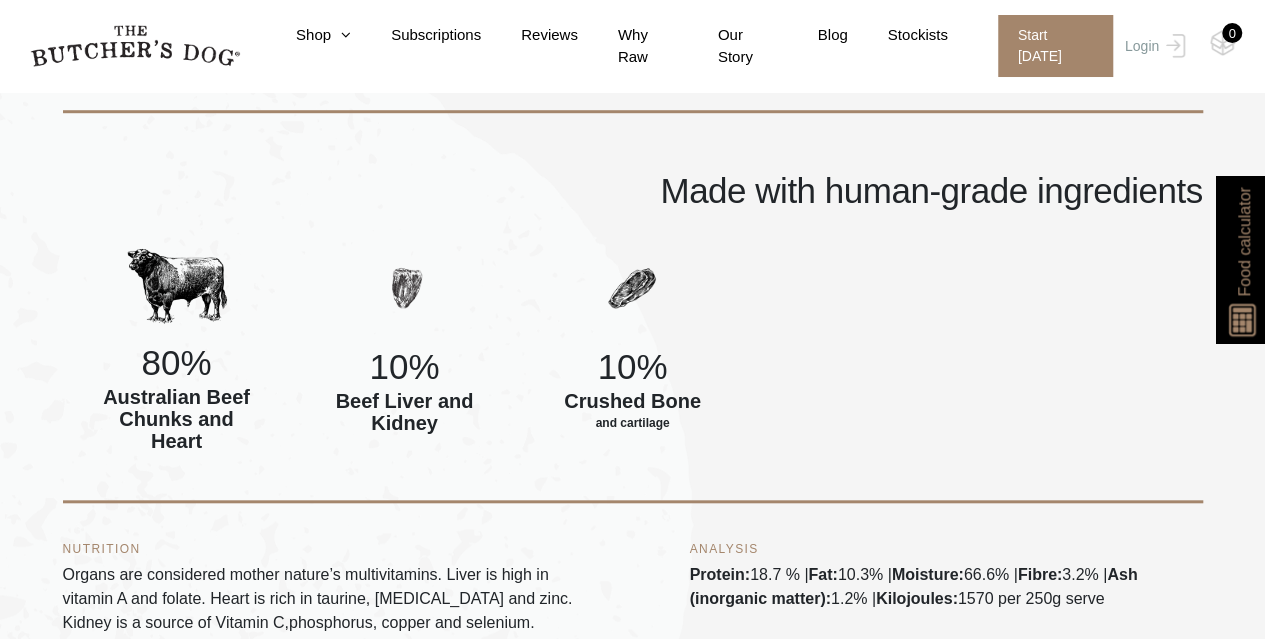 scroll, scrollTop: 667, scrollLeft: 0, axis: vertical 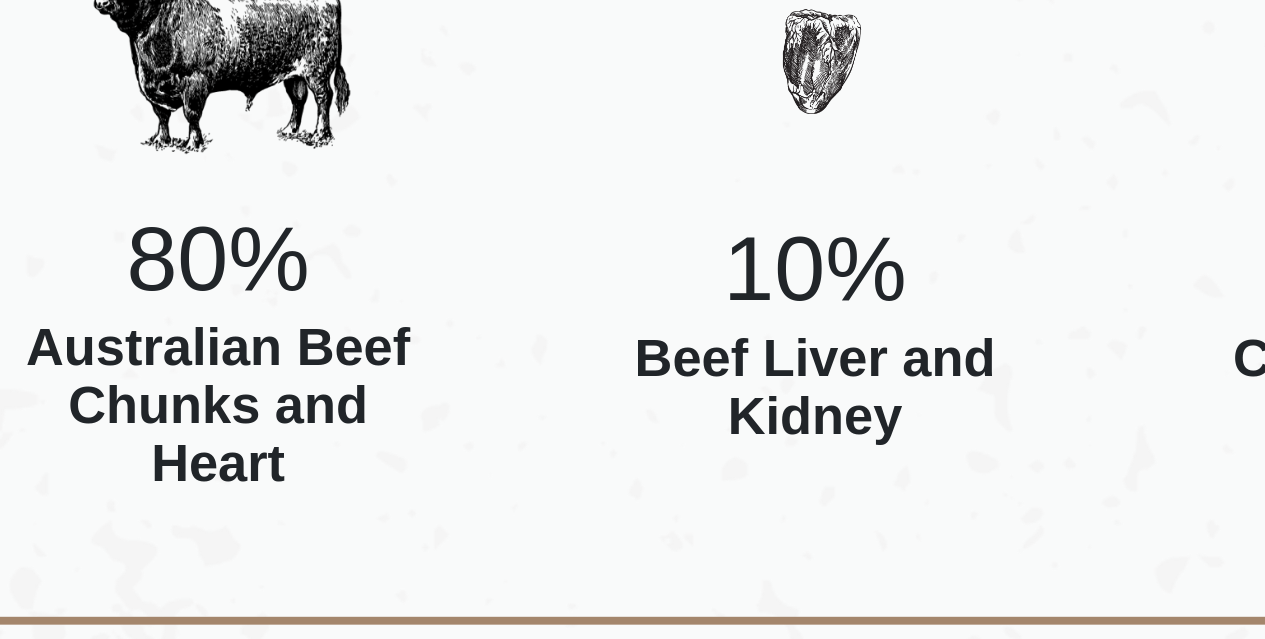 click on "Australian Beef Chunks and Heart" at bounding box center [177, 418] 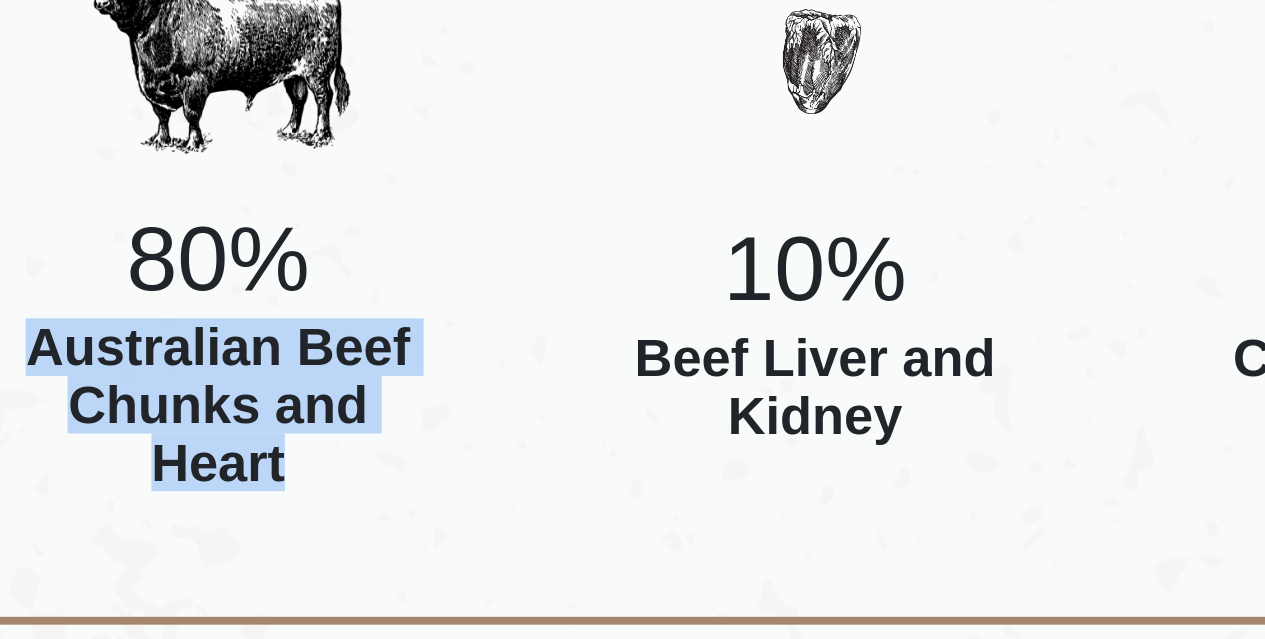 drag, startPoint x: 229, startPoint y: 428, endPoint x: 165, endPoint y: 403, distance: 68.70953 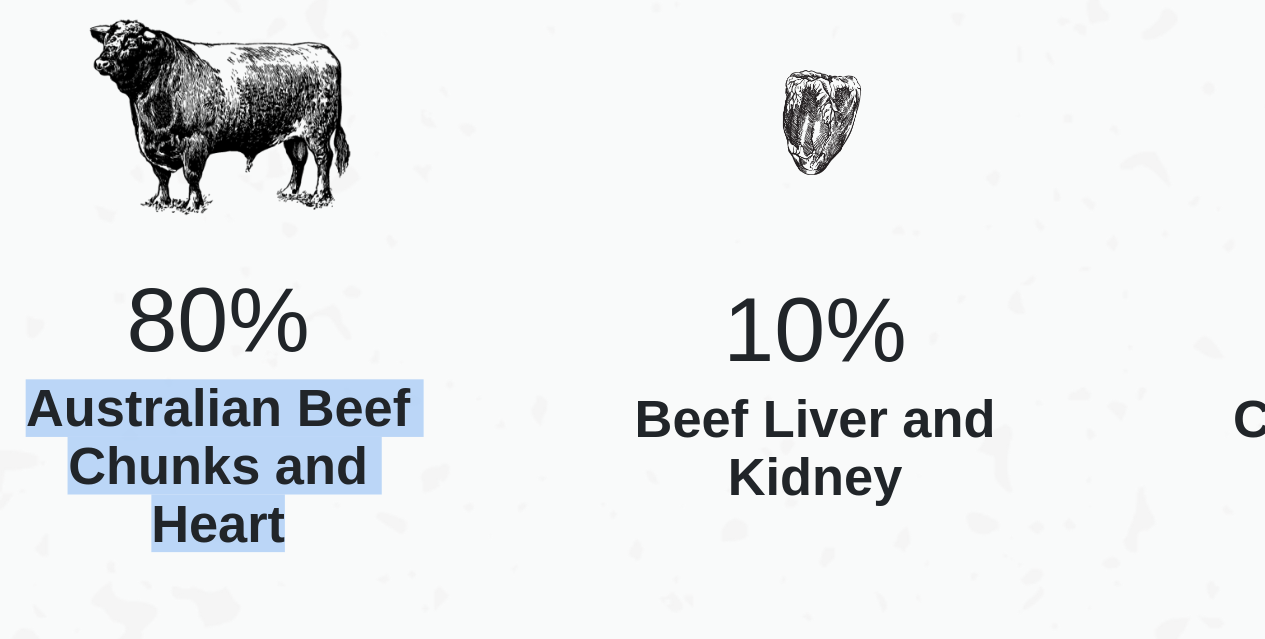 scroll, scrollTop: 667, scrollLeft: 0, axis: vertical 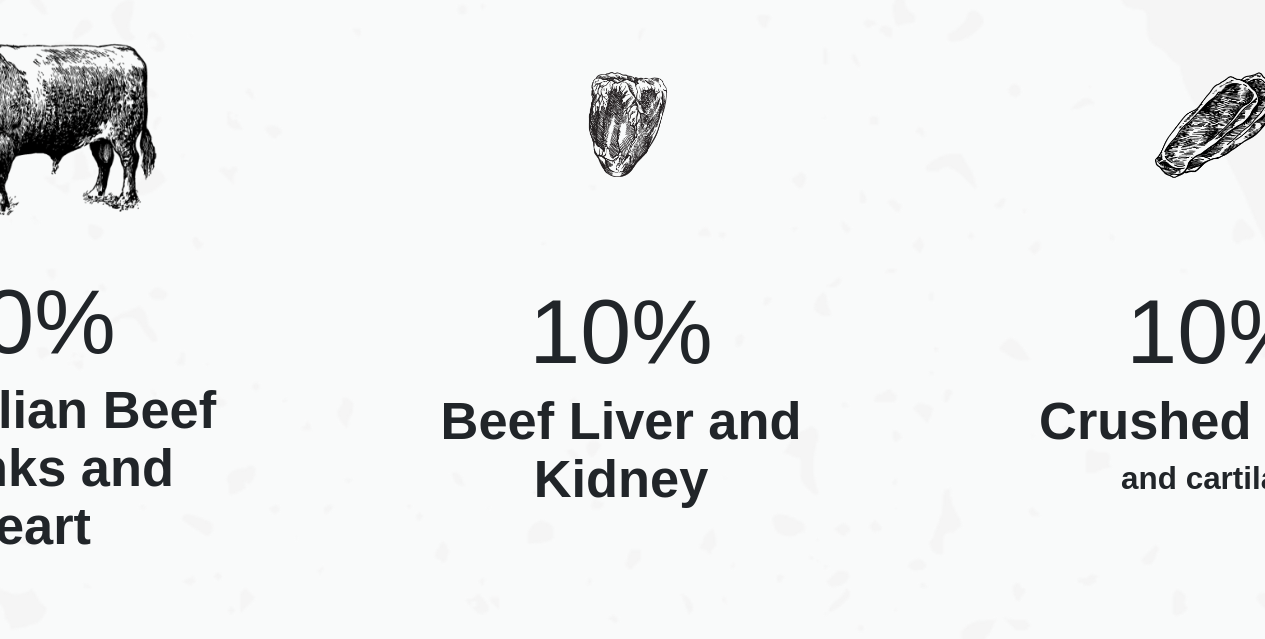 click on "Beef Liver and Kidney" at bounding box center [405, 411] 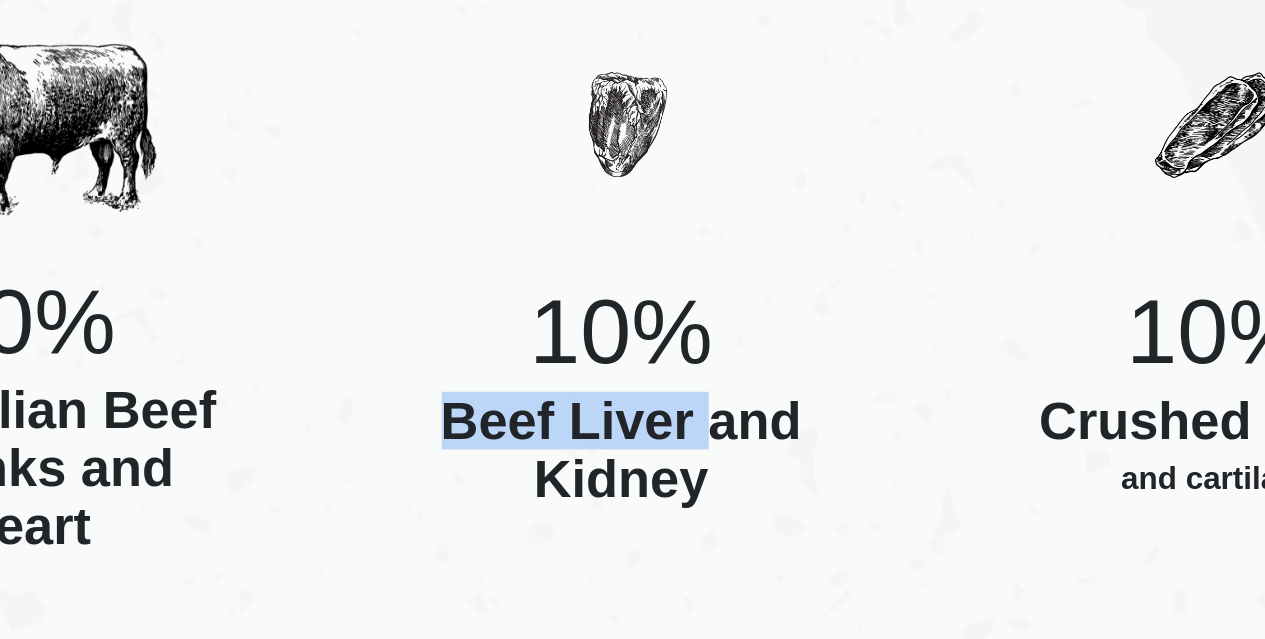 drag, startPoint x: 426, startPoint y: 409, endPoint x: 368, endPoint y: 398, distance: 59.03389 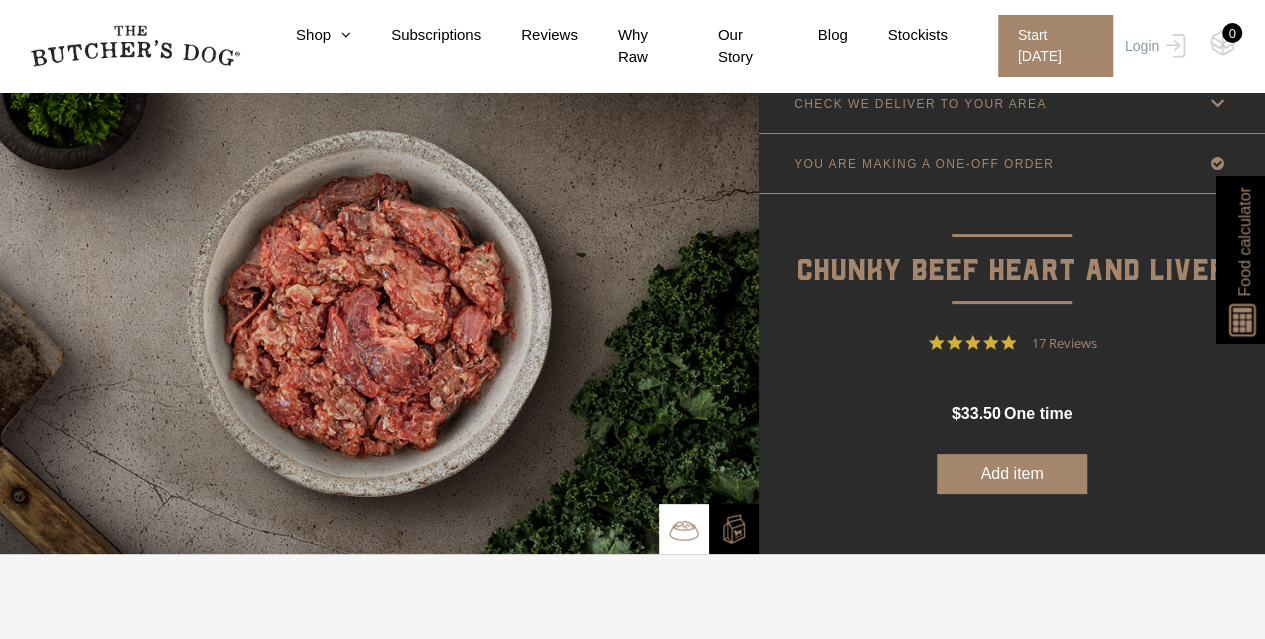 scroll, scrollTop: 0, scrollLeft: 0, axis: both 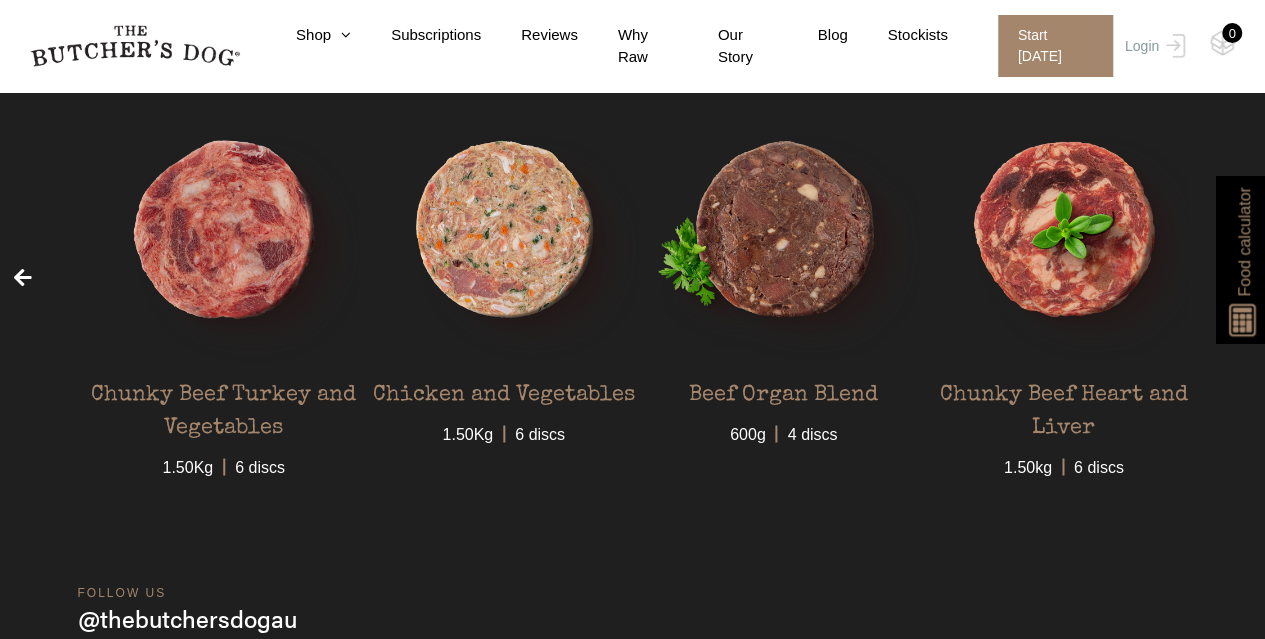 drag, startPoint x: 494, startPoint y: 477, endPoint x: 550, endPoint y: -121, distance: 600.61633 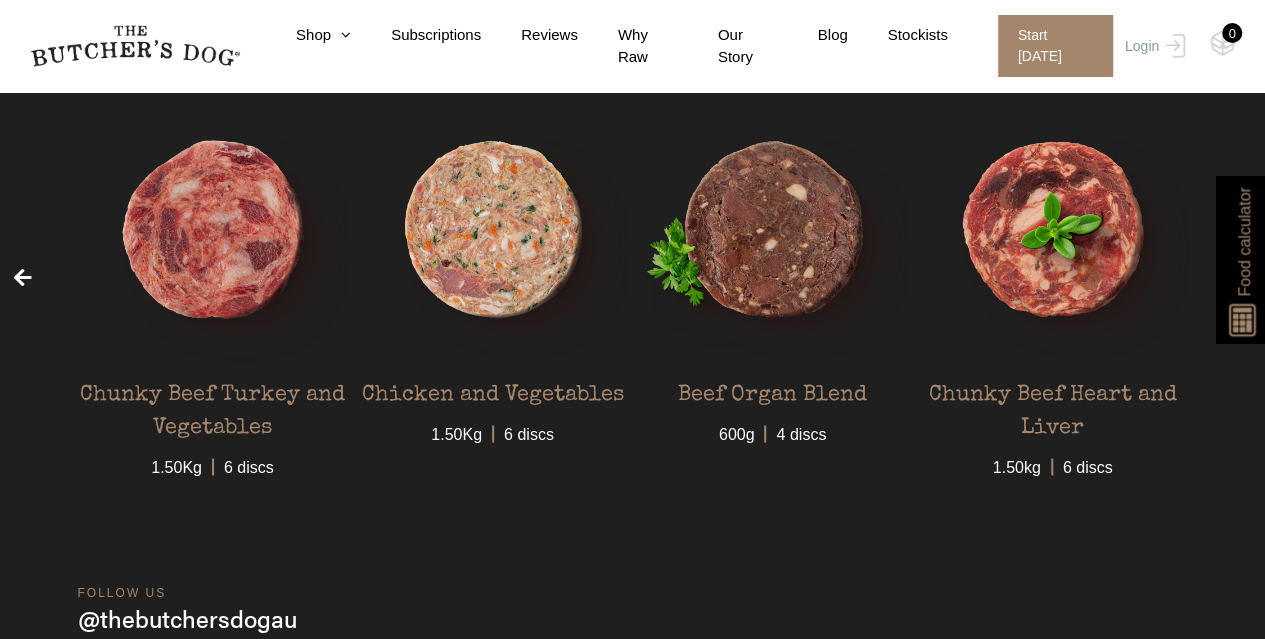 click on "‹" at bounding box center [23, 278] 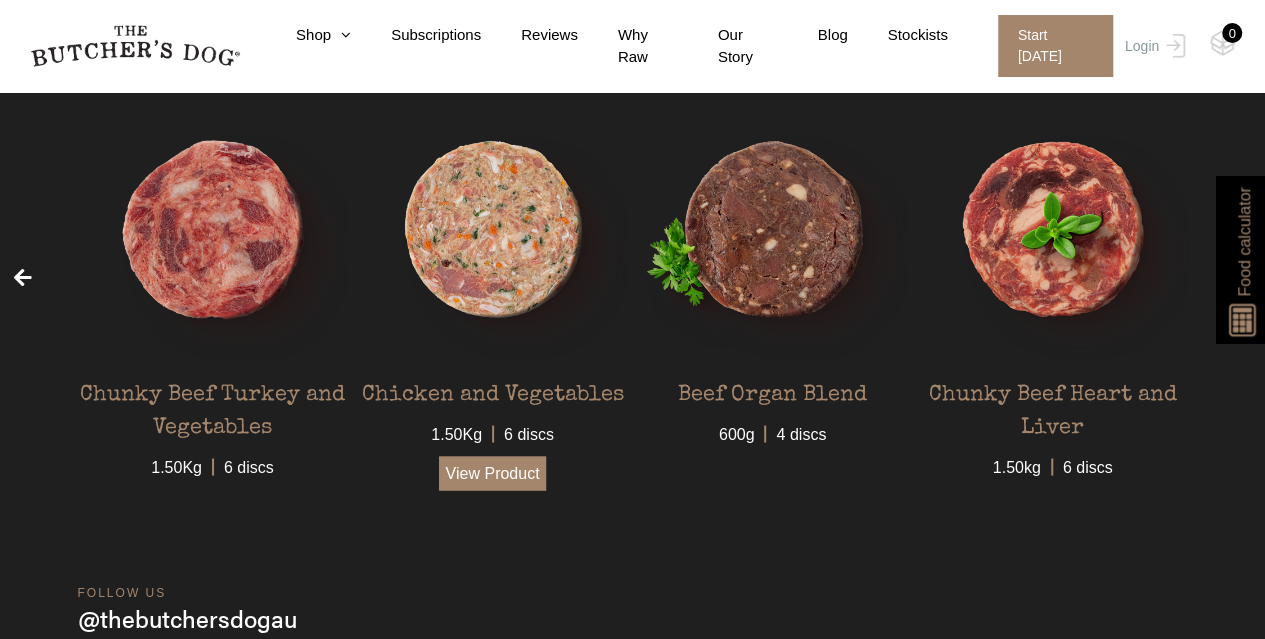 click on "View Product" at bounding box center (493, 473) 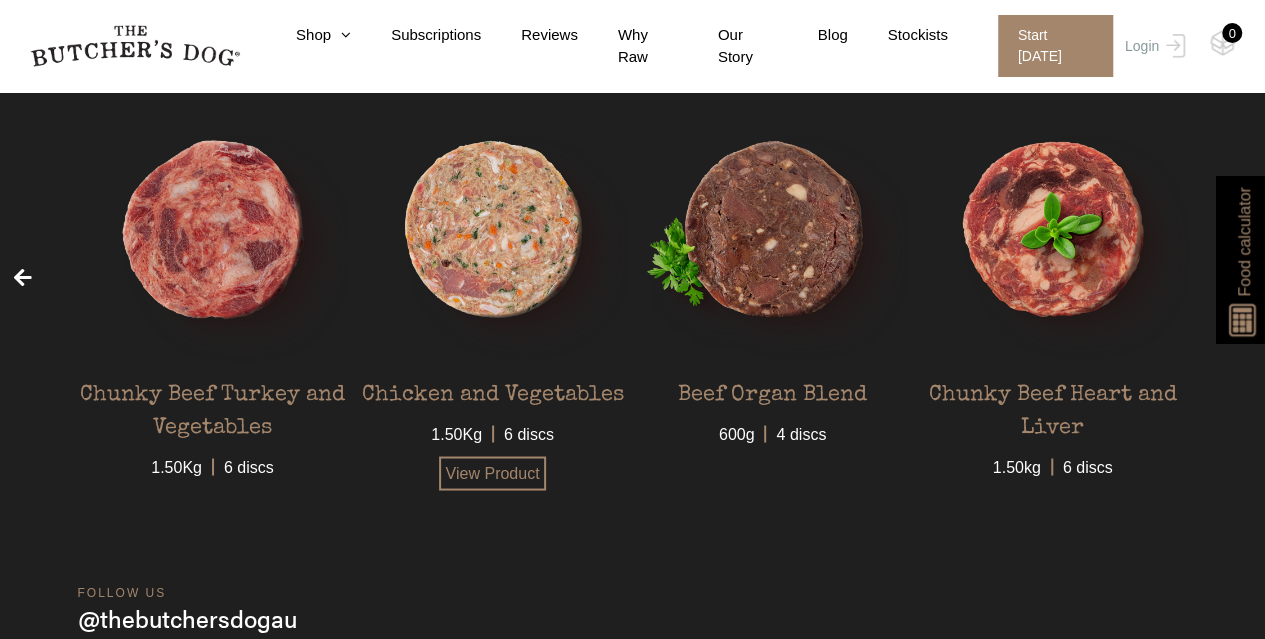 scroll, scrollTop: 5431, scrollLeft: 0, axis: vertical 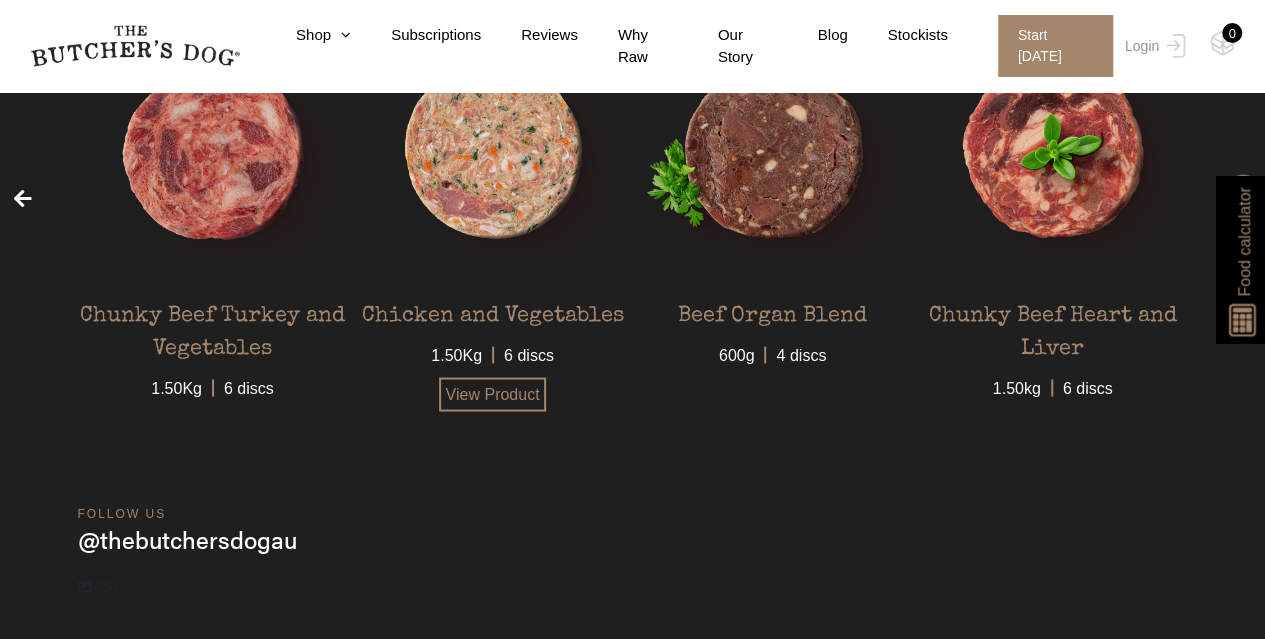 click on "View Product" at bounding box center (493, 394) 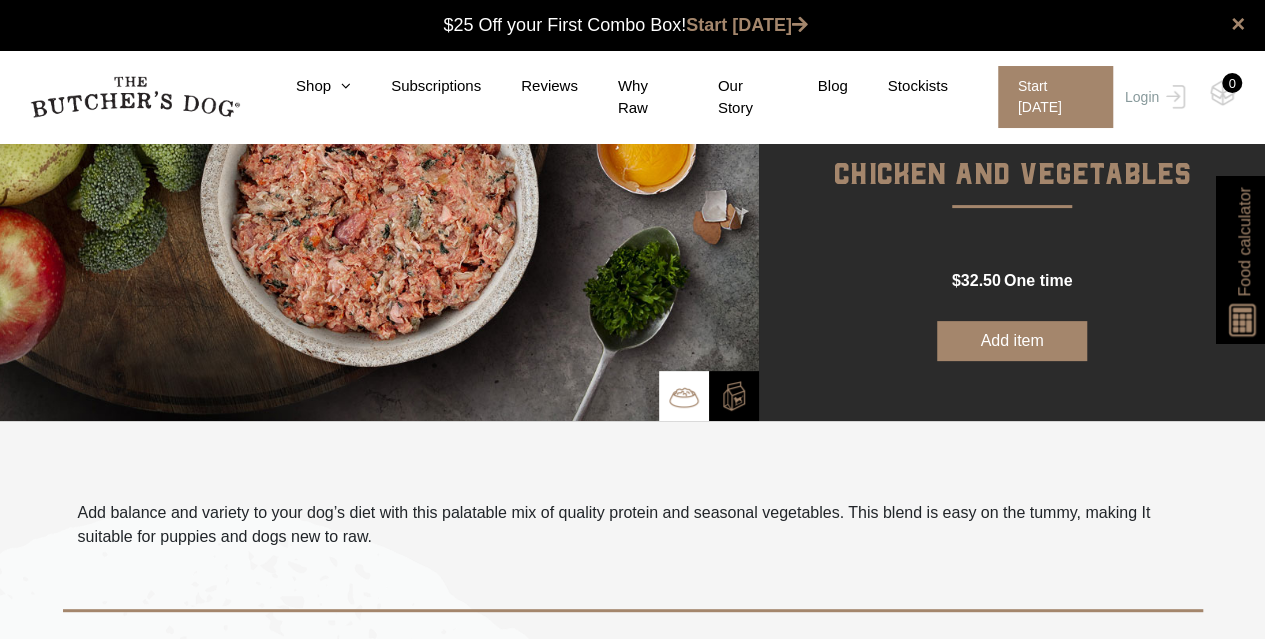 scroll, scrollTop: 262, scrollLeft: 0, axis: vertical 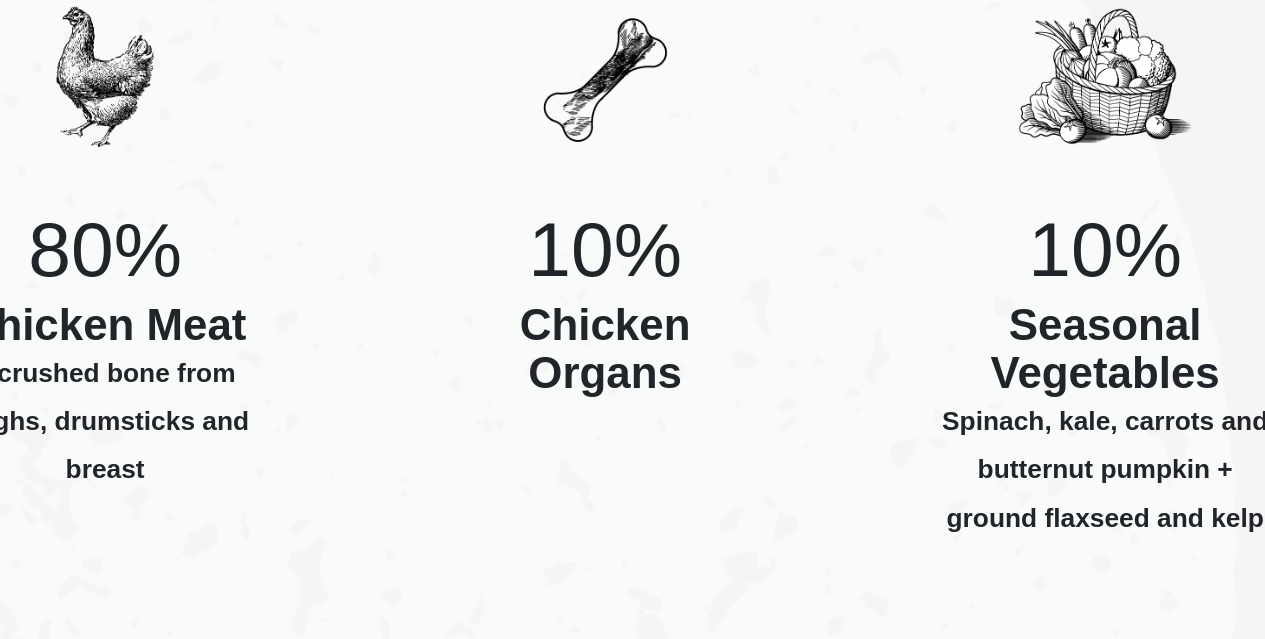 click on "+ crushed bone from thighs, drumsticks and breast" at bounding box center [177, 412] 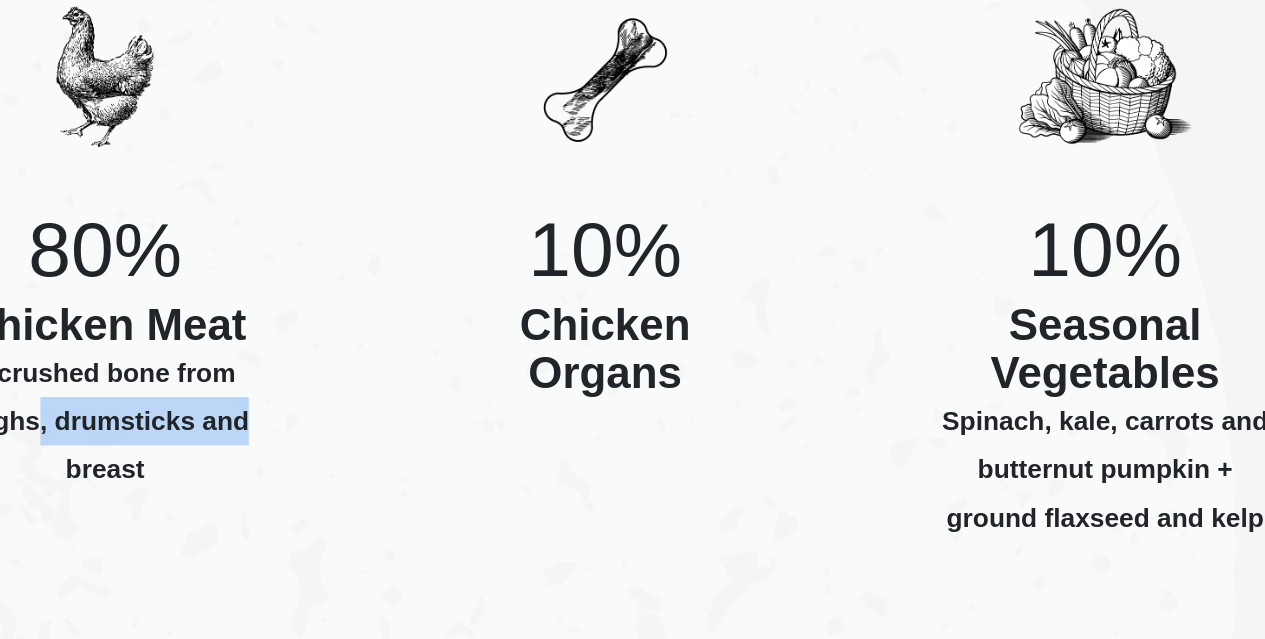 drag, startPoint x: 236, startPoint y: 404, endPoint x: 149, endPoint y: 405, distance: 87.005745 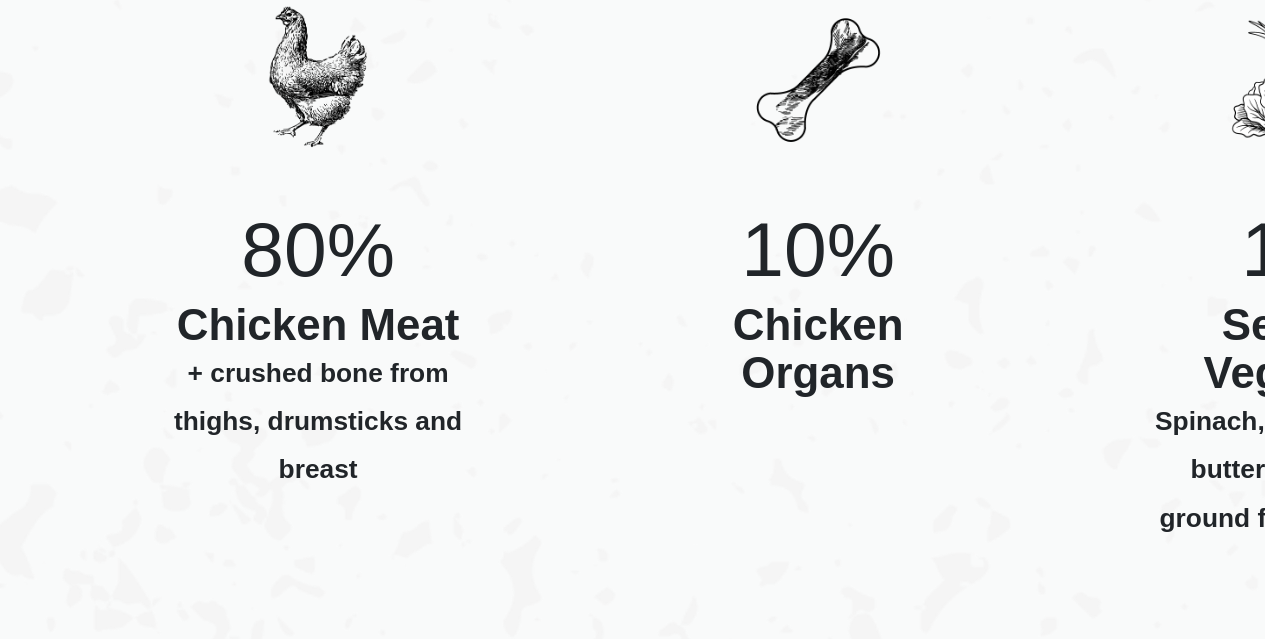 click on "+ crushed bone from thighs, drumsticks and breast" at bounding box center [177, 412] 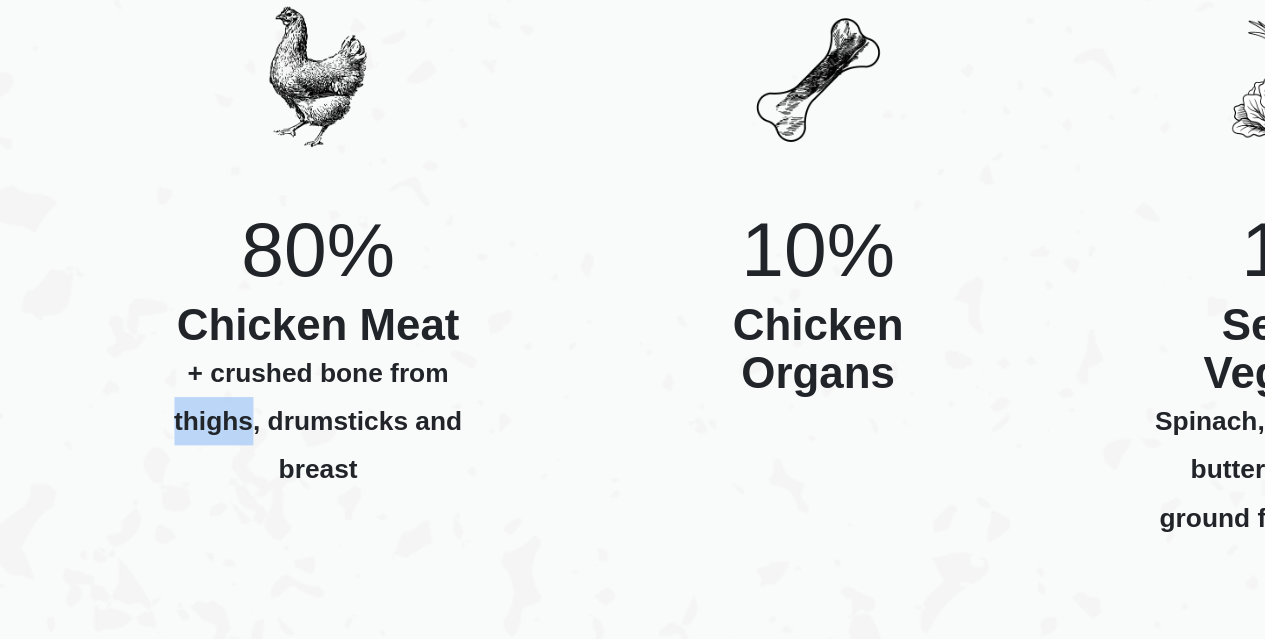 click on "+ crushed bone from thighs, drumsticks and breast" at bounding box center [177, 412] 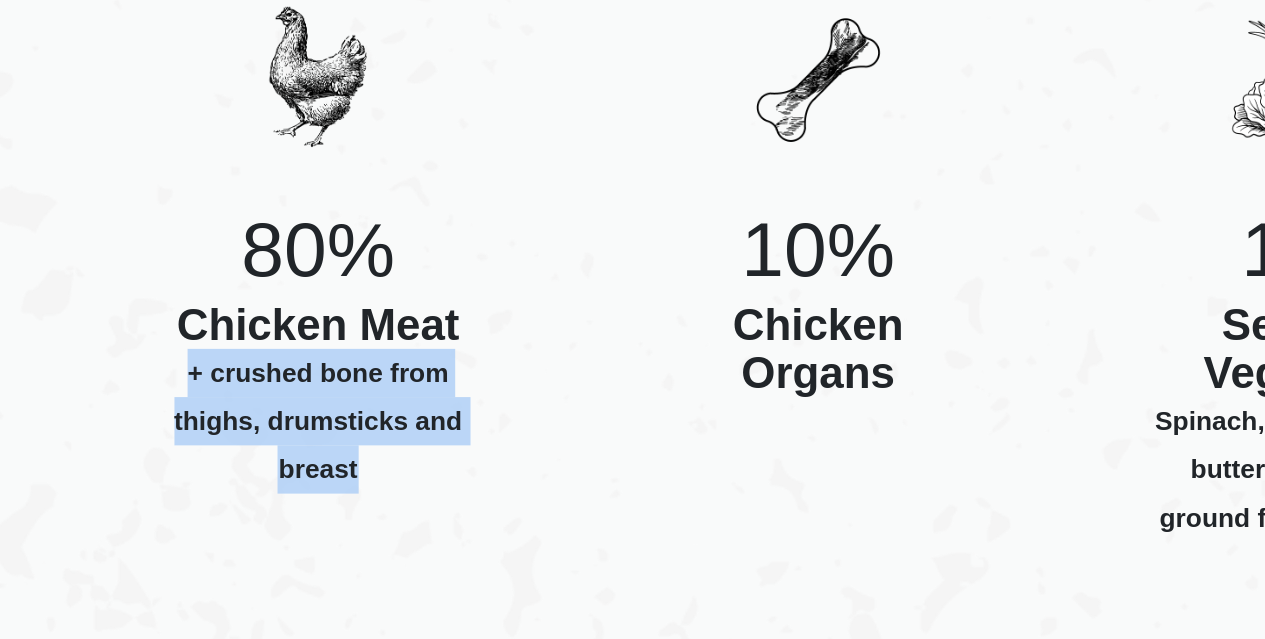 click on "+ crushed bone from thighs, drumsticks and breast" at bounding box center [177, 412] 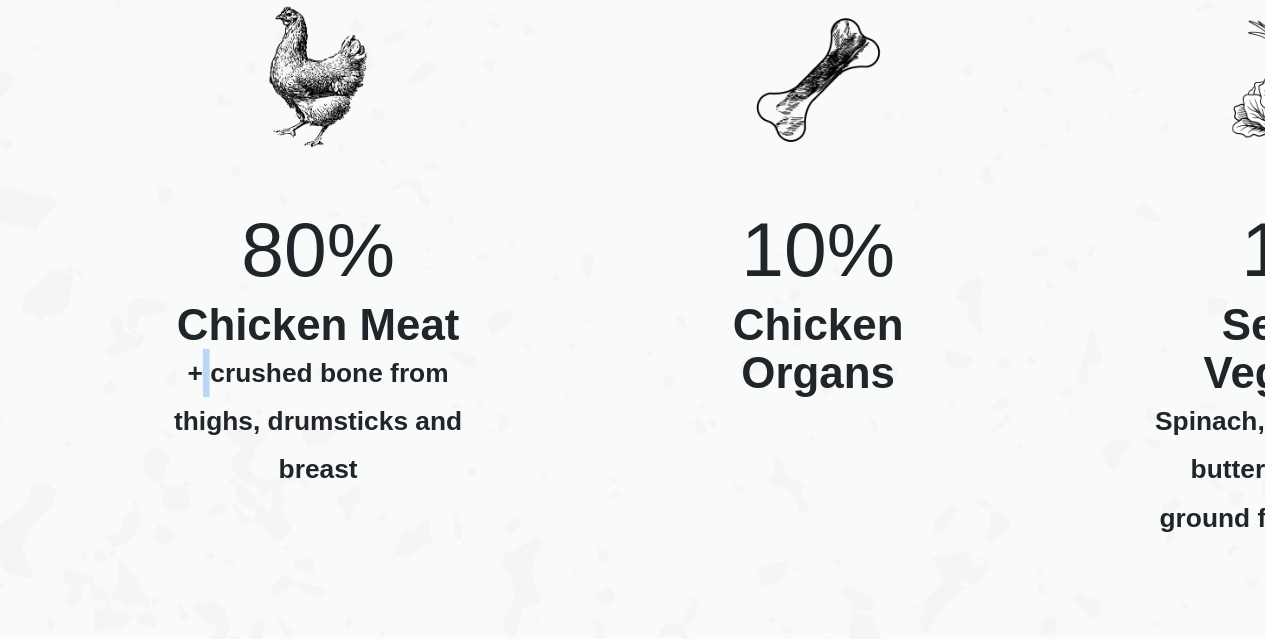 click on "+ crushed bone from thighs, drumsticks and breast" at bounding box center (177, 412) 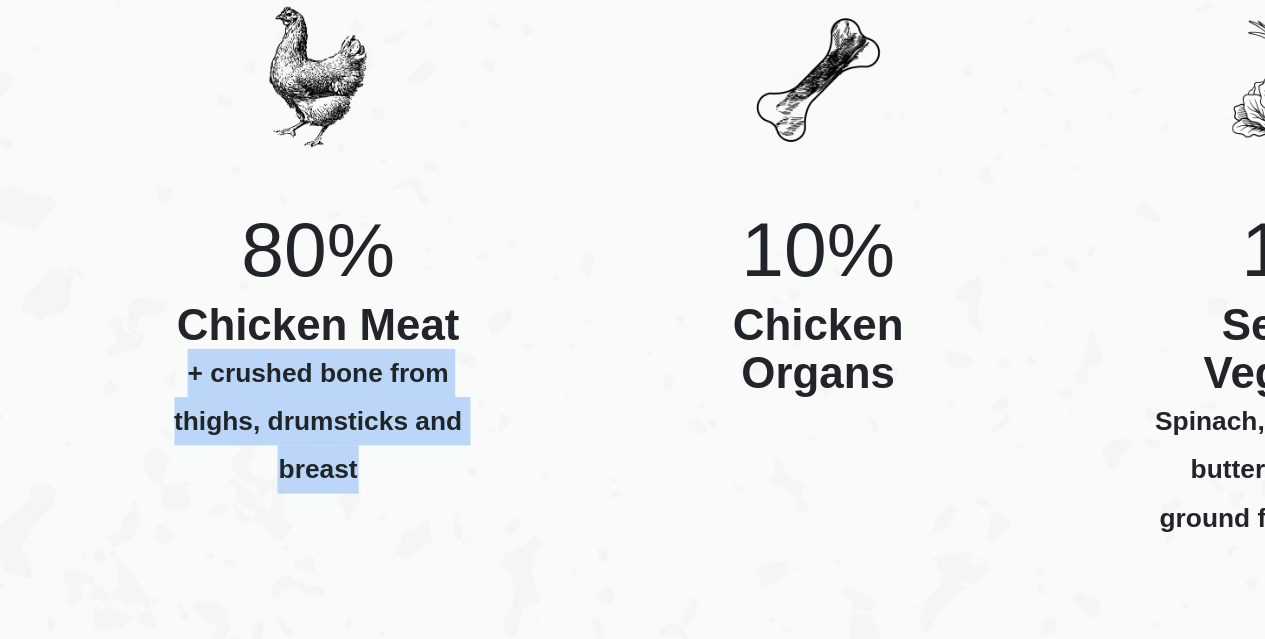 drag, startPoint x: 126, startPoint y: 397, endPoint x: 182, endPoint y: 423, distance: 61.741398 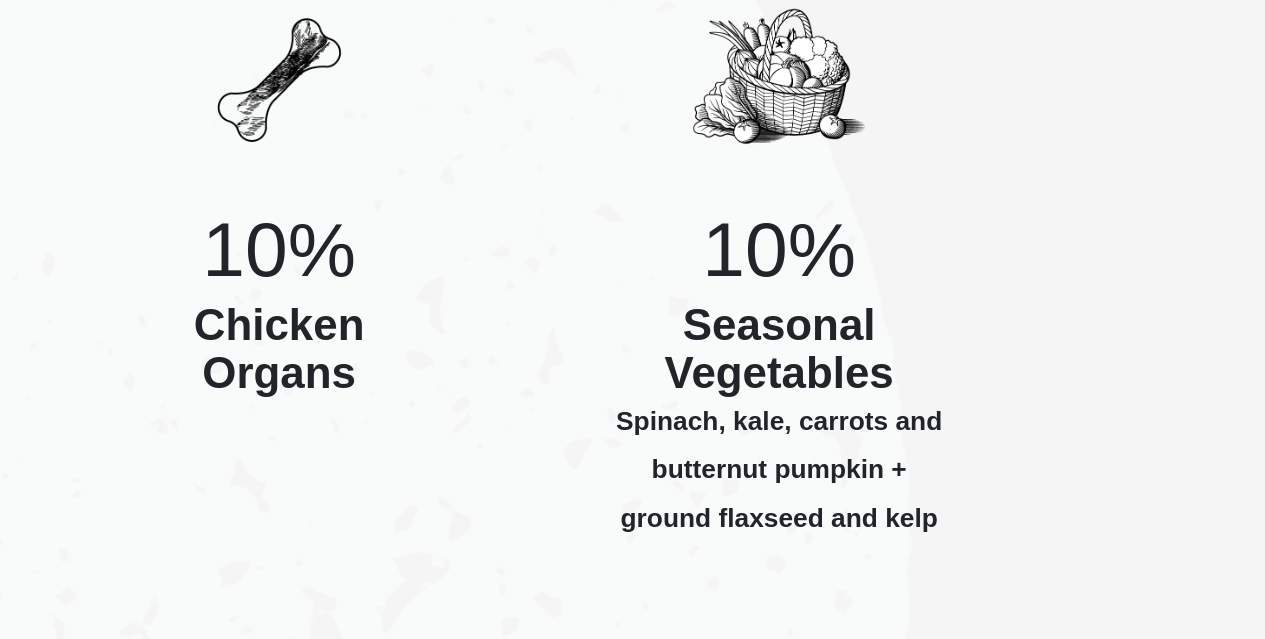 click on "Spinach, kale, carrots and butternut pumpkin + ground flaxseed and kelp" at bounding box center [633, 434] 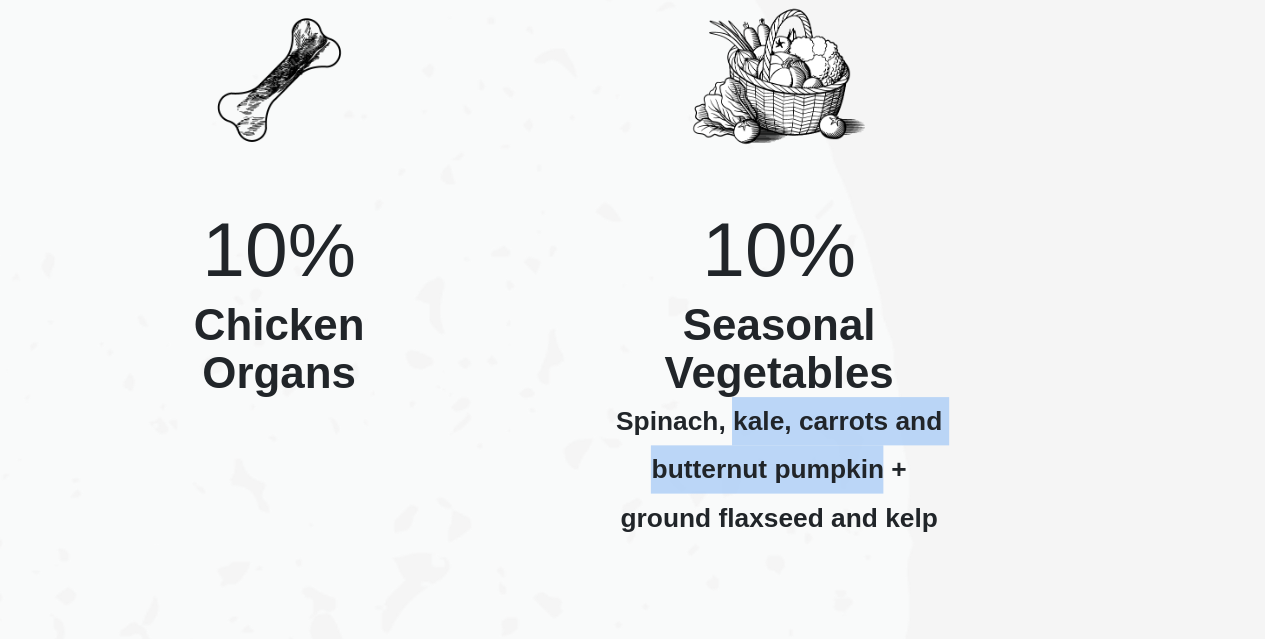drag, startPoint x: 554, startPoint y: 429, endPoint x: 612, endPoint y: 414, distance: 59.908264 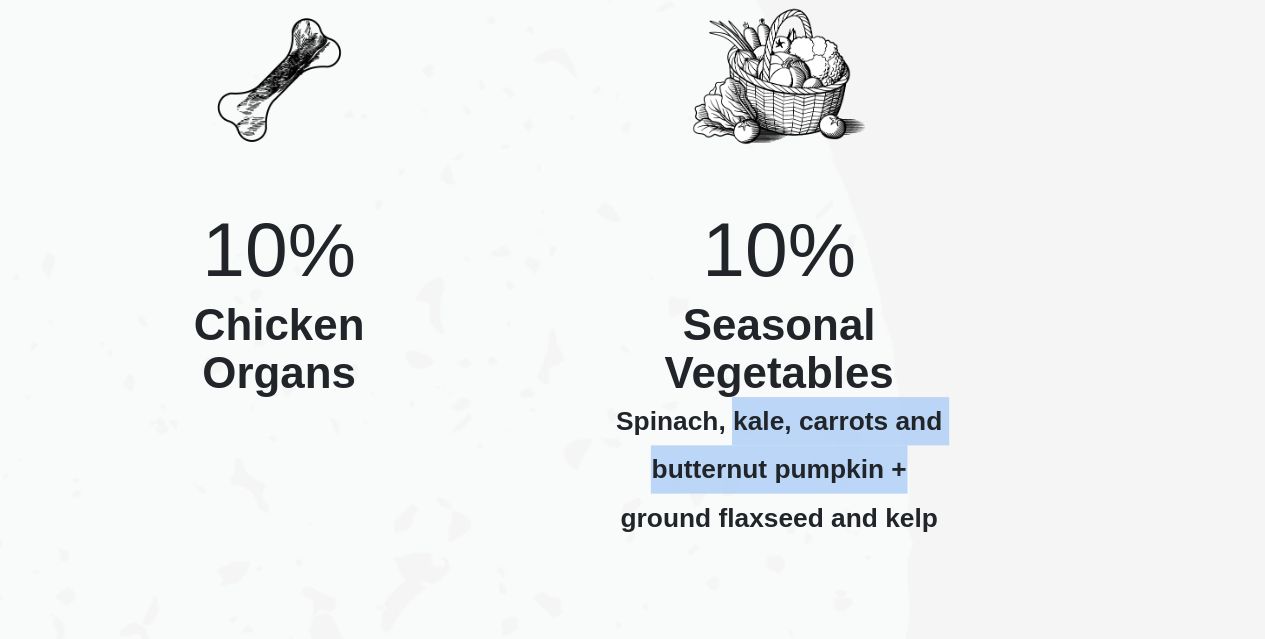 drag, startPoint x: 612, startPoint y: 414, endPoint x: 708, endPoint y: 438, distance: 98.95454 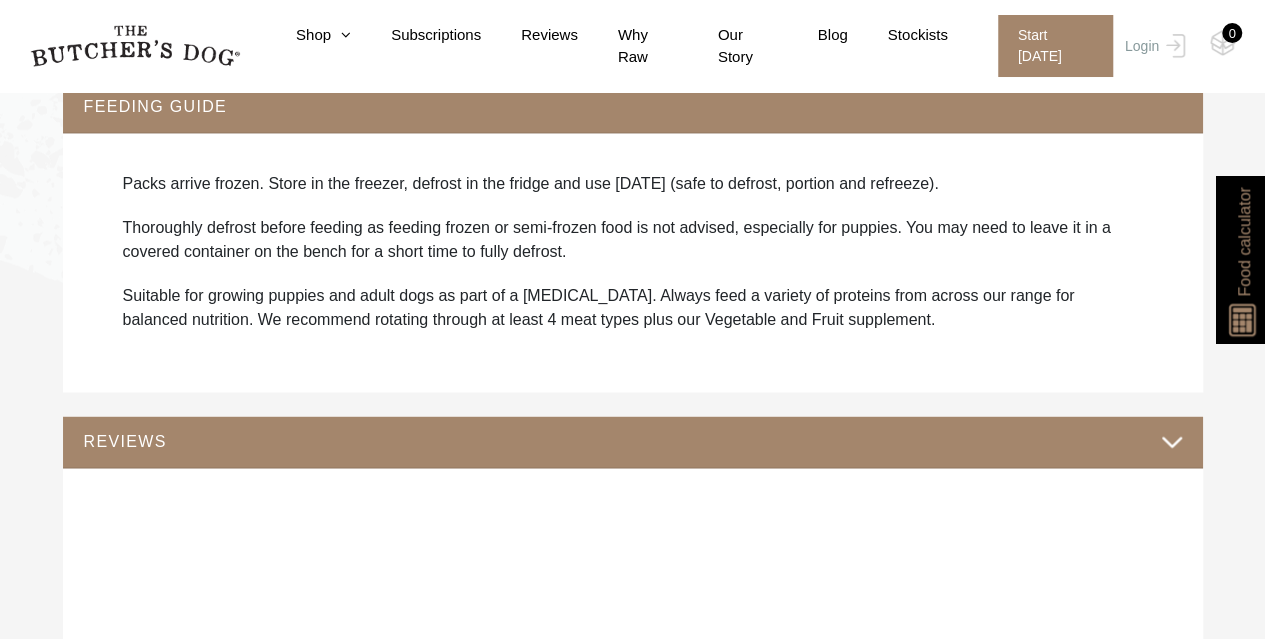 scroll, scrollTop: 1379, scrollLeft: 0, axis: vertical 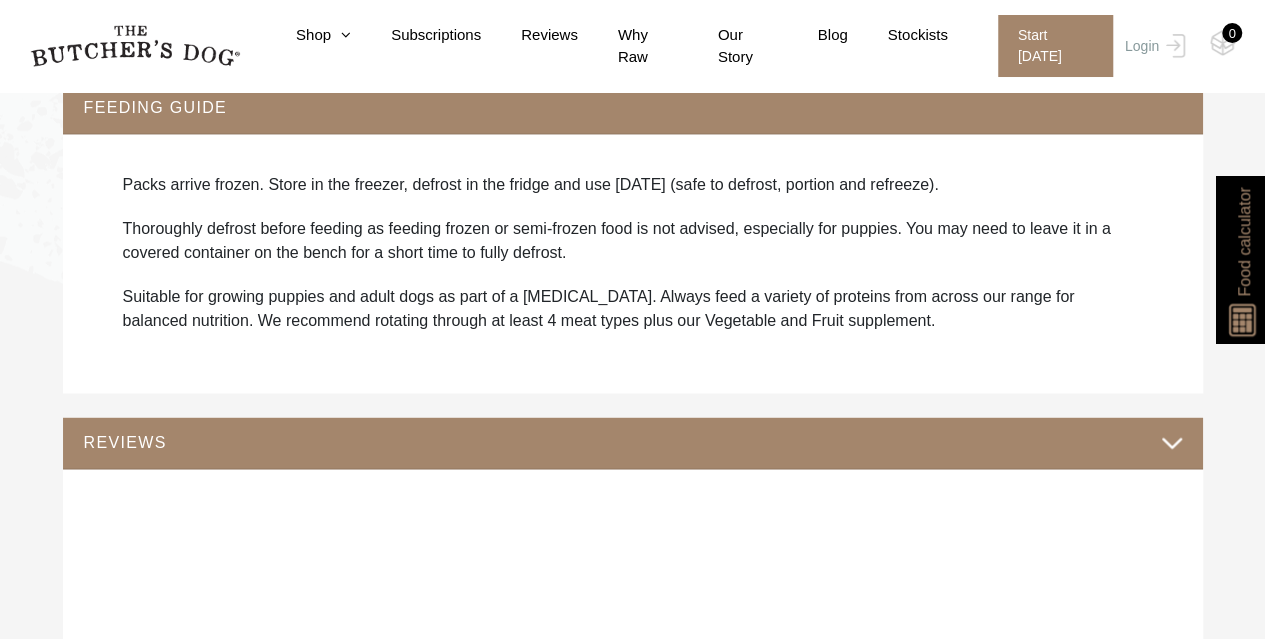 click on "Suitable for growing puppies and adult dogs as part of a [MEDICAL_DATA]. Always feed a variety of proteins from across our range for balanced nutrition. We recommend rotating through at least 4 meat types plus our Vegetable and Fruit supplement." at bounding box center (633, 309) 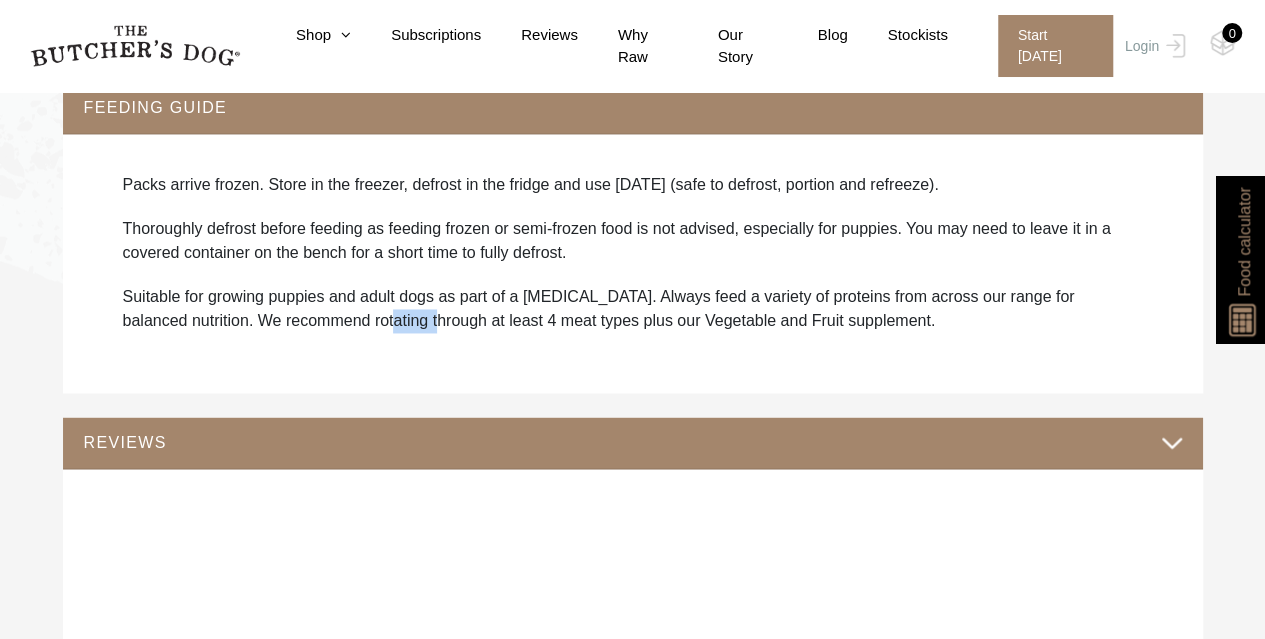 click on "Suitable for growing puppies and adult dogs as part of a [MEDICAL_DATA]. Always feed a variety of proteins from across our range for balanced nutrition. We recommend rotating through at least 4 meat types plus our Vegetable and Fruit supplement." at bounding box center [633, 309] 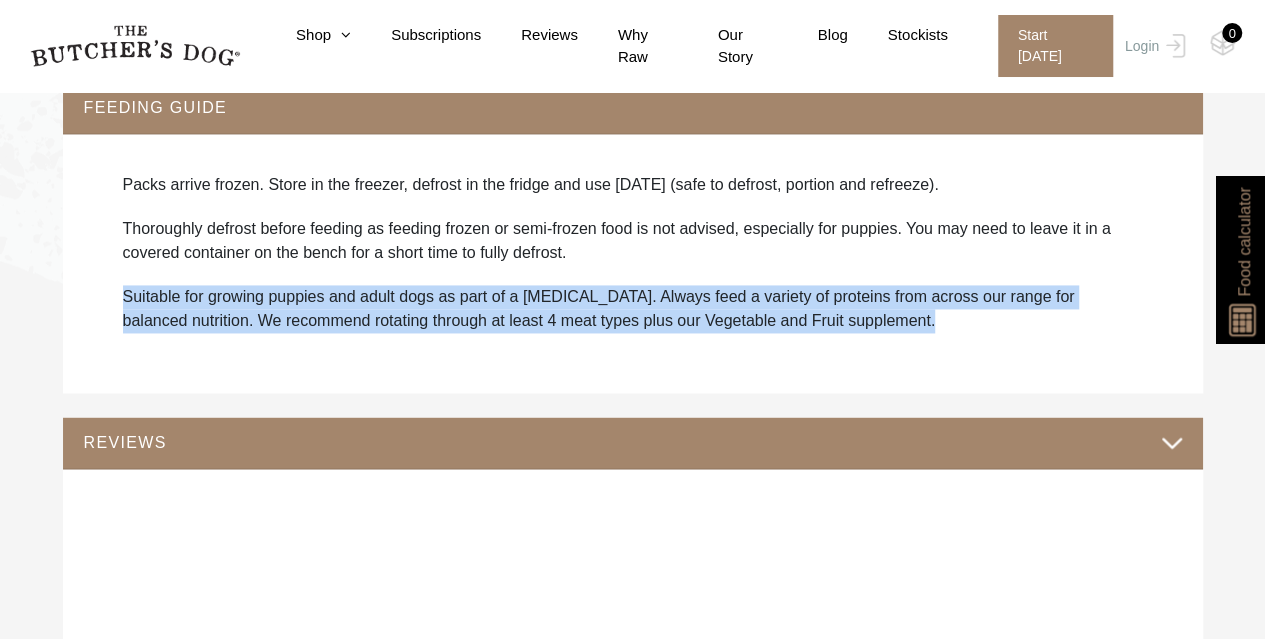 drag, startPoint x: 346, startPoint y: 325, endPoint x: 346, endPoint y: 271, distance: 54 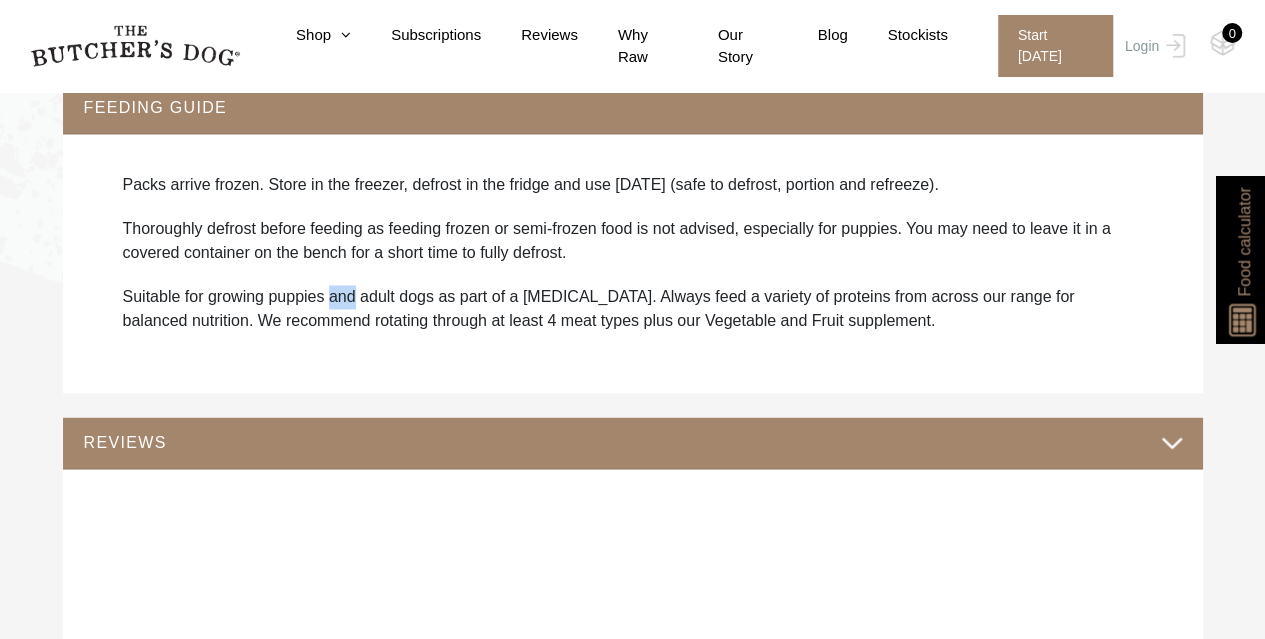 click on "Packs arrive frozen. Store in the freezer, defrost in the fridge and use [DATE] (safe to defrost, portion and refreeze).
Thoroughly defrost before feeding as feeding frozen or semi-frozen food is not advised, especially for puppies. You may need to leave it in a covered container on the bench for a short time to fully defrost.
Suitable for growing puppies and adult dogs as part of a [MEDICAL_DATA]. Always feed a variety of proteins from across our range for balanced nutrition. We recommend rotating through at least 4 meat types plus our Vegetable and Fruit supplement." at bounding box center [633, 263] 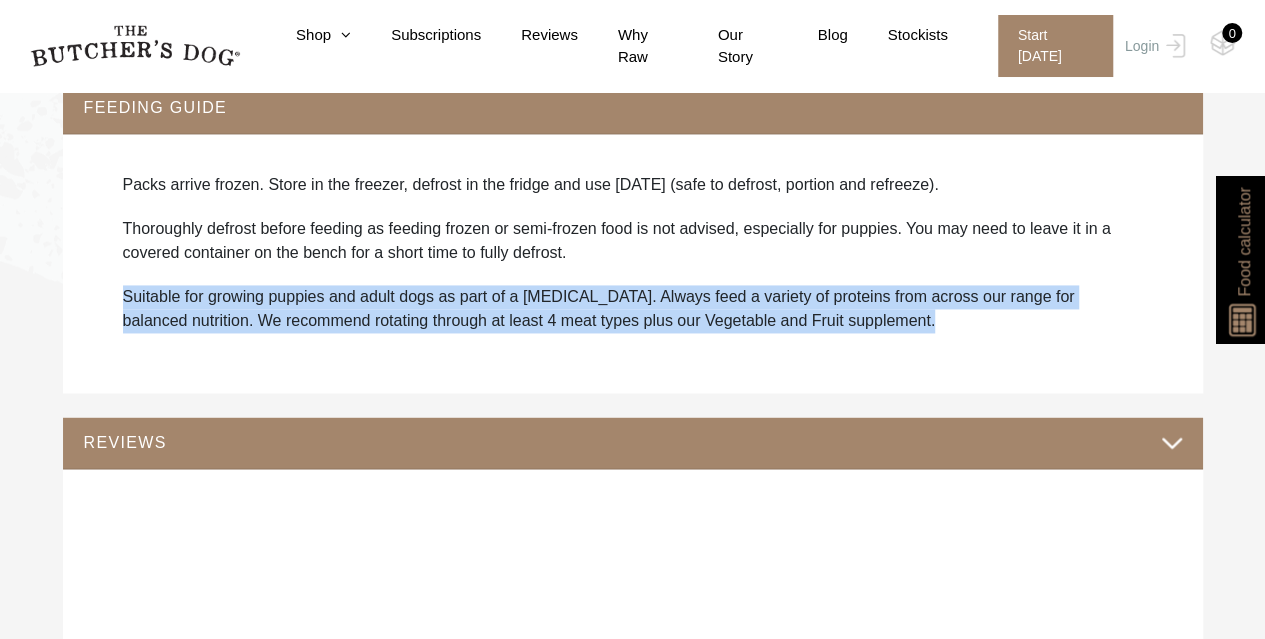 drag, startPoint x: 346, startPoint y: 271, endPoint x: 465, endPoint y: 334, distance: 134.64769 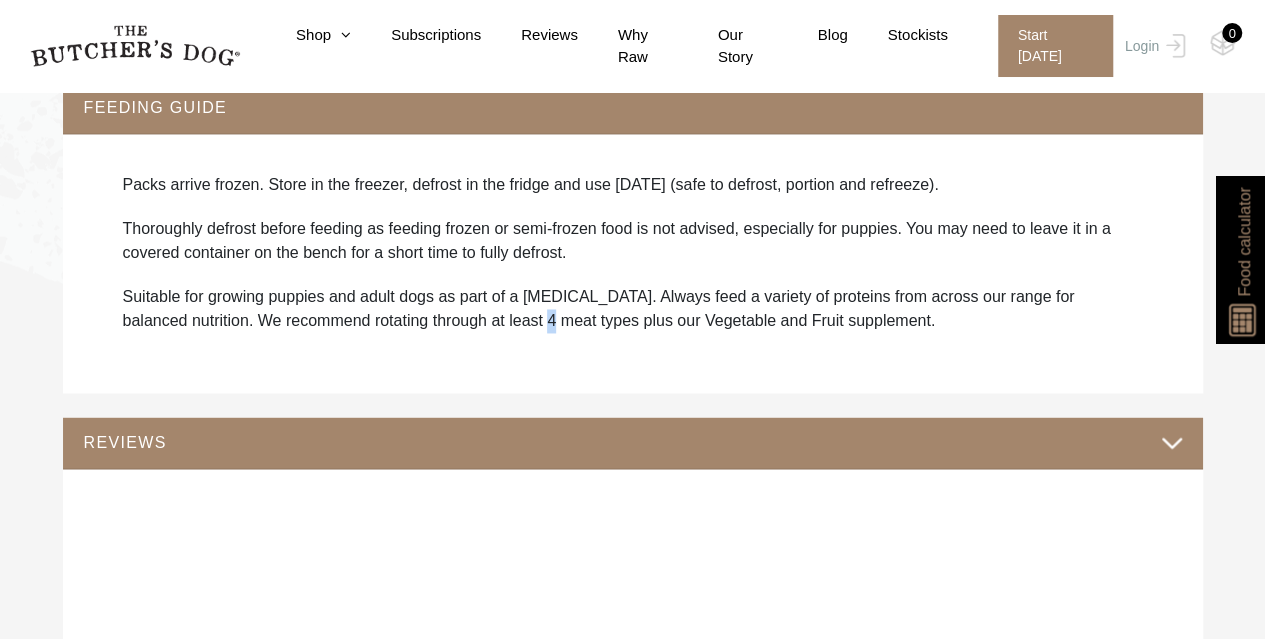 click on "Packs arrive frozen. Store in the freezer, defrost in the fridge and use [DATE] (safe to defrost, portion and refreeze).
Thoroughly defrost before feeding as feeding frozen or semi-frozen food is not advised, especially for puppies. You may need to leave it in a covered container on the bench for a short time to fully defrost.
Suitable for growing puppies and adult dogs as part of a [MEDICAL_DATA]. Always feed a variety of proteins from across our range for balanced nutrition. We recommend rotating through at least 4 meat types plus our Vegetable and Fruit supplement." at bounding box center (633, 263) 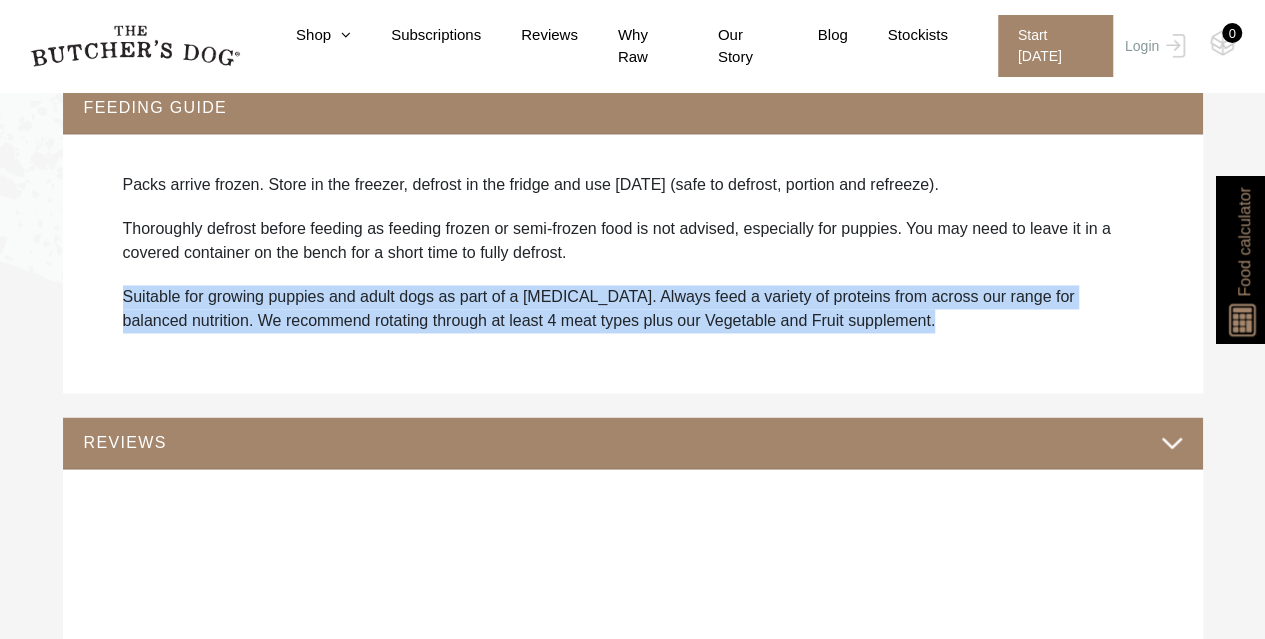 drag, startPoint x: 465, startPoint y: 334, endPoint x: 456, endPoint y: 294, distance: 41 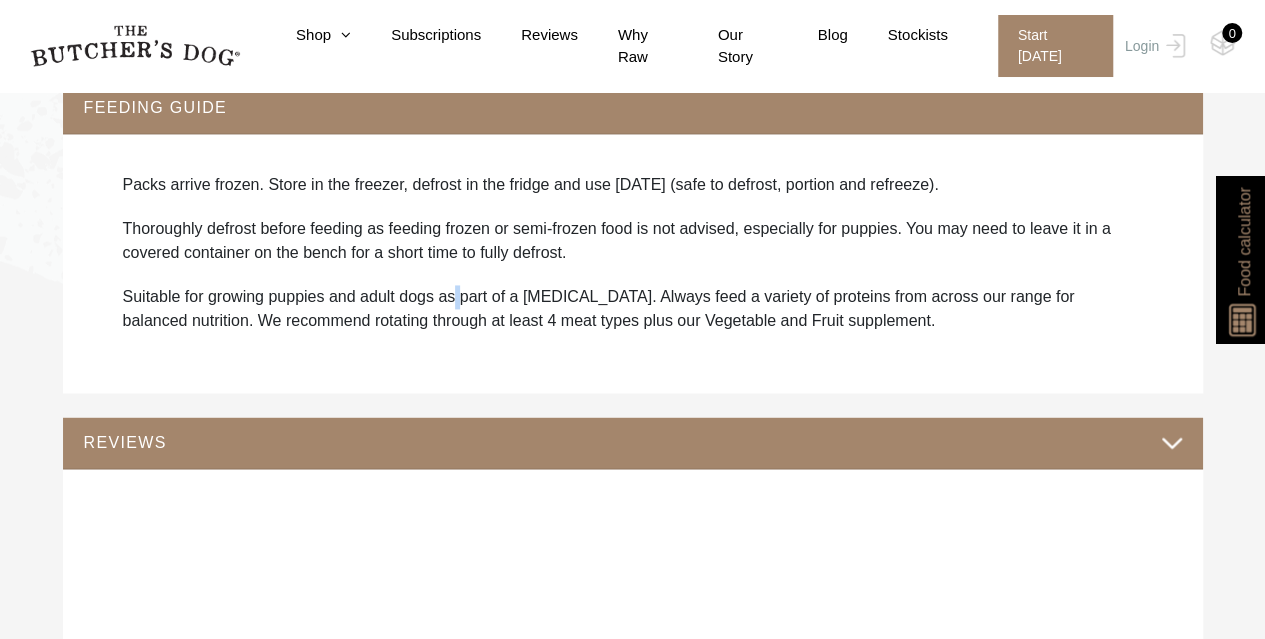 click on "Suitable for growing puppies and adult dogs as part of a [MEDICAL_DATA]. Always feed a variety of proteins from across our range for balanced nutrition. We recommend rotating through at least 4 meat types plus our Vegetable and Fruit supplement." at bounding box center (633, 309) 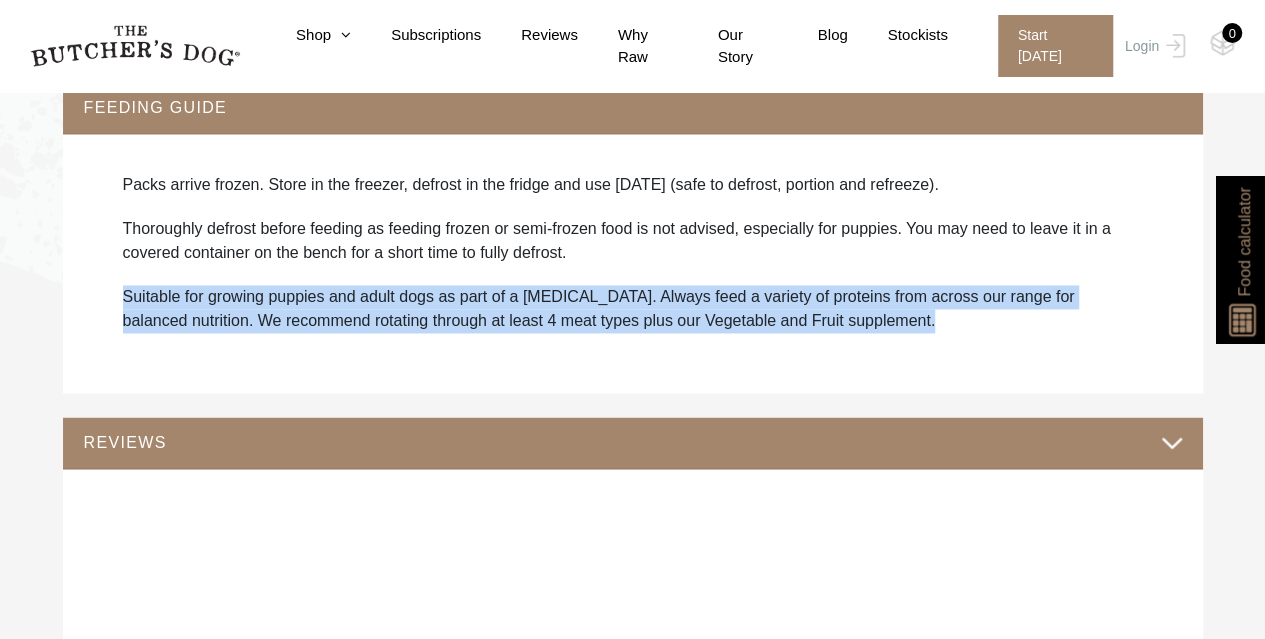drag, startPoint x: 456, startPoint y: 294, endPoint x: 504, endPoint y: 333, distance: 61.846584 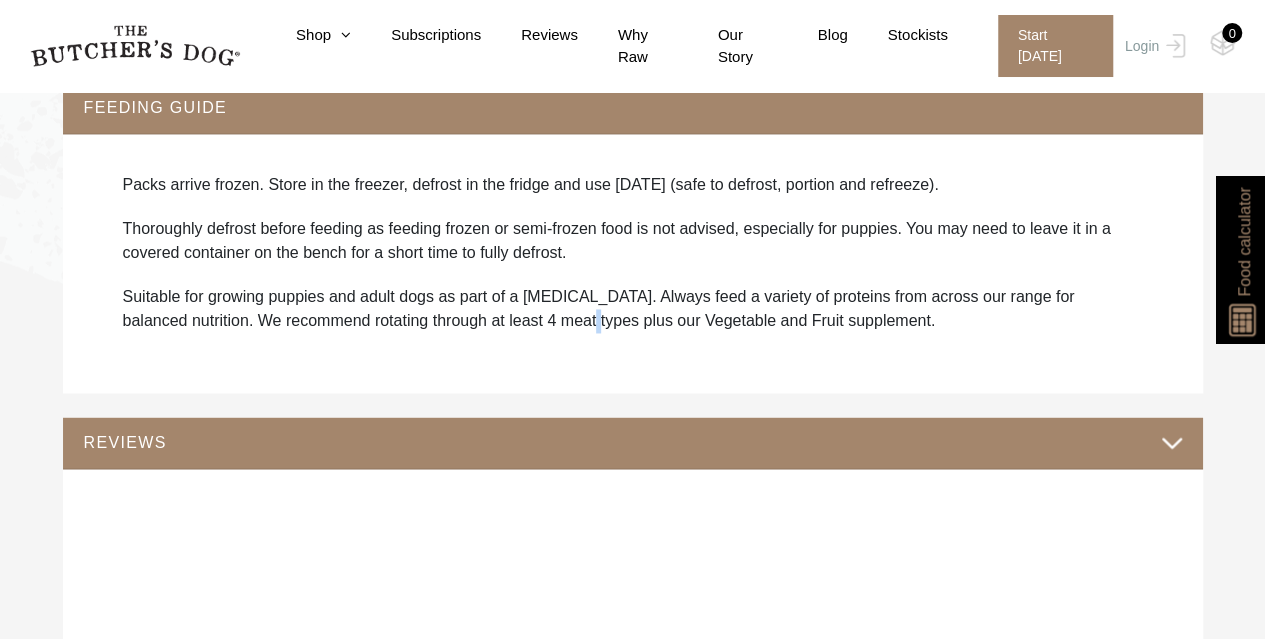 click on "Packs arrive frozen. Store in the freezer, defrost in the fridge and use [DATE] (safe to defrost, portion and refreeze).
Thoroughly defrost before feeding as feeding frozen or semi-frozen food is not advised, especially for puppies. You may need to leave it in a covered container on the bench for a short time to fully defrost.
Suitable for growing puppies and adult dogs as part of a [MEDICAL_DATA]. Always feed a variety of proteins from across our range for balanced nutrition. We recommend rotating through at least 4 meat types plus our Vegetable and Fruit supplement." at bounding box center [633, 263] 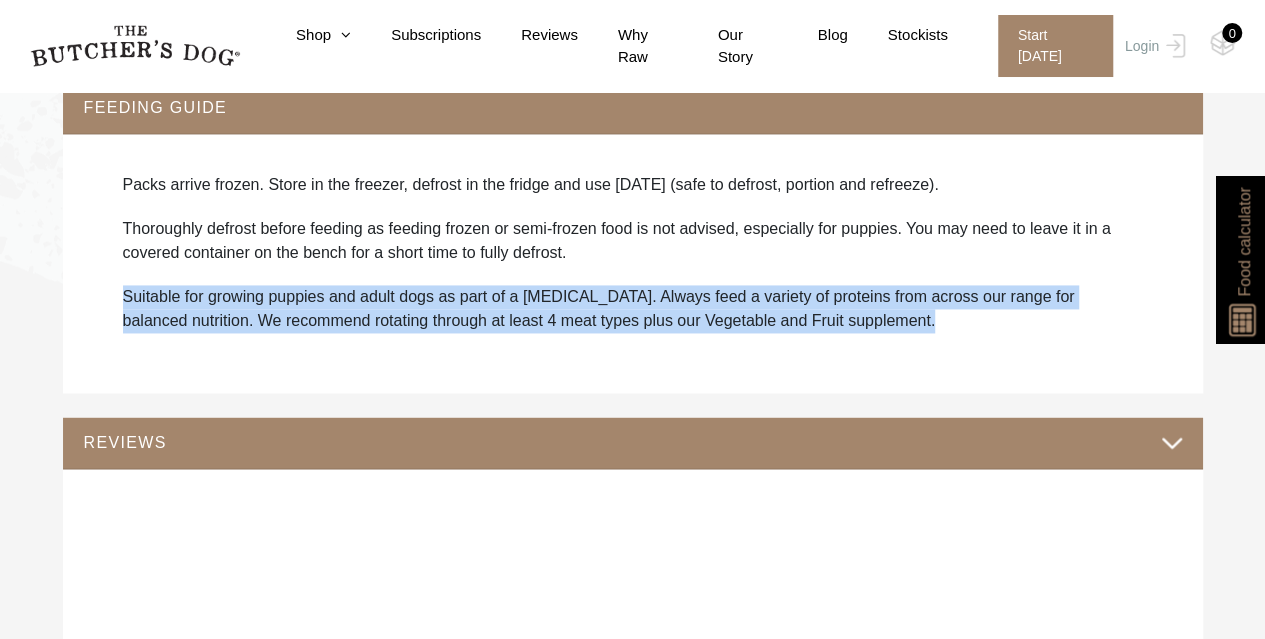 drag, startPoint x: 504, startPoint y: 333, endPoint x: 494, endPoint y: 293, distance: 41.231056 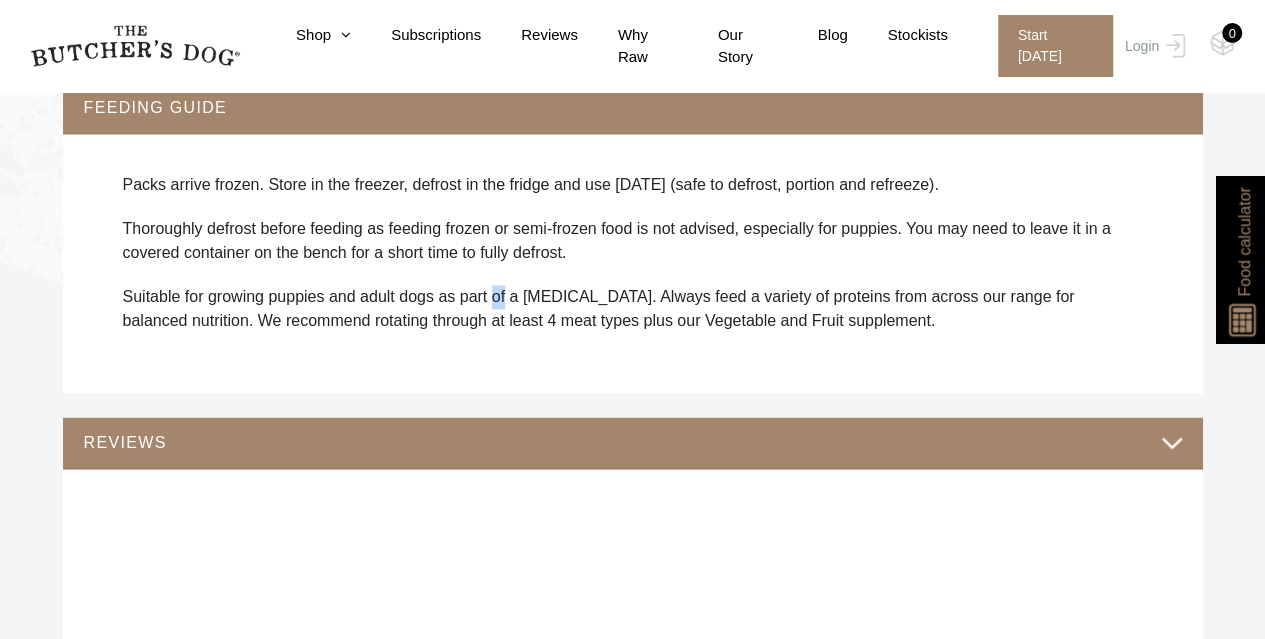click on "Suitable for growing puppies and adult dogs as part of a [MEDICAL_DATA]. Always feed a variety of proteins from across our range for balanced nutrition. We recommend rotating through at least 4 meat types plus our Vegetable and Fruit supplement." at bounding box center [633, 309] 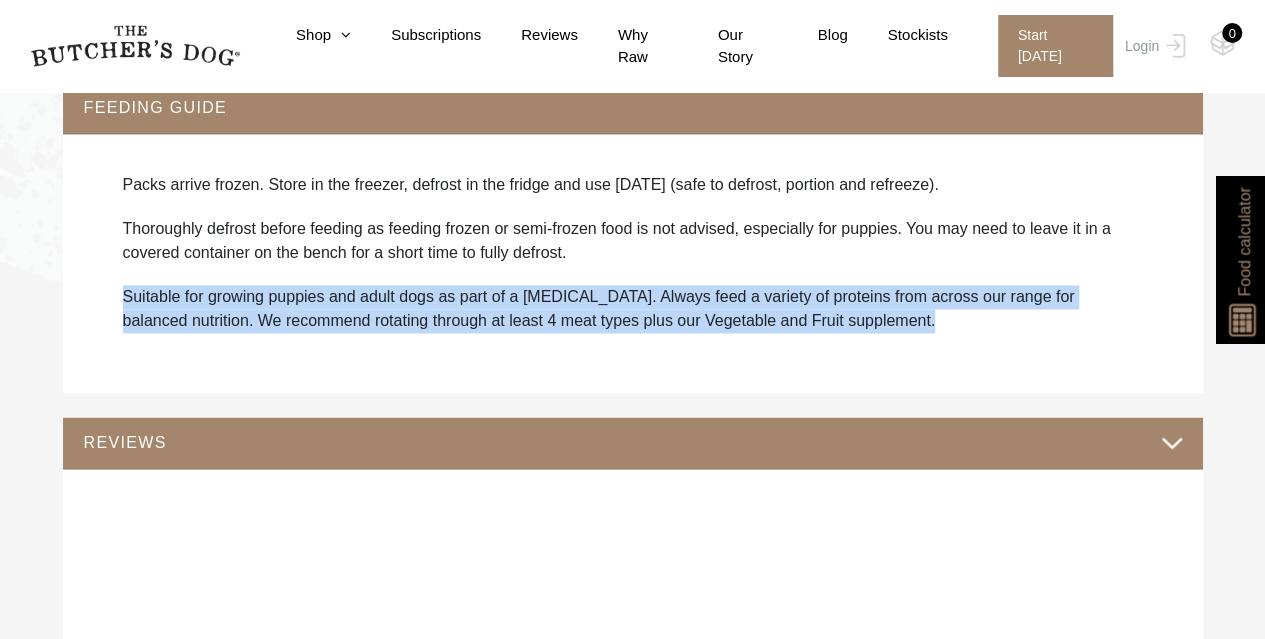 drag, startPoint x: 494, startPoint y: 293, endPoint x: 650, endPoint y: 343, distance: 163.81697 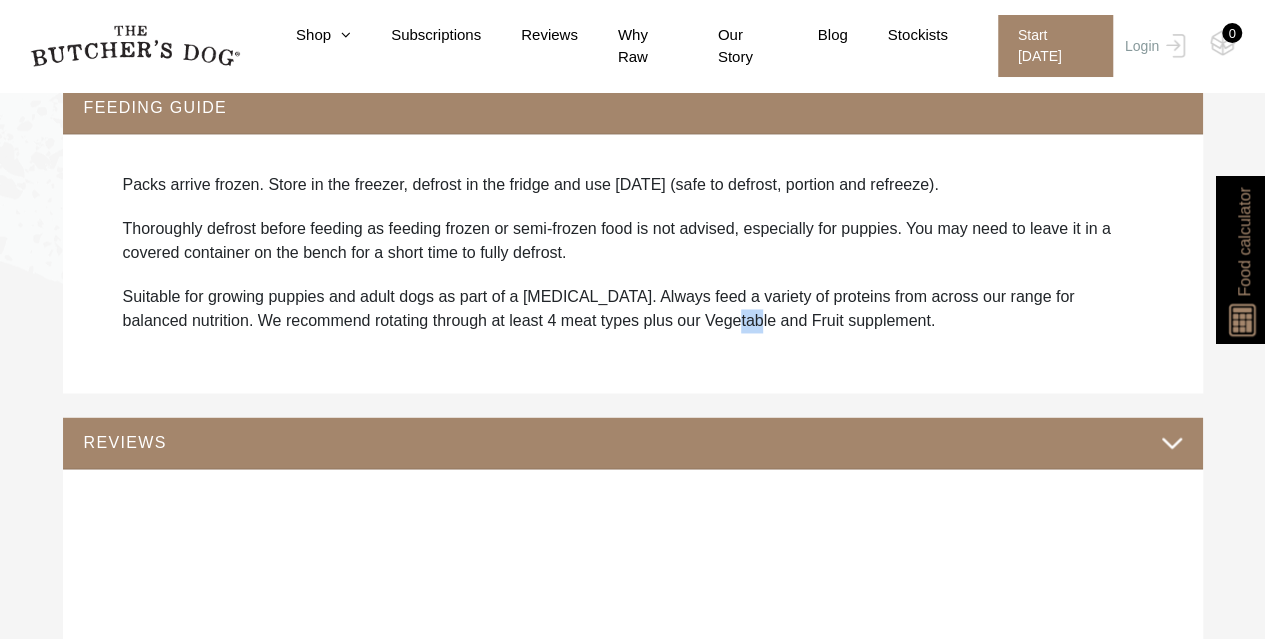 click on "Packs arrive frozen. Store in the freezer, defrost in the fridge and use [DATE] (safe to defrost, portion and refreeze).
Thoroughly defrost before feeding as feeding frozen or semi-frozen food is not advised, especially for puppies. You may need to leave it in a covered container on the bench for a short time to fully defrost.
Suitable for growing puppies and adult dogs as part of a [MEDICAL_DATA]. Always feed a variety of proteins from across our range for balanced nutrition. We recommend rotating through at least 4 meat types plus our Vegetable and Fruit supplement." at bounding box center [633, 263] 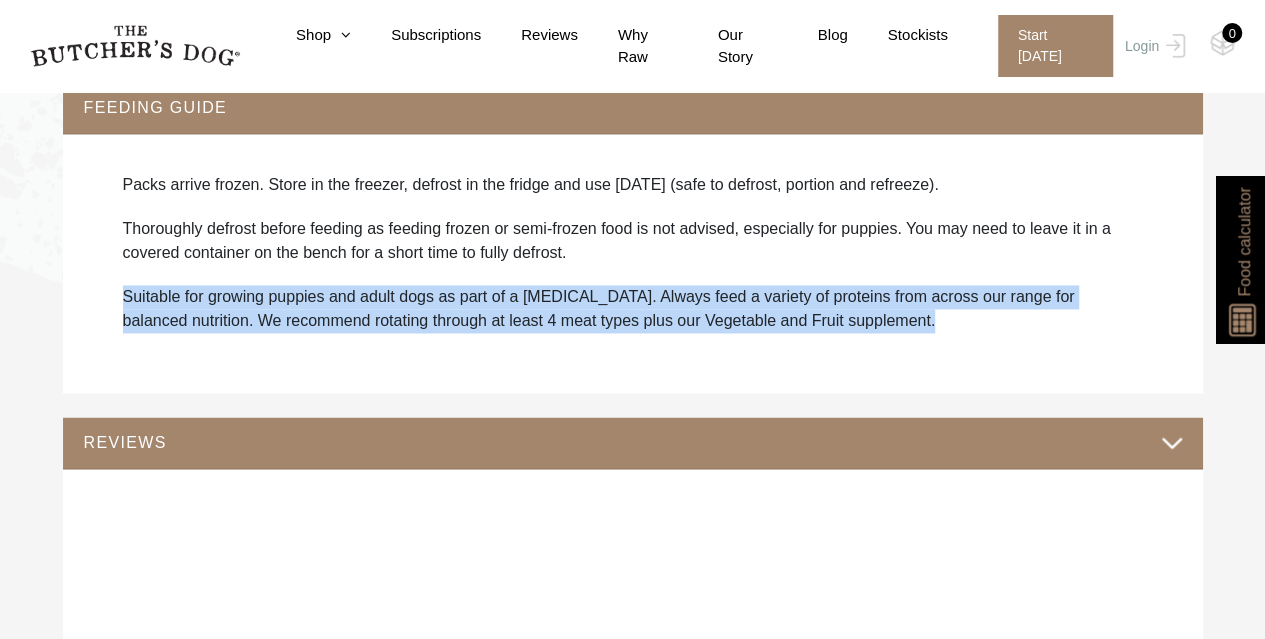 drag, startPoint x: 650, startPoint y: 343, endPoint x: 637, endPoint y: 296, distance: 48.76474 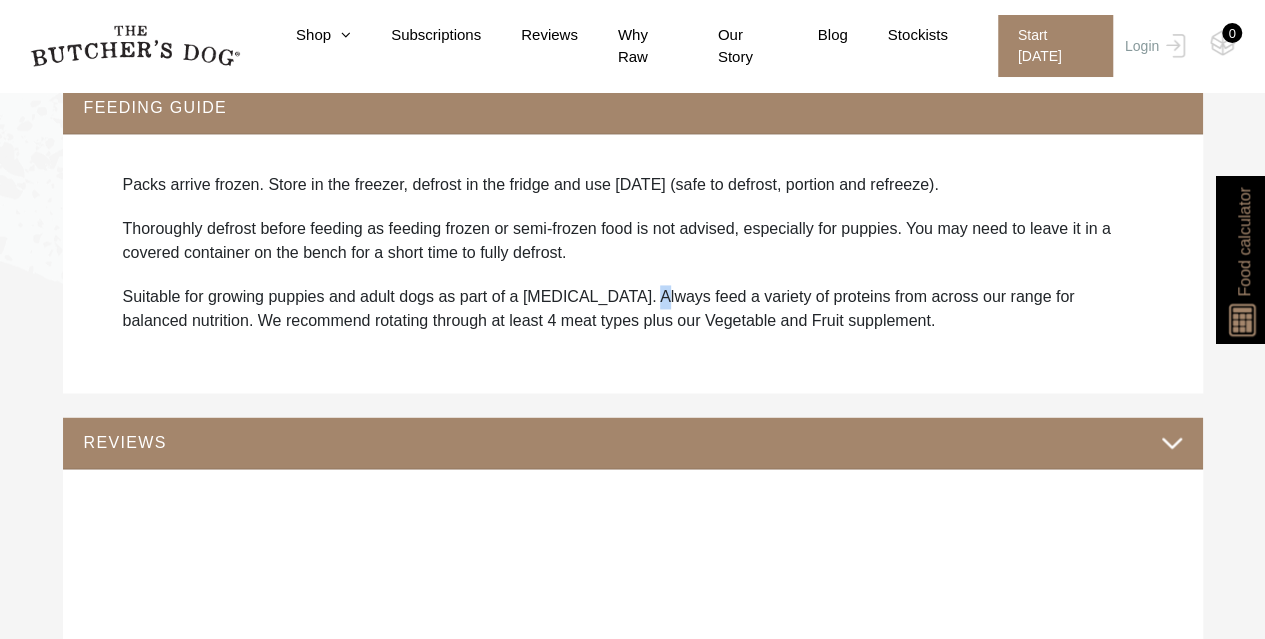 click on "Suitable for growing puppies and adult dogs as part of a [MEDICAL_DATA]. Always feed a variety of proteins from across our range for balanced nutrition. We recommend rotating through at least 4 meat types plus our Vegetable and Fruit supplement." at bounding box center (633, 309) 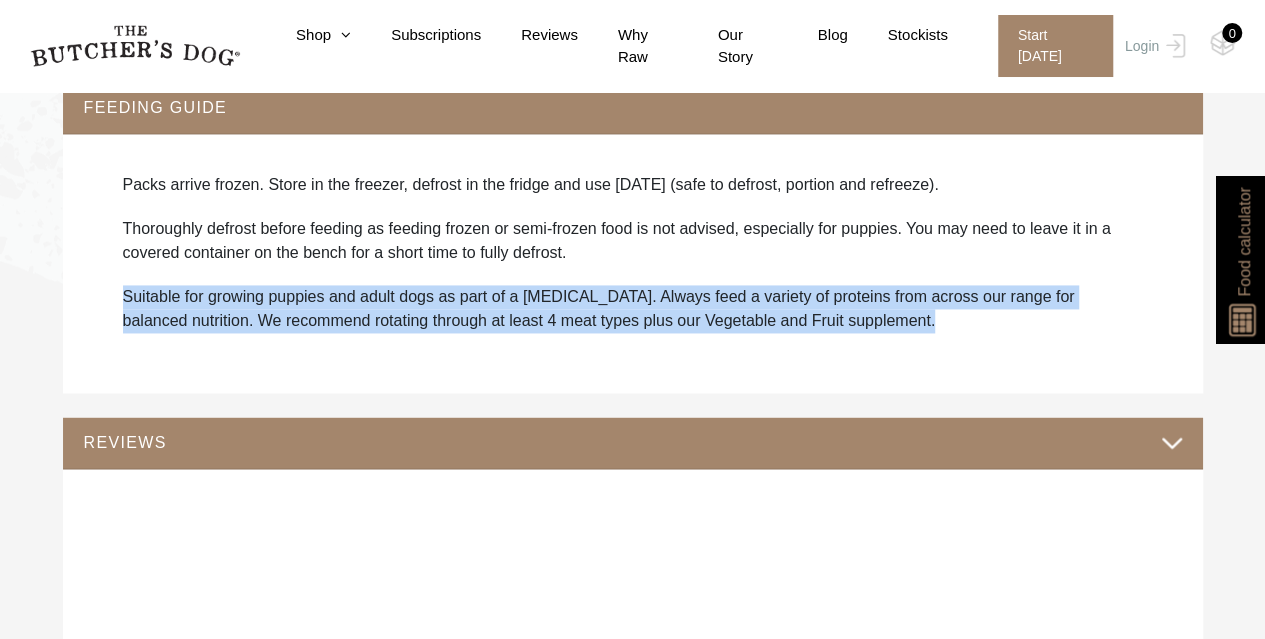 drag, startPoint x: 637, startPoint y: 296, endPoint x: 755, endPoint y: 341, distance: 126.28935 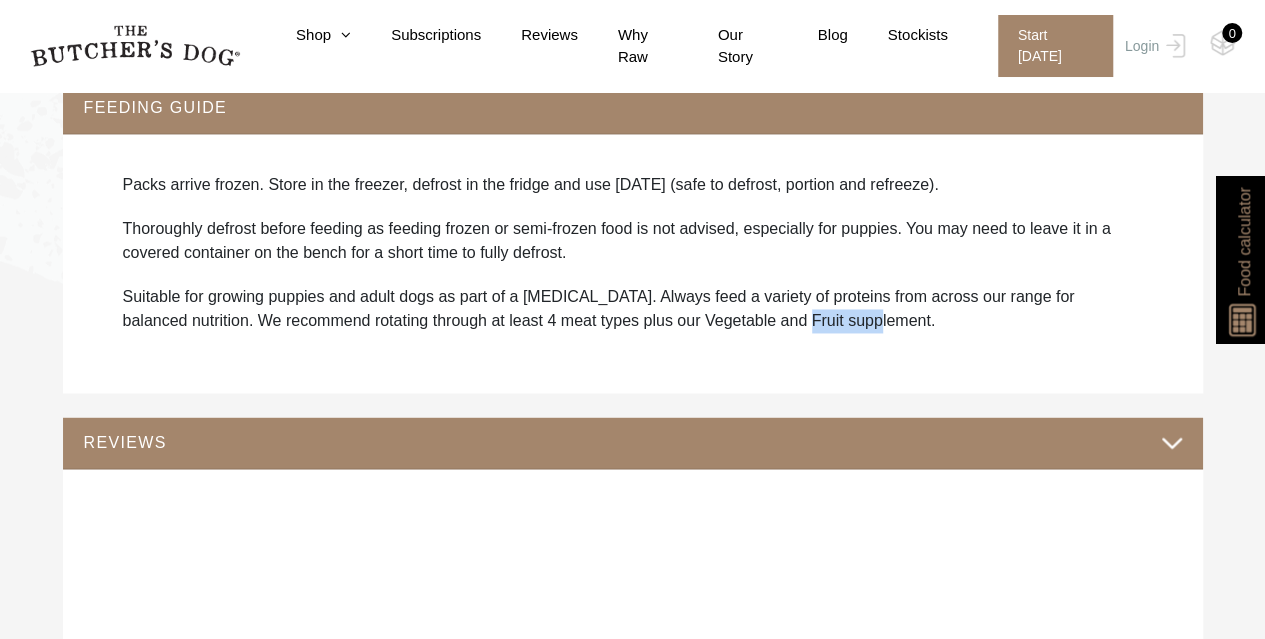 click on "Packs arrive frozen. Store in the freezer, defrost in the fridge and use [DATE] (safe to defrost, portion and refreeze).
Thoroughly defrost before feeding as feeding frozen or semi-frozen food is not advised, especially for puppies. You may need to leave it in a covered container on the bench for a short time to fully defrost.
Suitable for growing puppies and adult dogs as part of a [MEDICAL_DATA]. Always feed a variety of proteins from across our range for balanced nutrition. We recommend rotating through at least 4 meat types plus our Vegetable and Fruit supplement." at bounding box center (633, 263) 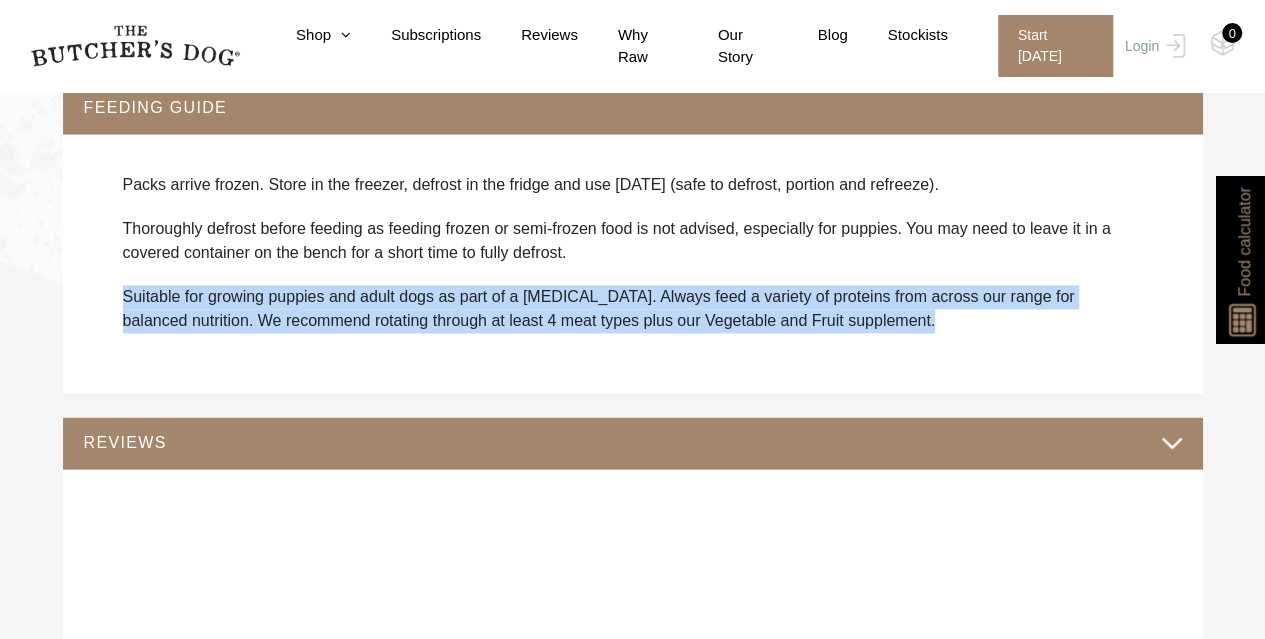 drag, startPoint x: 755, startPoint y: 341, endPoint x: 738, endPoint y: 300, distance: 44.38468 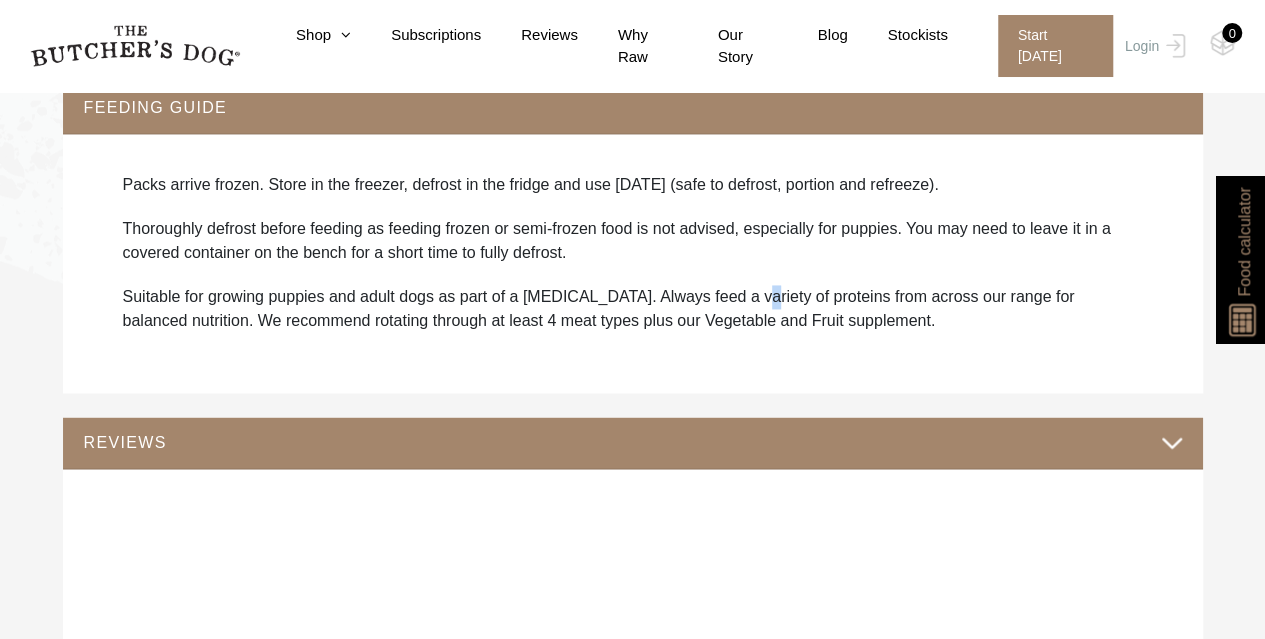 click on "Suitable for growing puppies and adult dogs as part of a [MEDICAL_DATA]. Always feed a variety of proteins from across our range for balanced nutrition. We recommend rotating through at least 4 meat types plus our Vegetable and Fruit supplement." at bounding box center [633, 309] 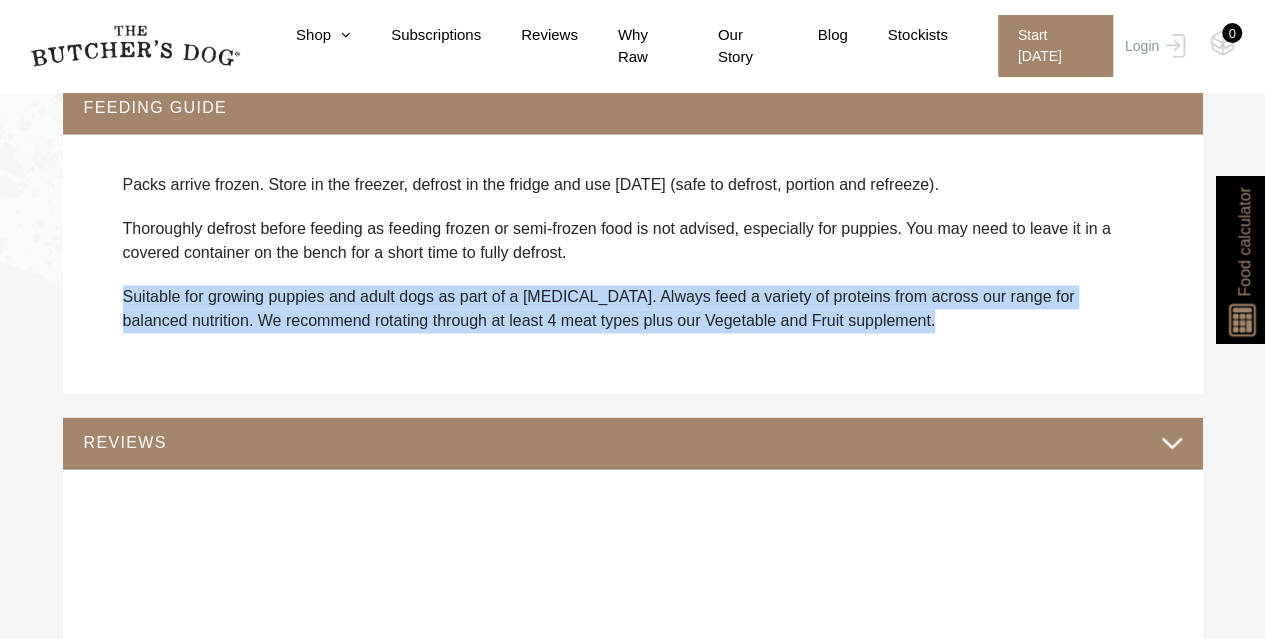 drag, startPoint x: 738, startPoint y: 300, endPoint x: 782, endPoint y: 341, distance: 60.1415 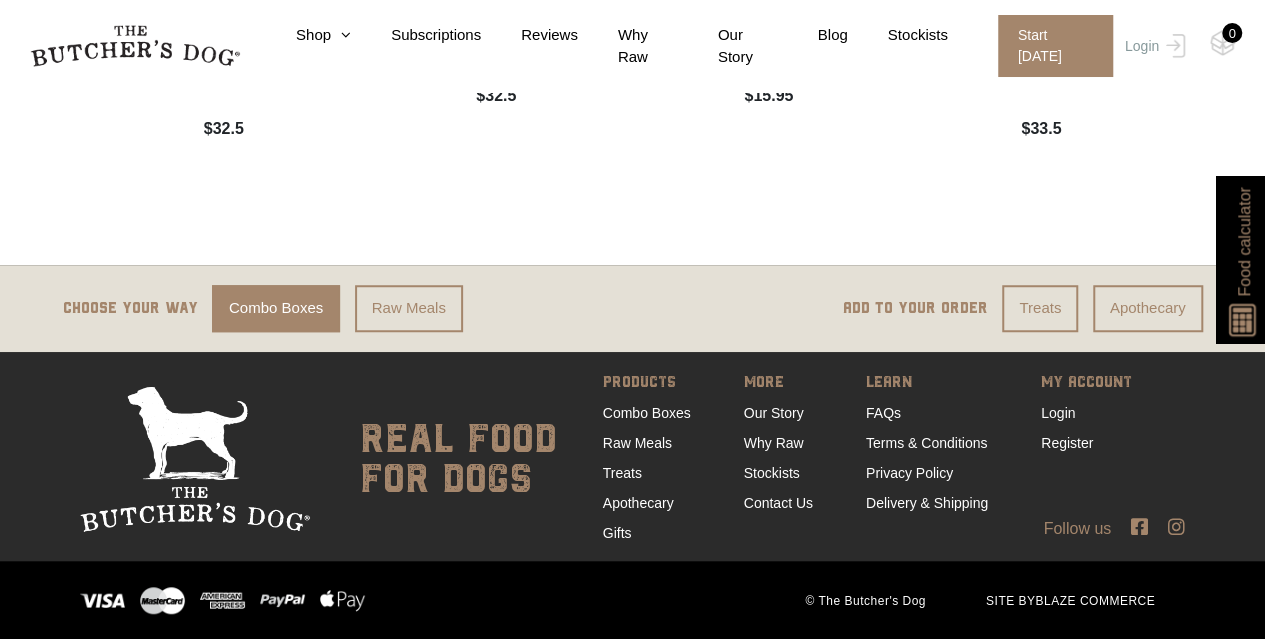 scroll, scrollTop: 4430, scrollLeft: 0, axis: vertical 